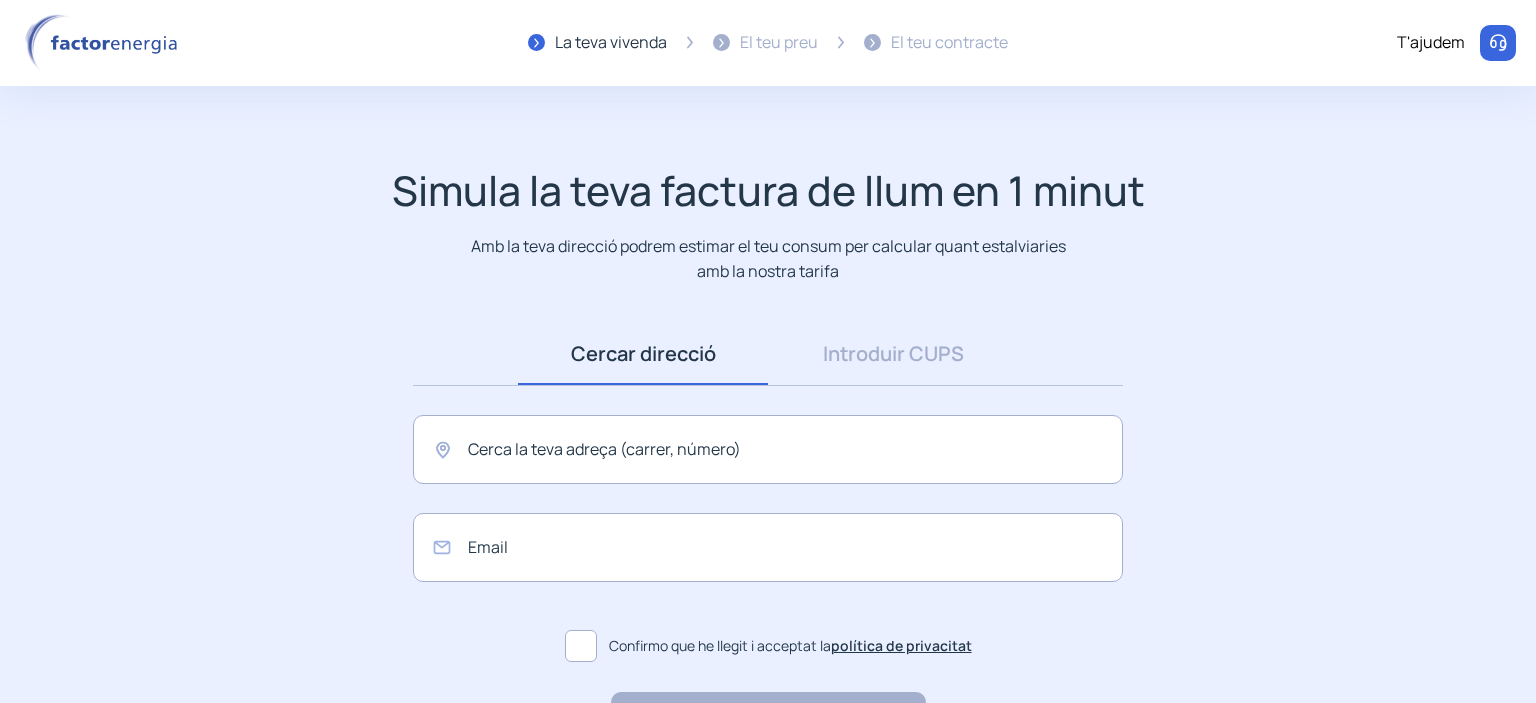 scroll, scrollTop: 0, scrollLeft: 0, axis: both 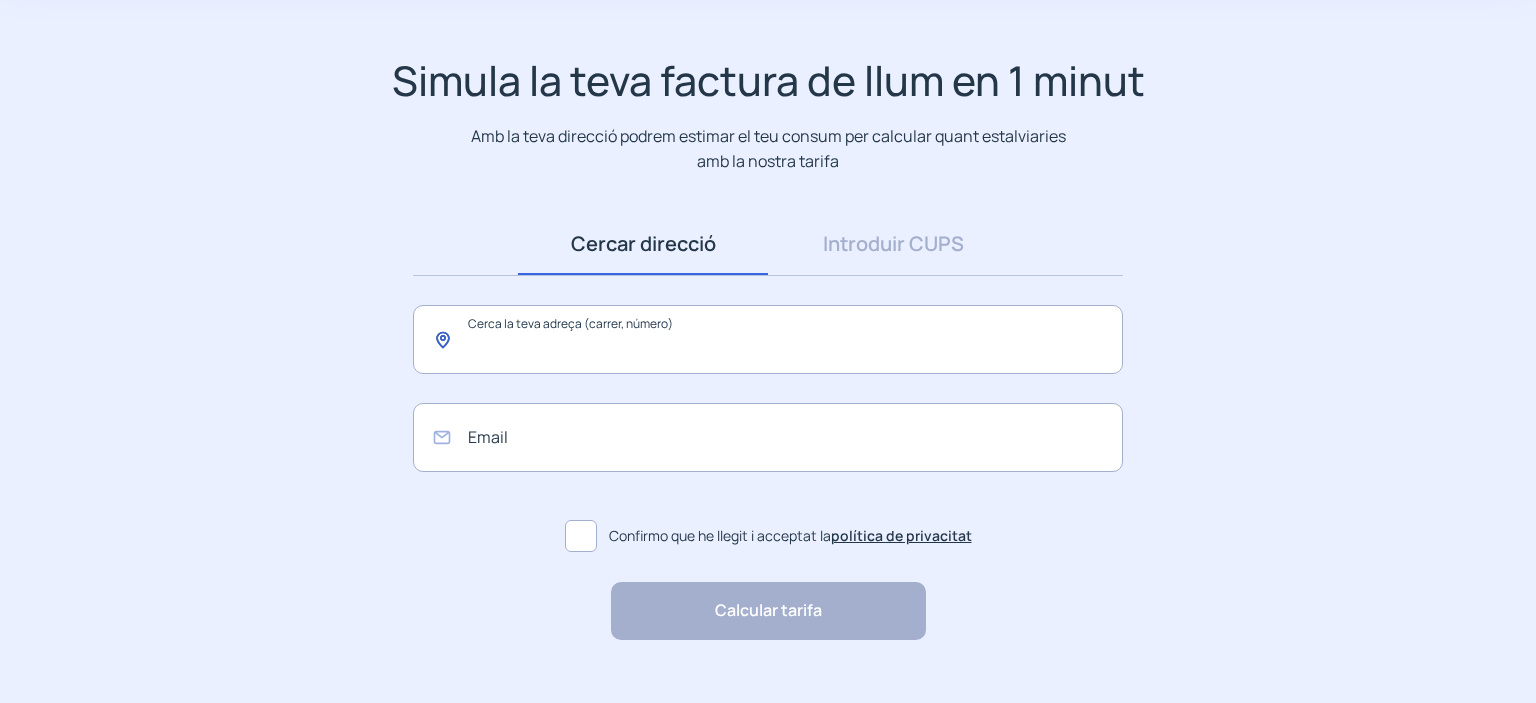 click 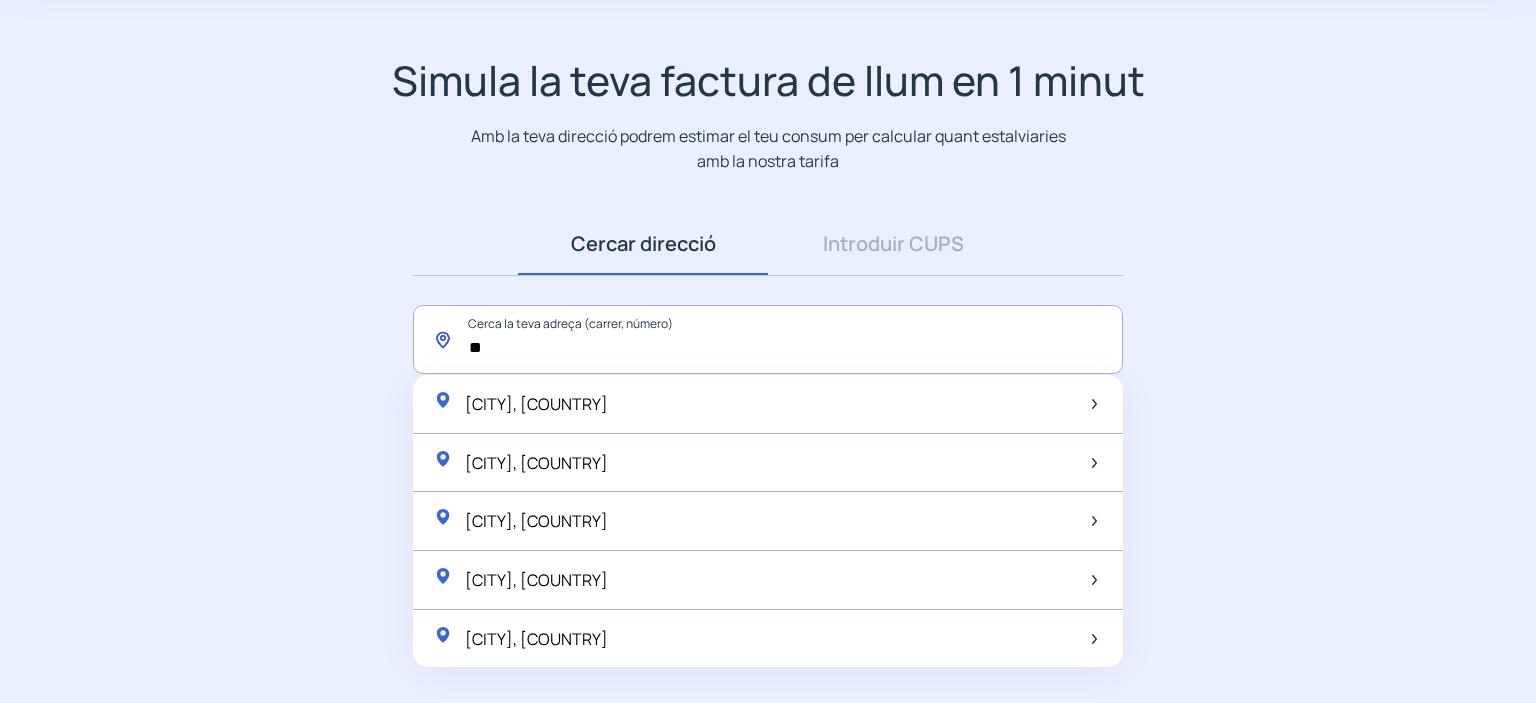 type on "*" 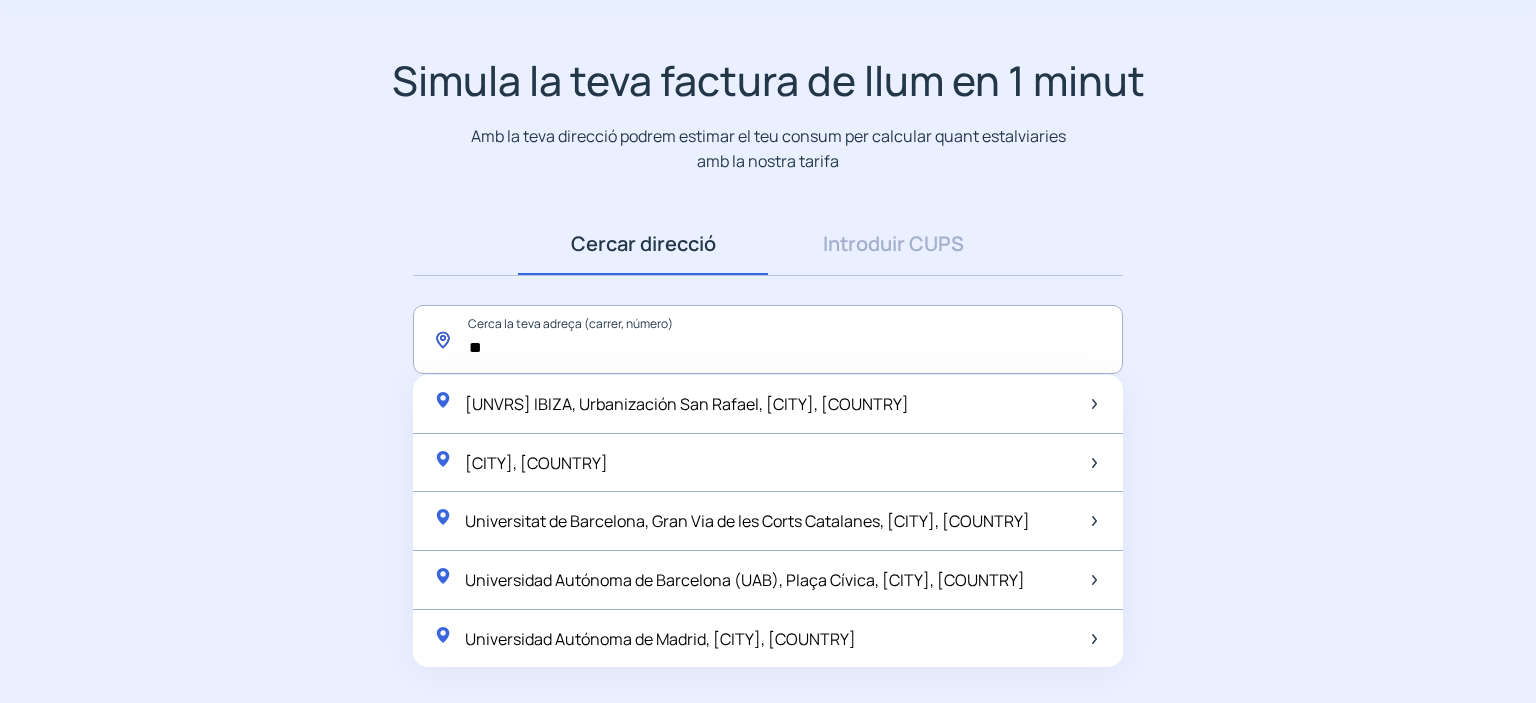 type on "*" 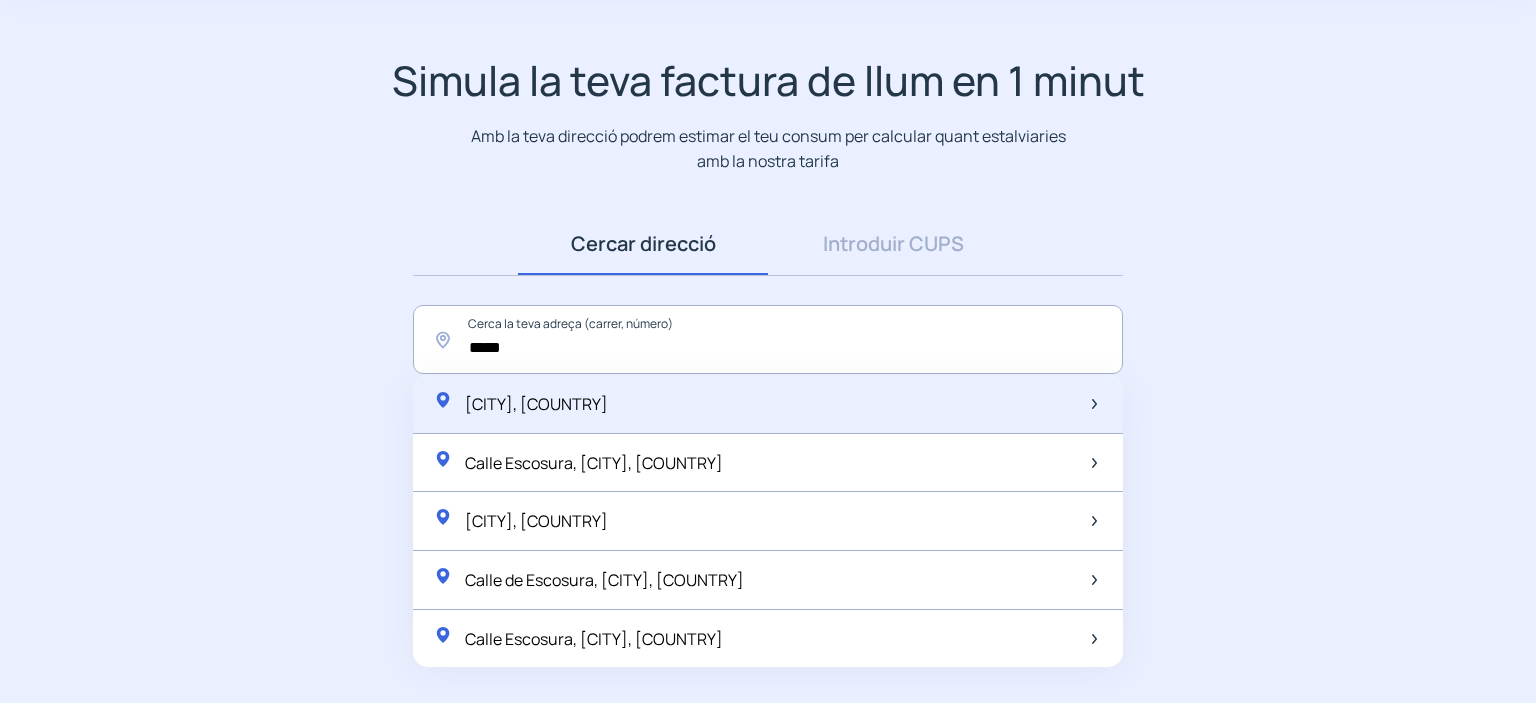 click on "Escós, España" 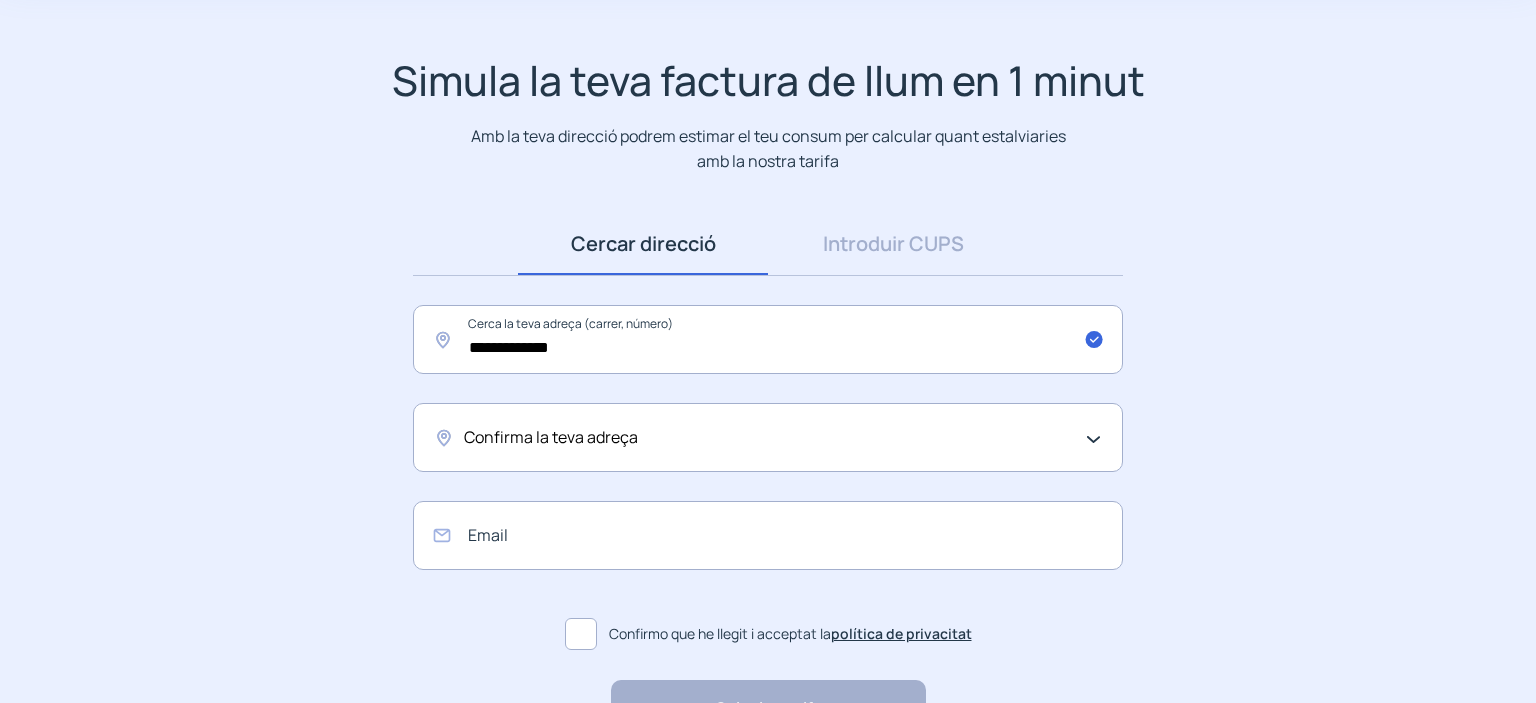 click on "Confirma la teva adreça" 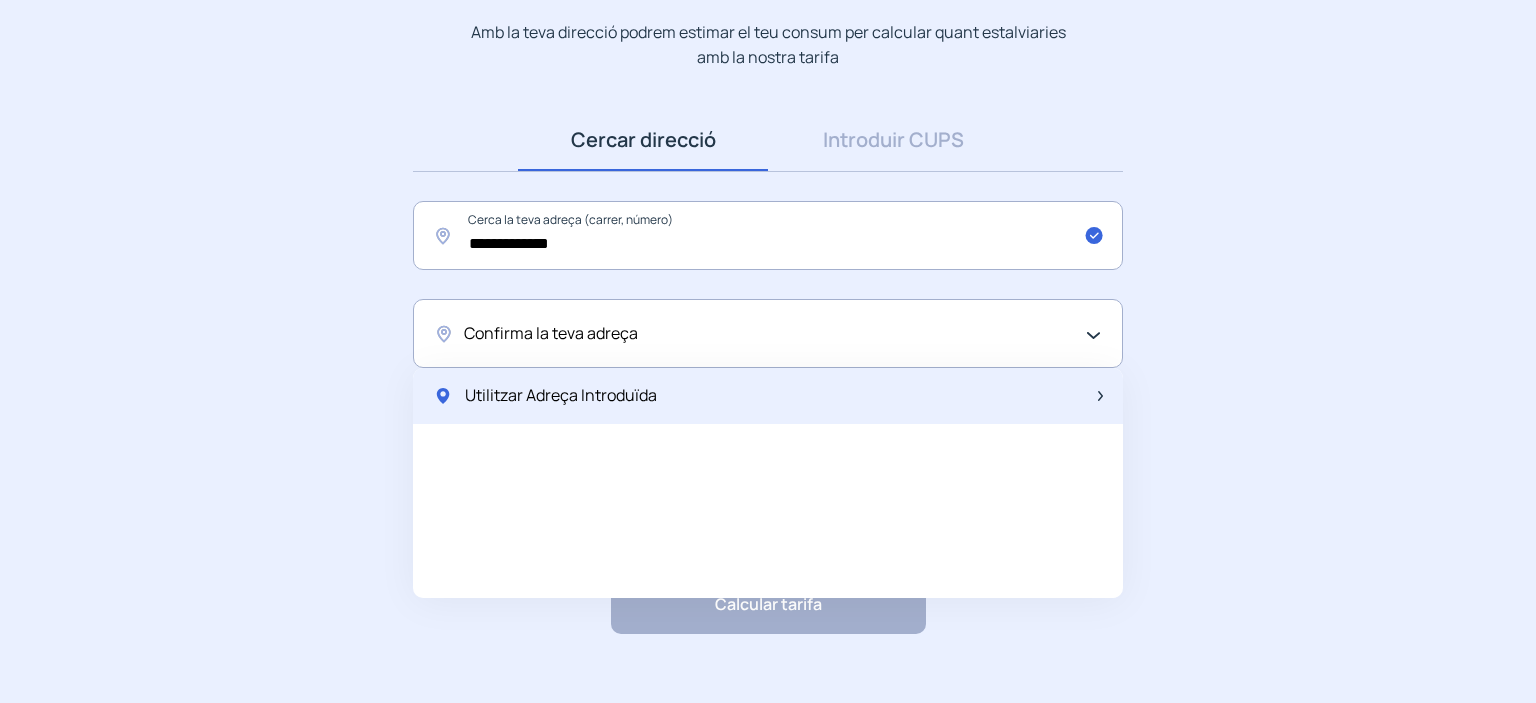 scroll, scrollTop: 244, scrollLeft: 0, axis: vertical 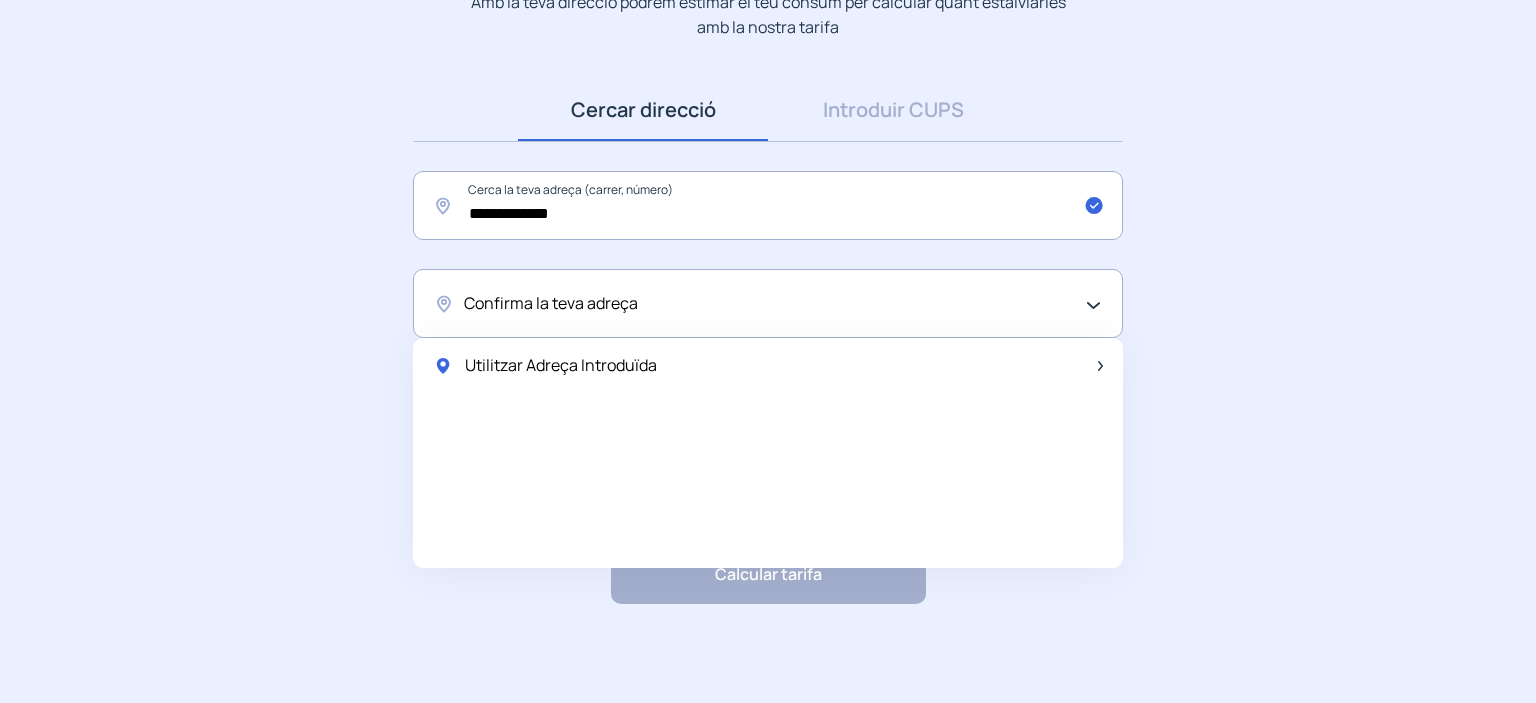 click on "Confirma la teva adreça" 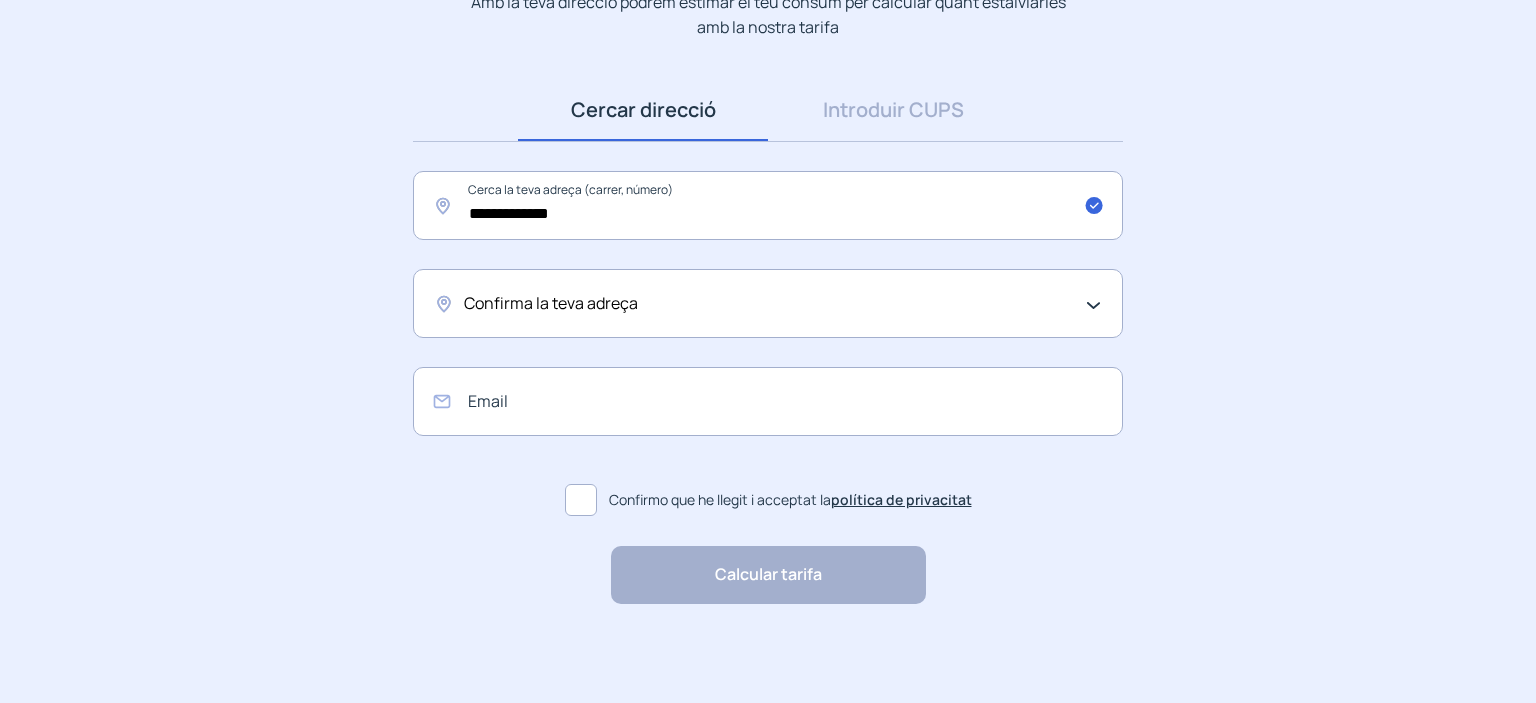 click on "Confirma la teva adreça" 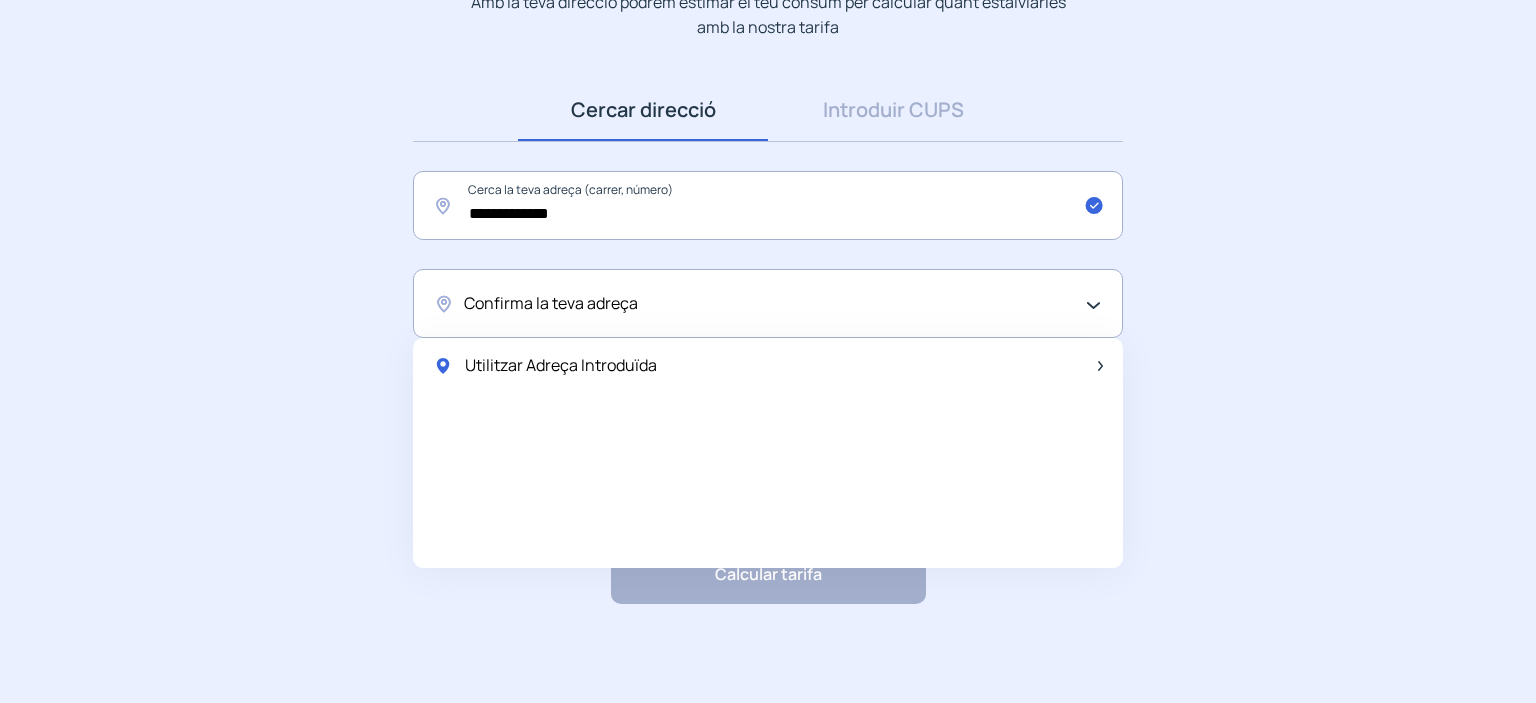 click on "Confirma la teva adreça" 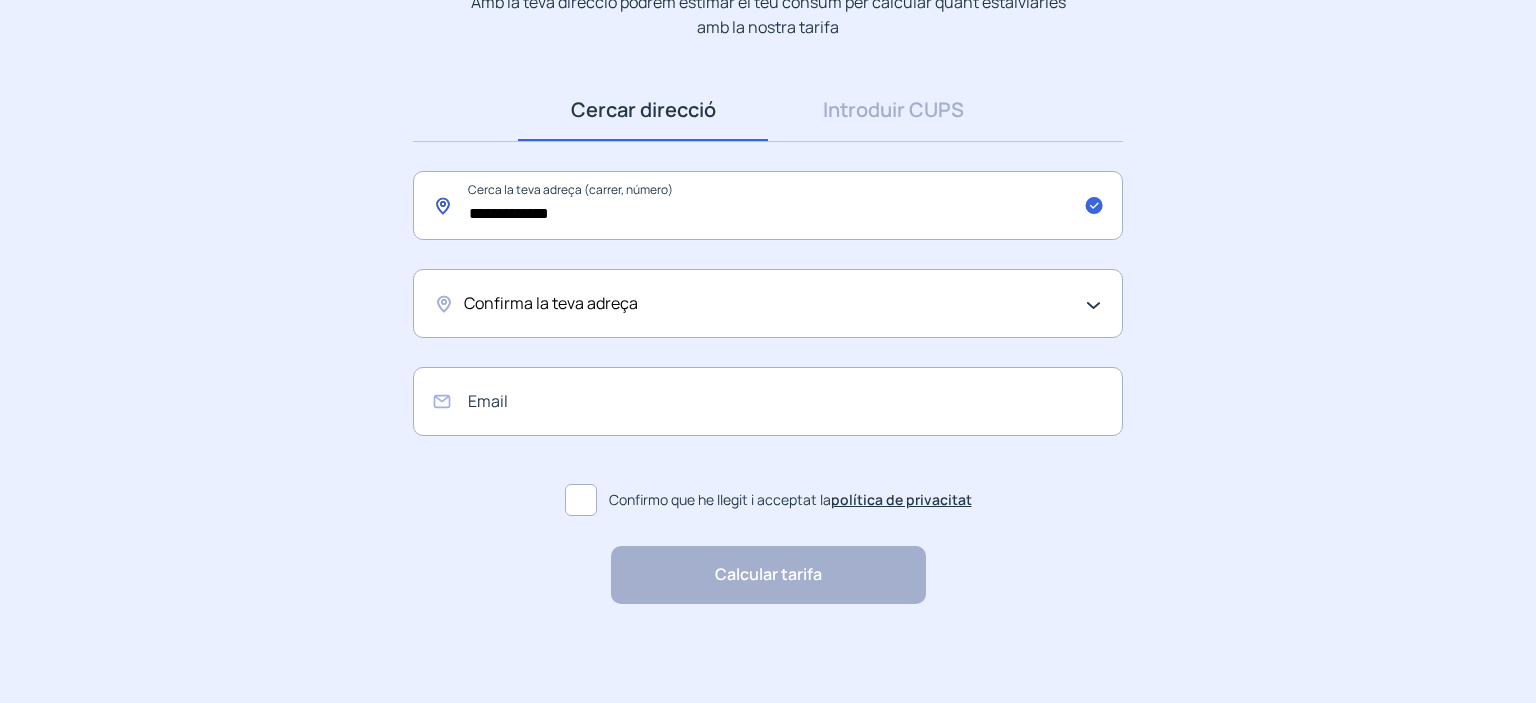 click on "**********" 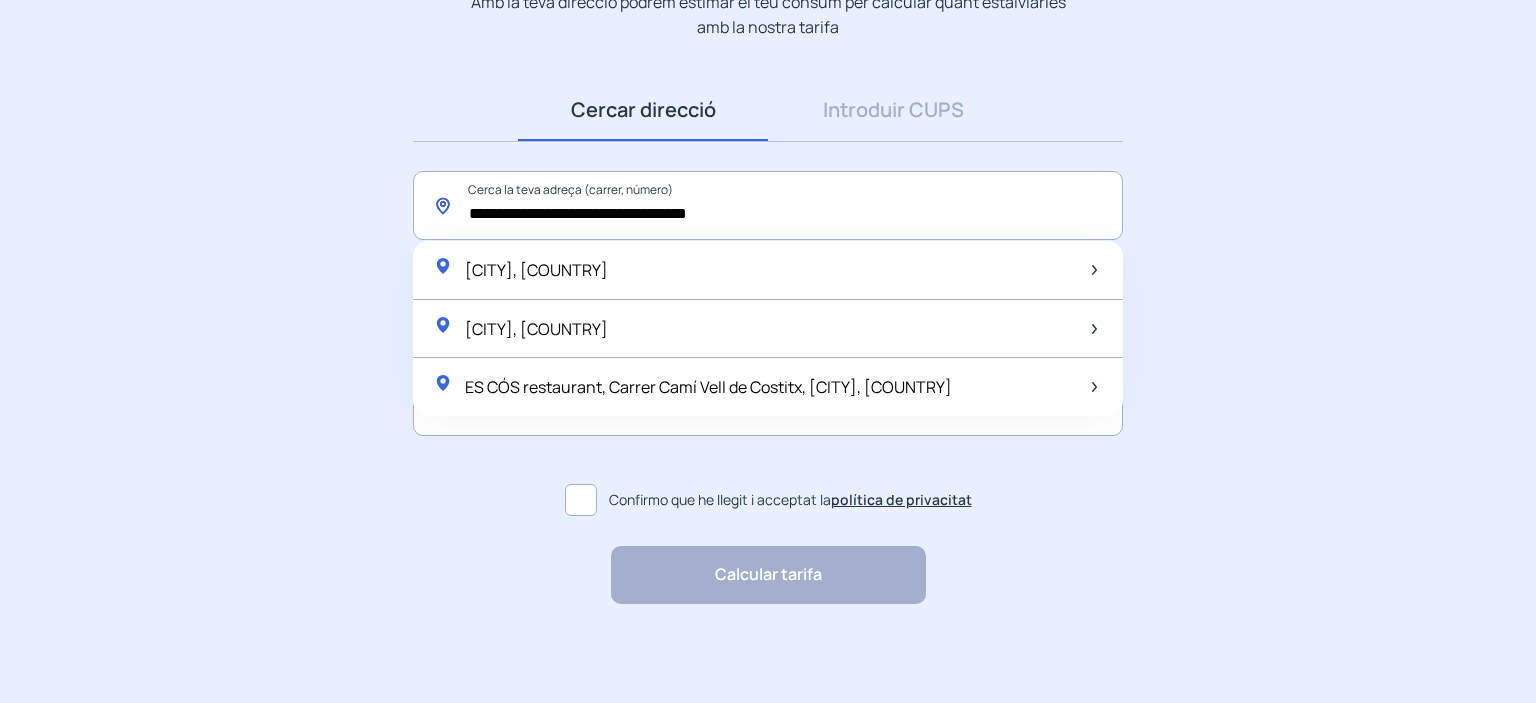 click on "**********" 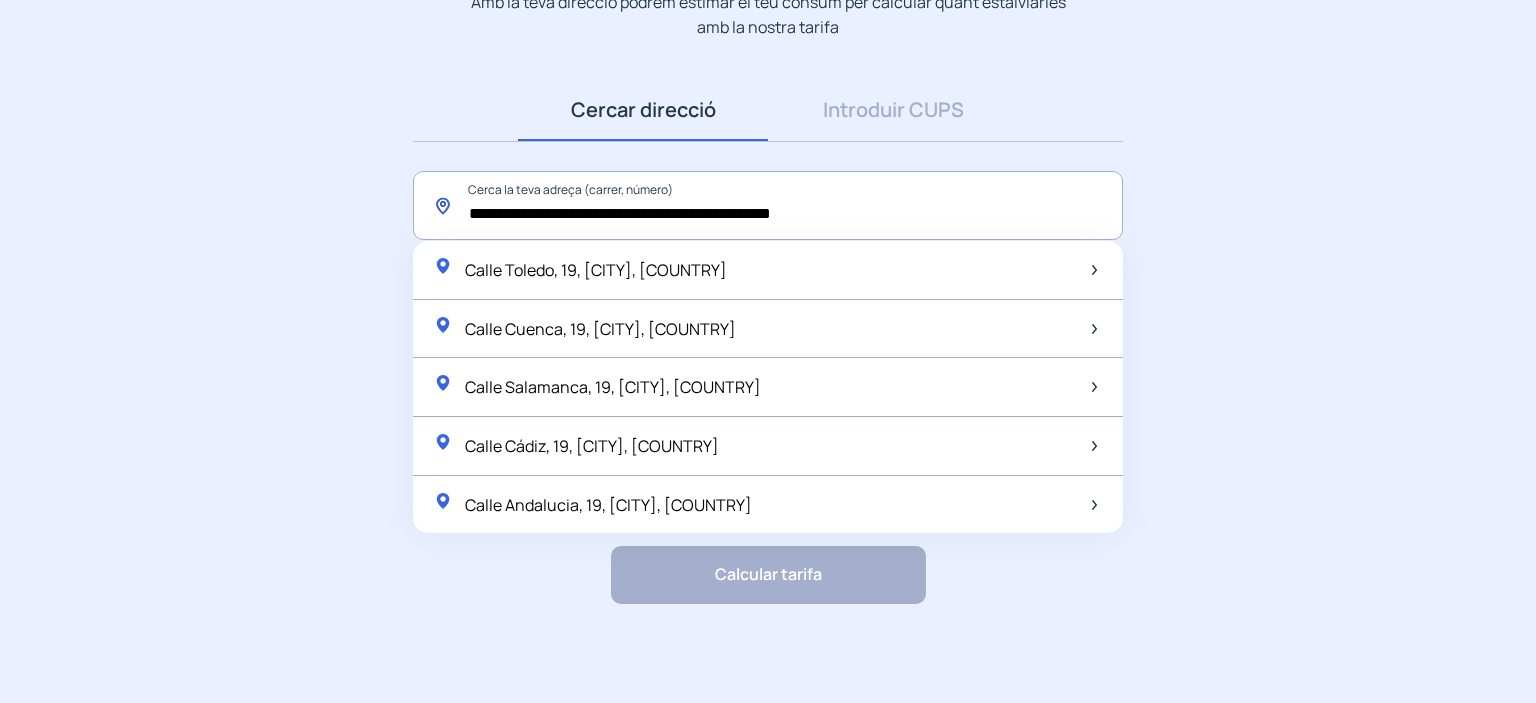click on "**********" 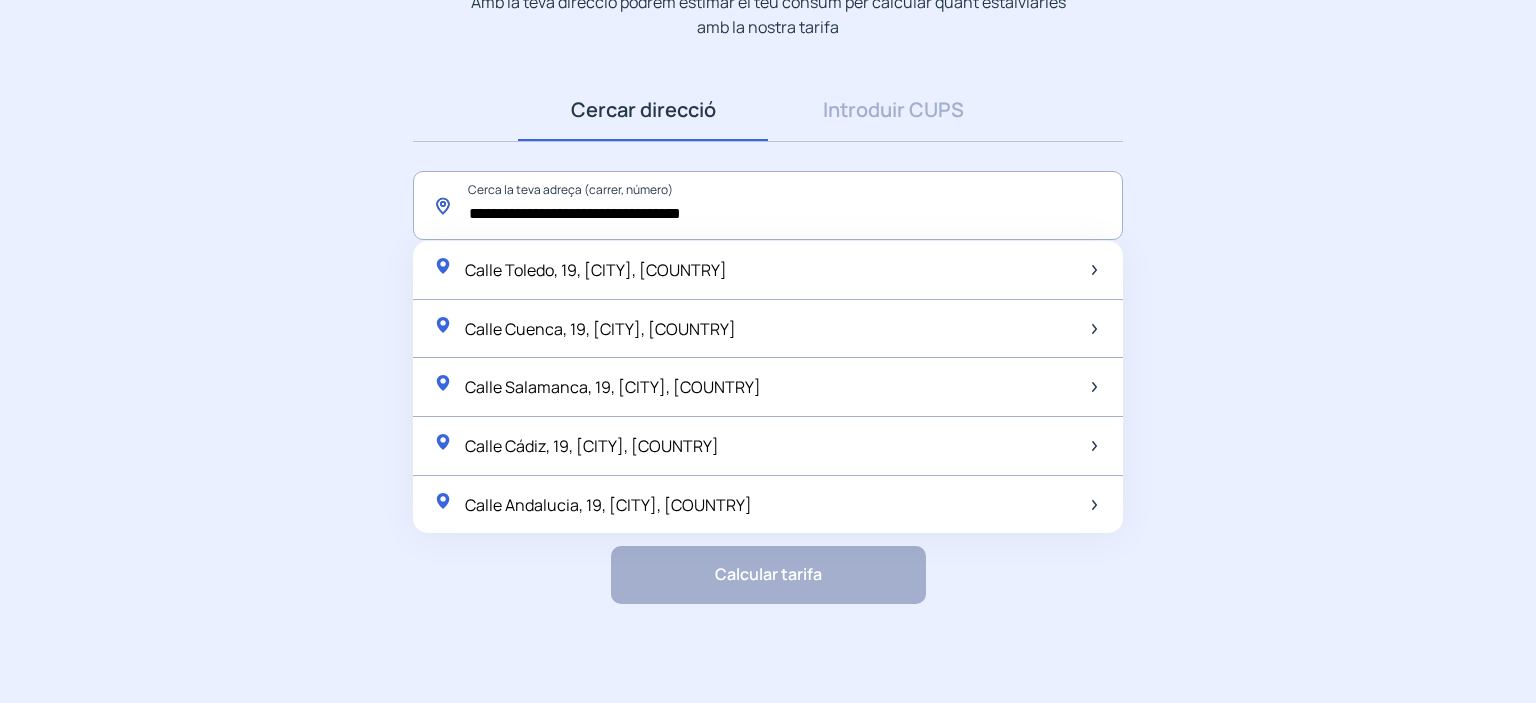 type on "**********" 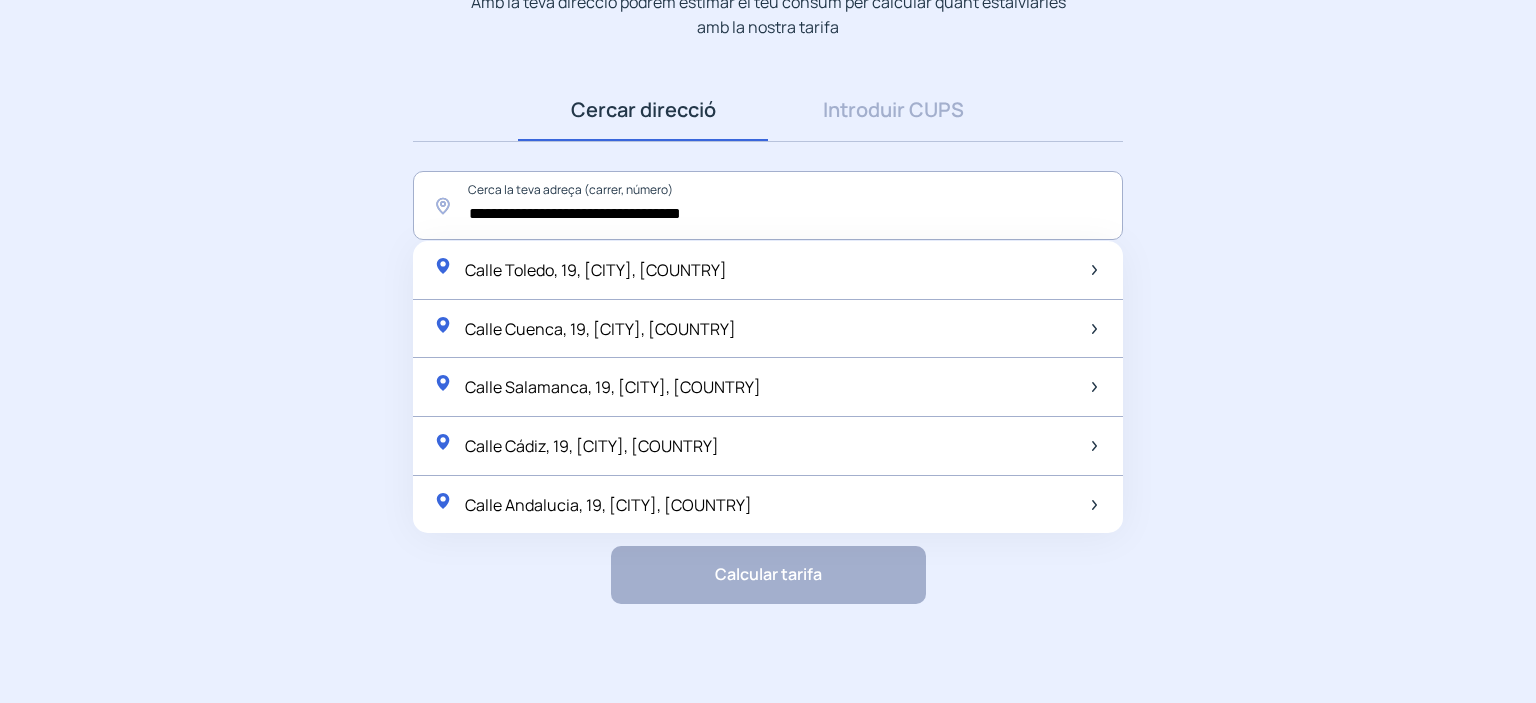 click on "**********" 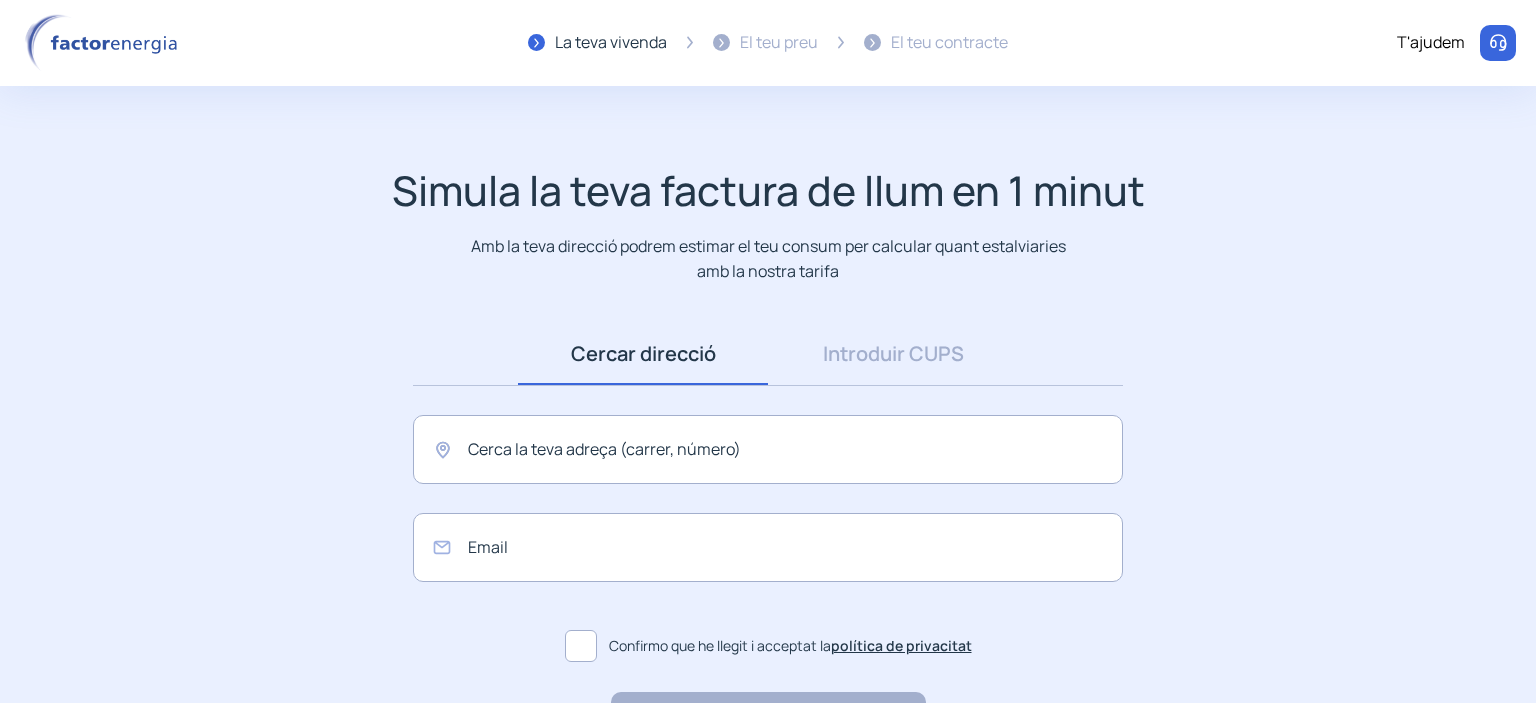 scroll, scrollTop: 0, scrollLeft: 0, axis: both 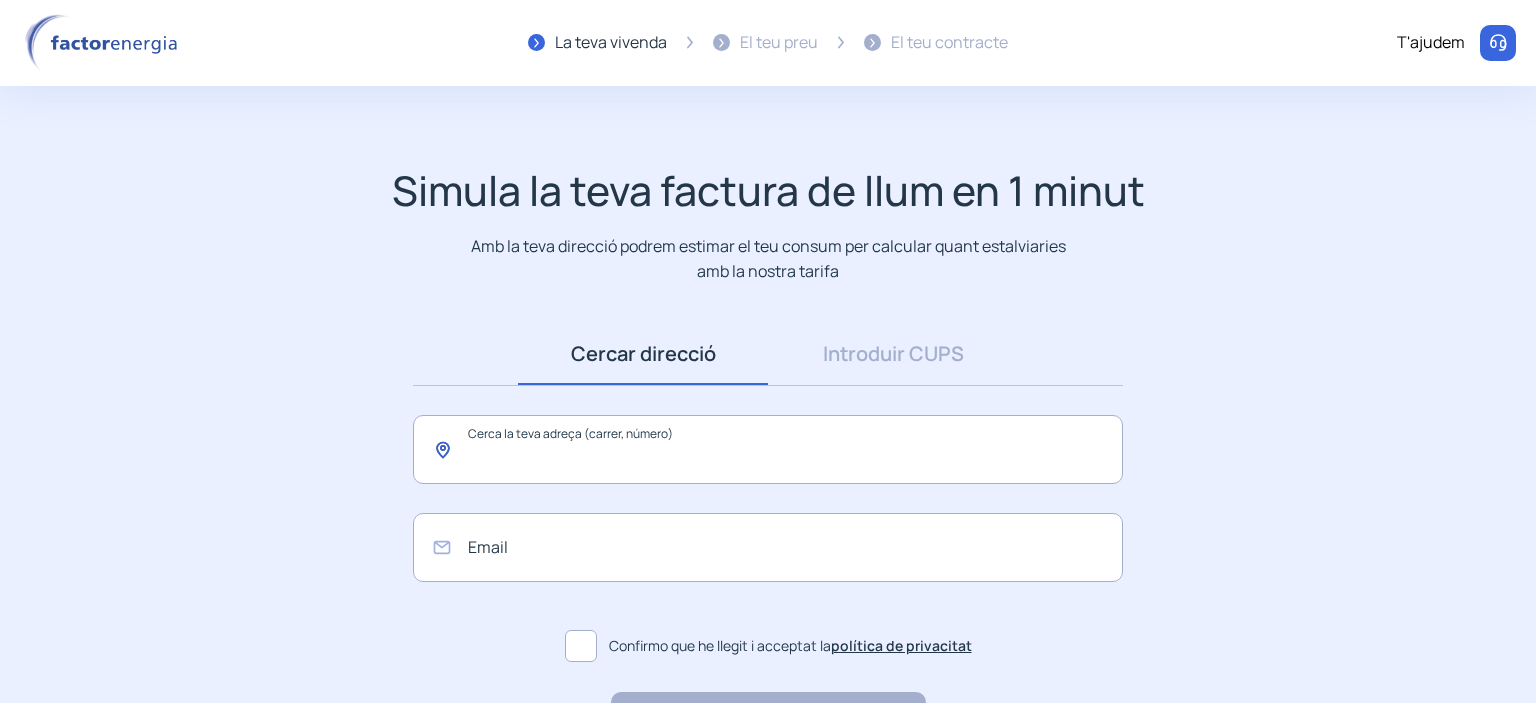 click 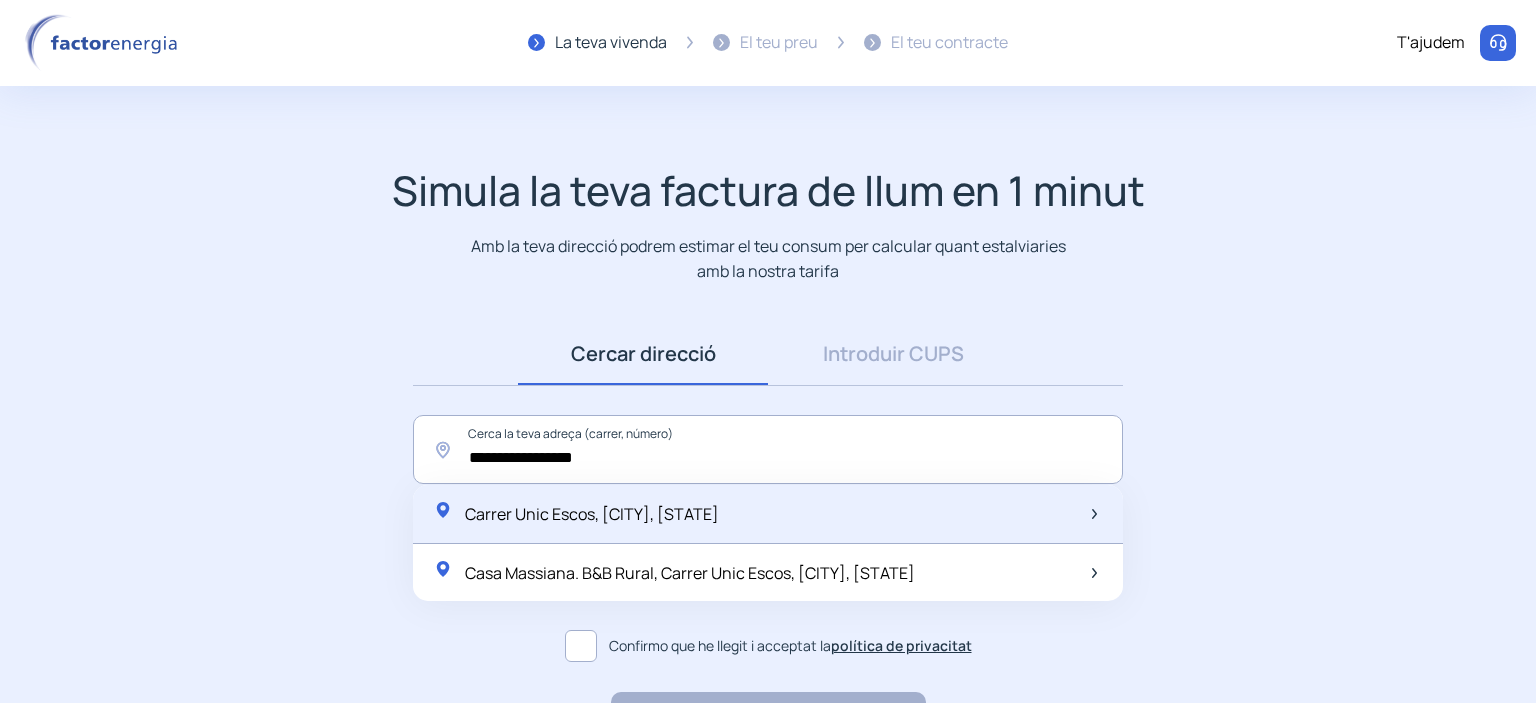 click on "Carrer Unic Escos, [CITY], [STATE]" 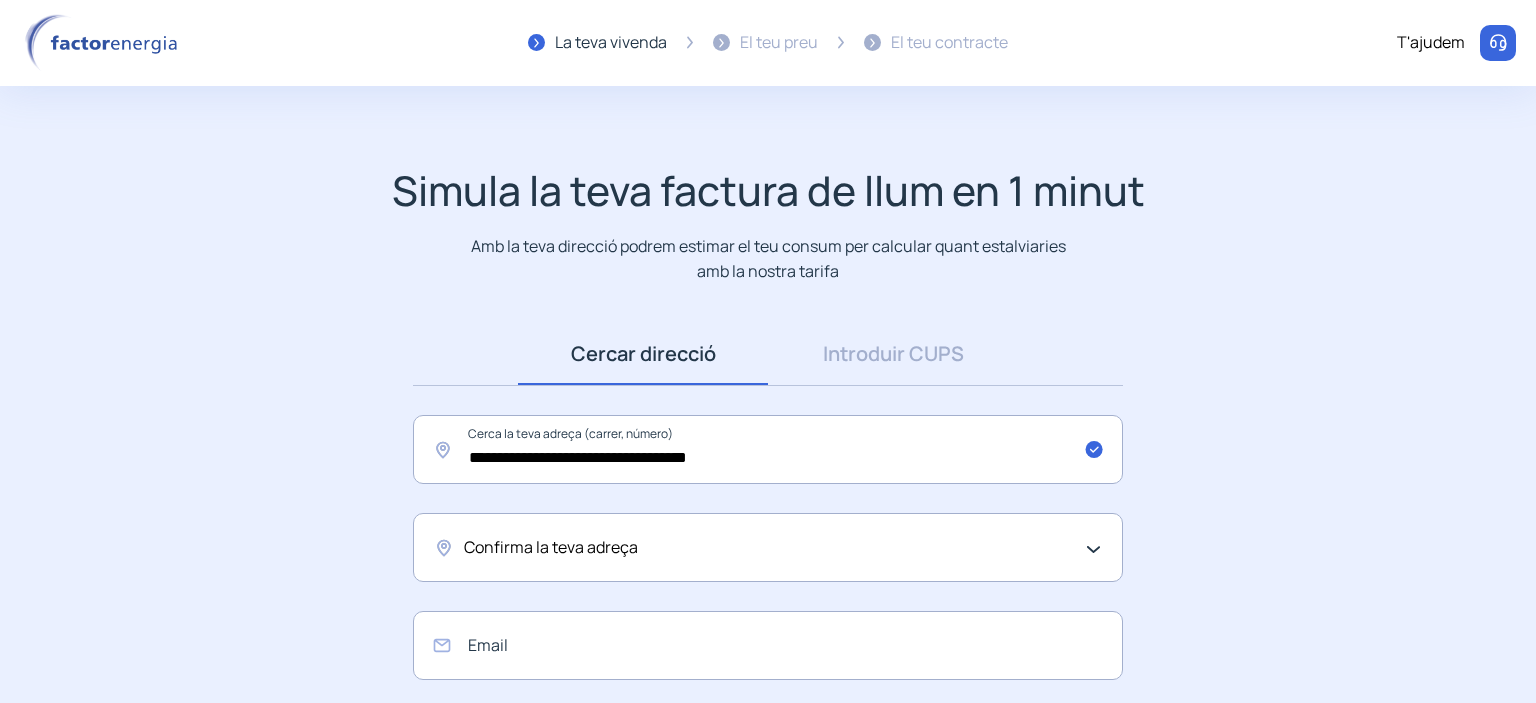 click on "Confirma la teva adreça" 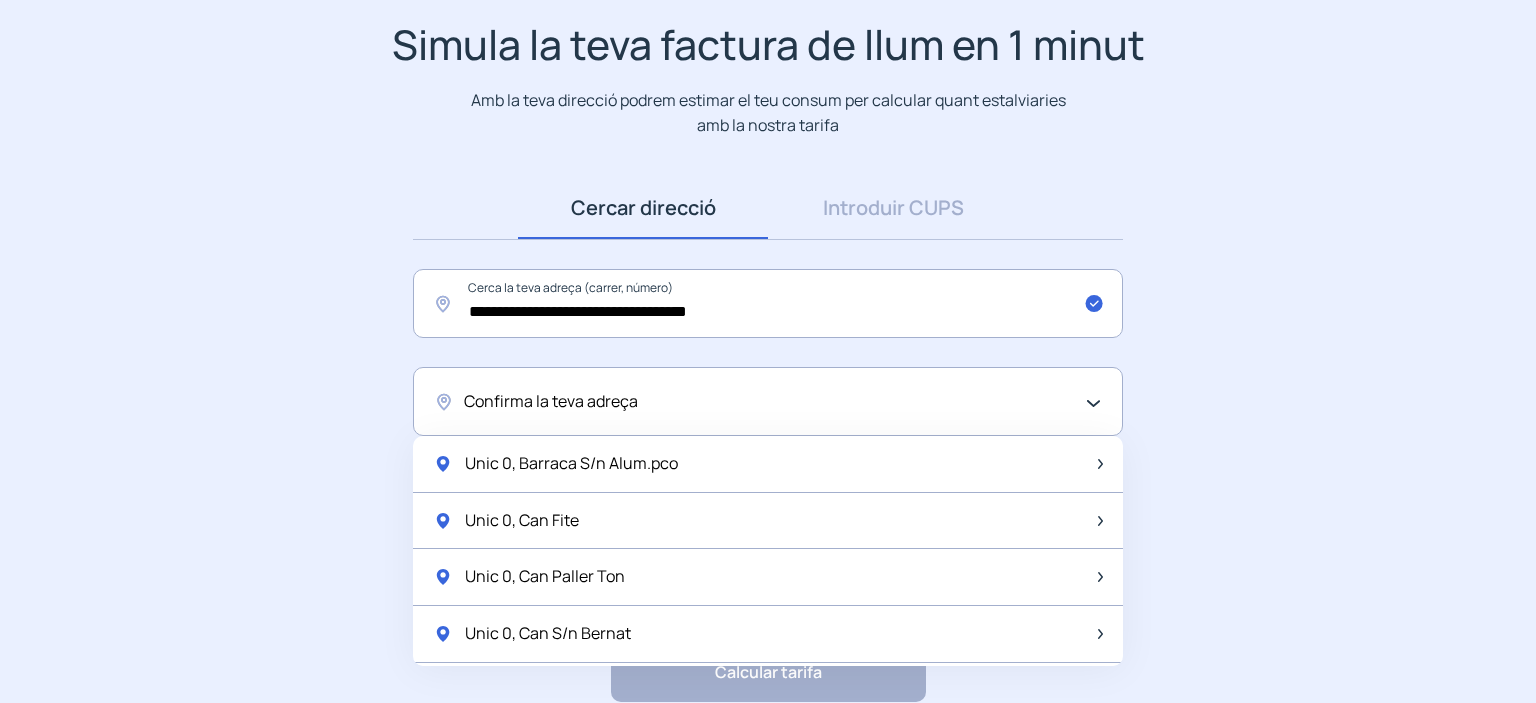 scroll, scrollTop: 233, scrollLeft: 0, axis: vertical 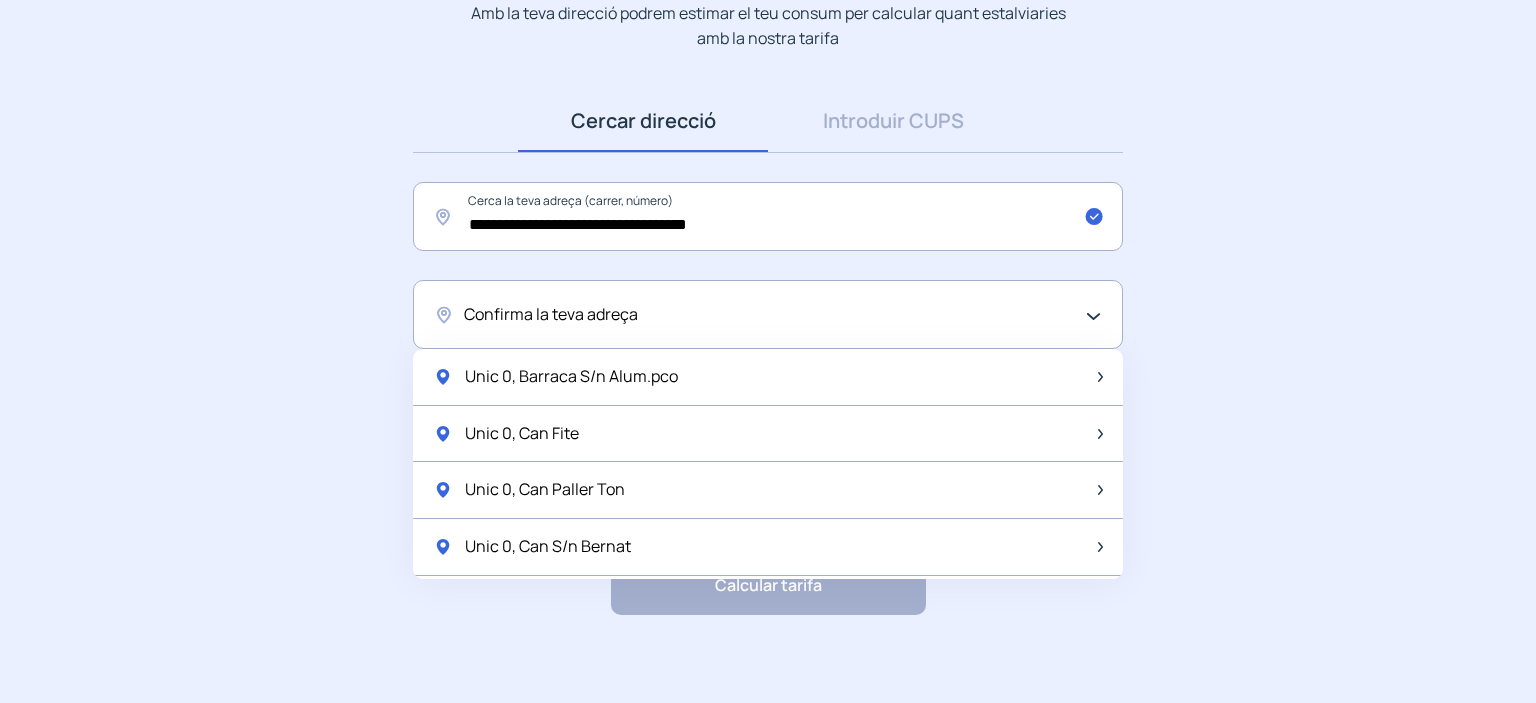 click on "Confirma la teva adreça" 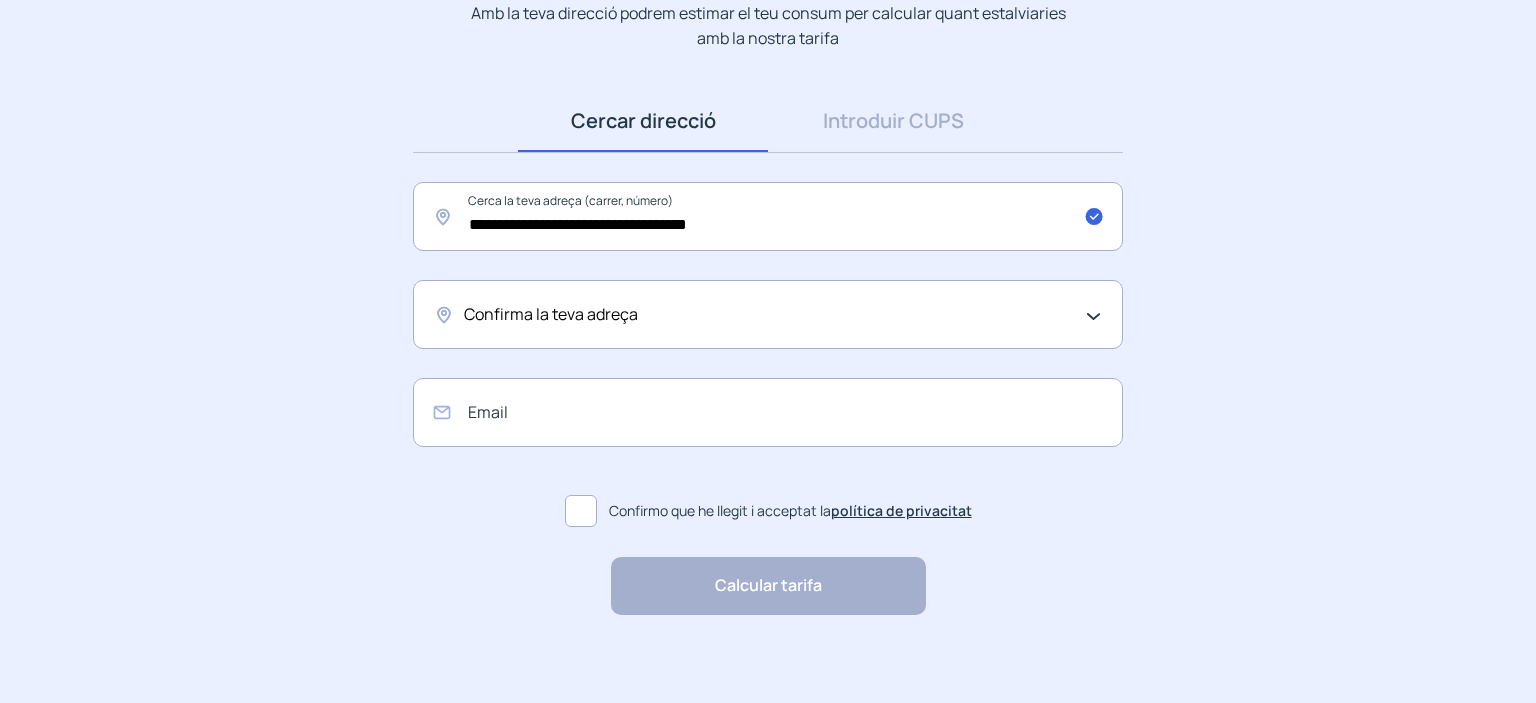 click on "Confirma la teva adreça" 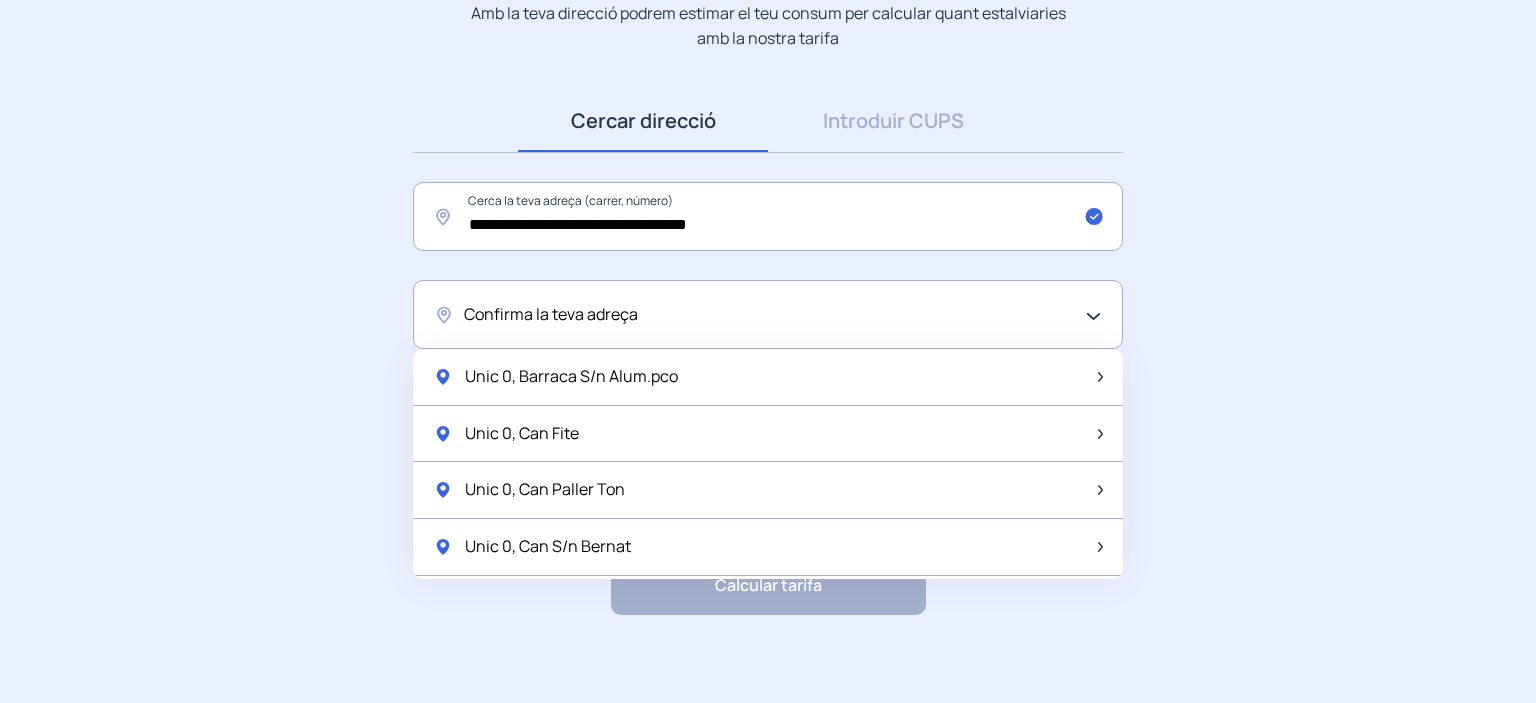 click on "**********" 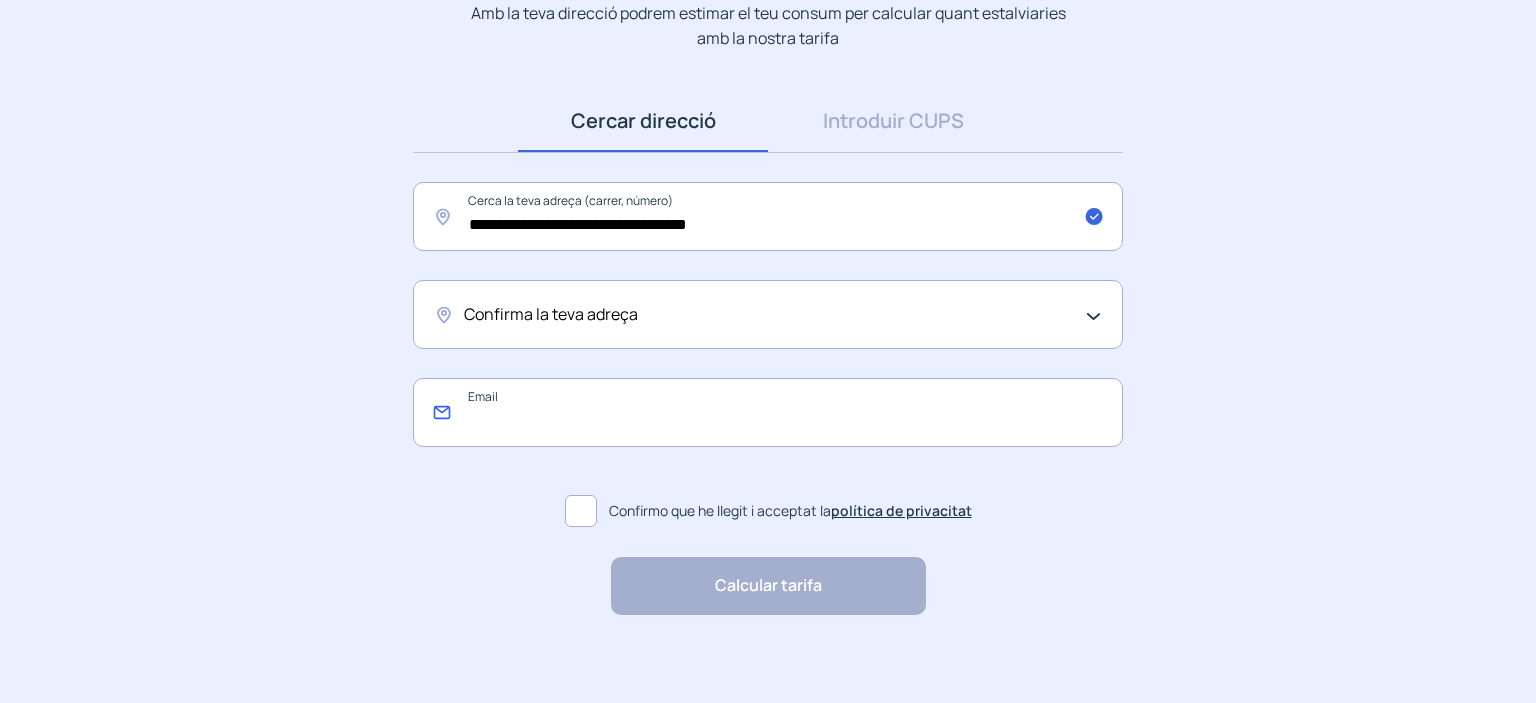 click 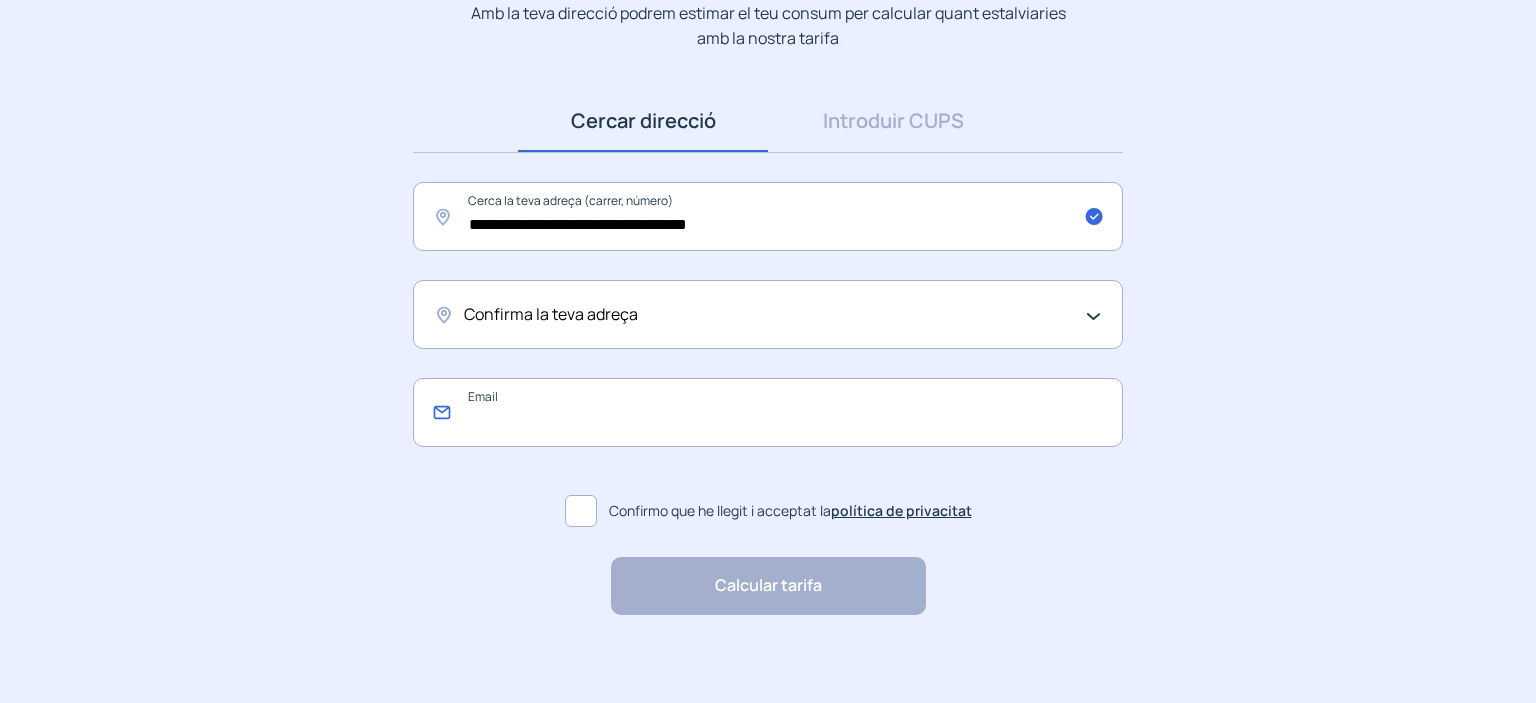 type on "**********" 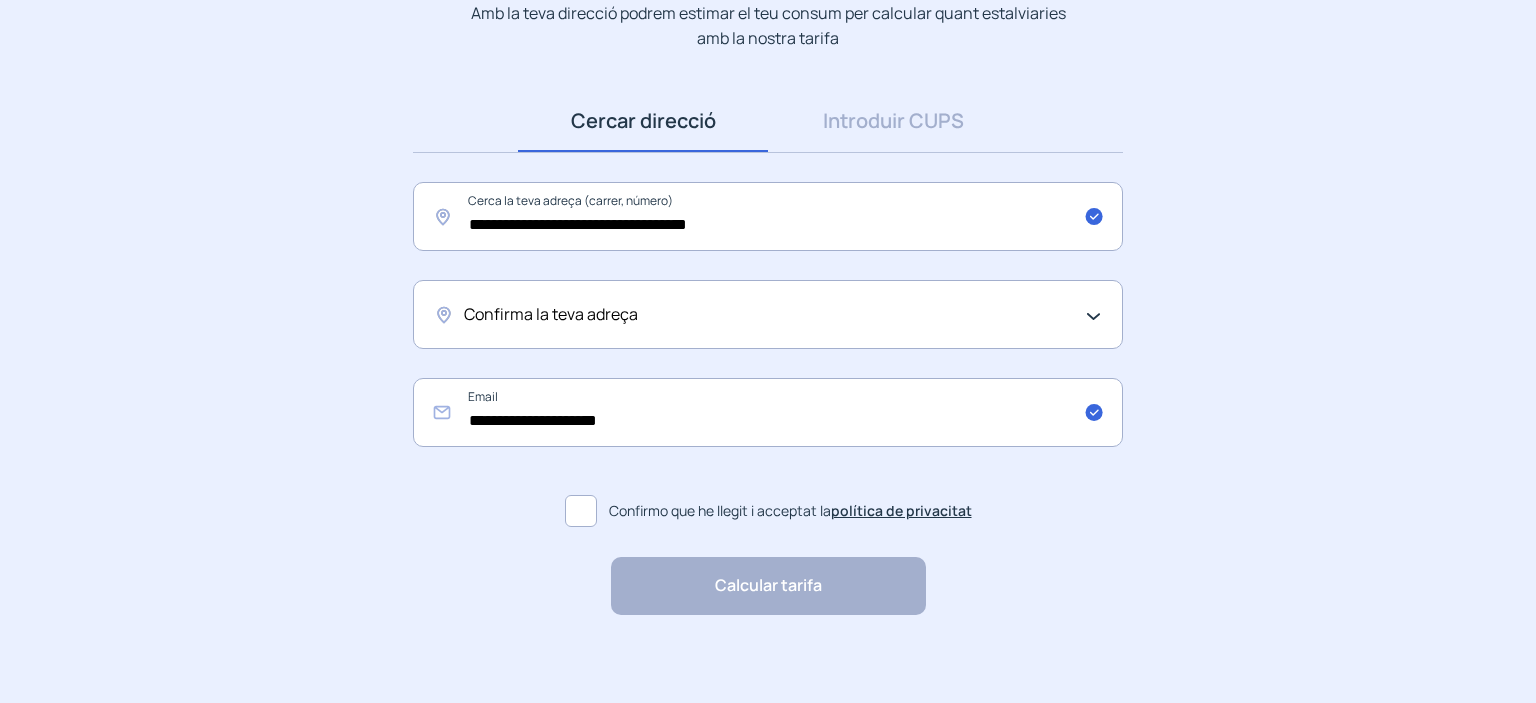 click 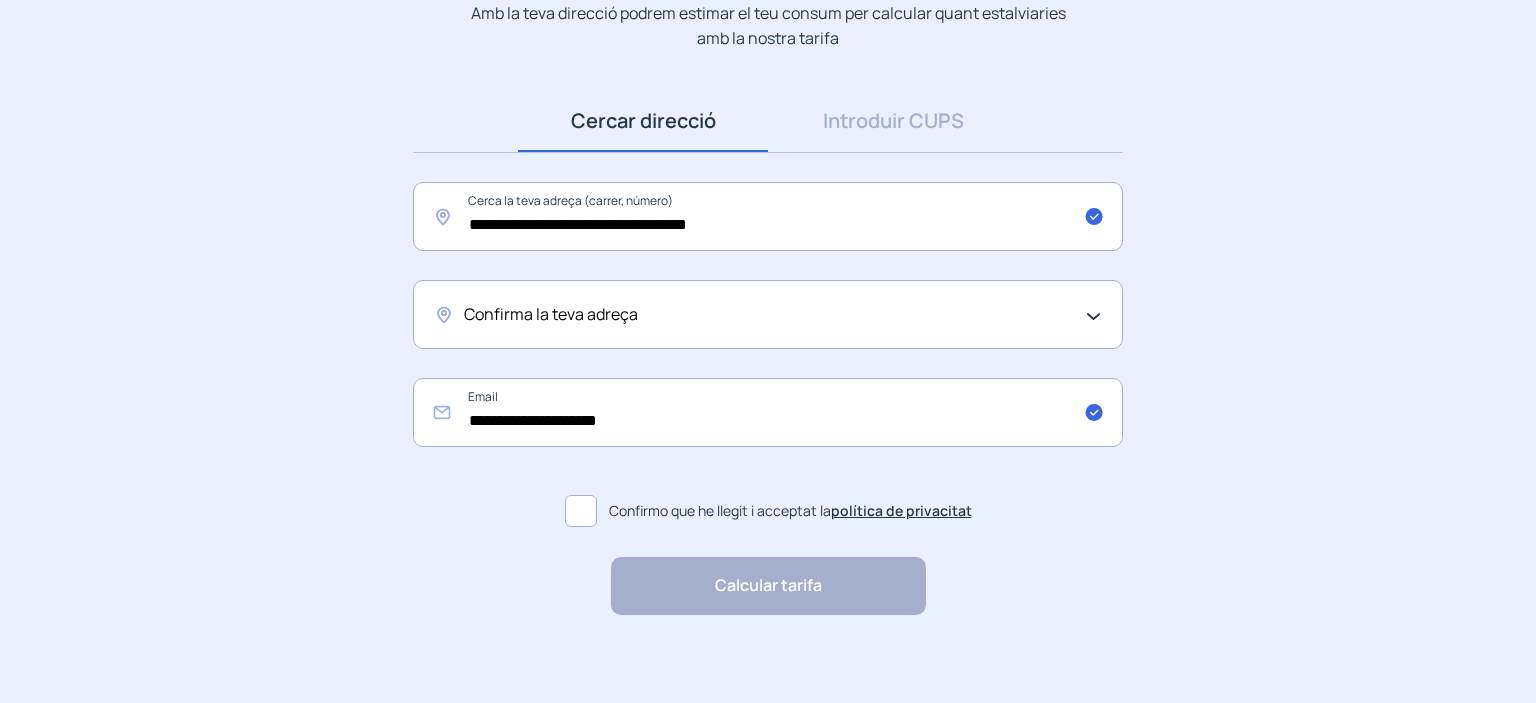 click on "Confirma la teva adreça" 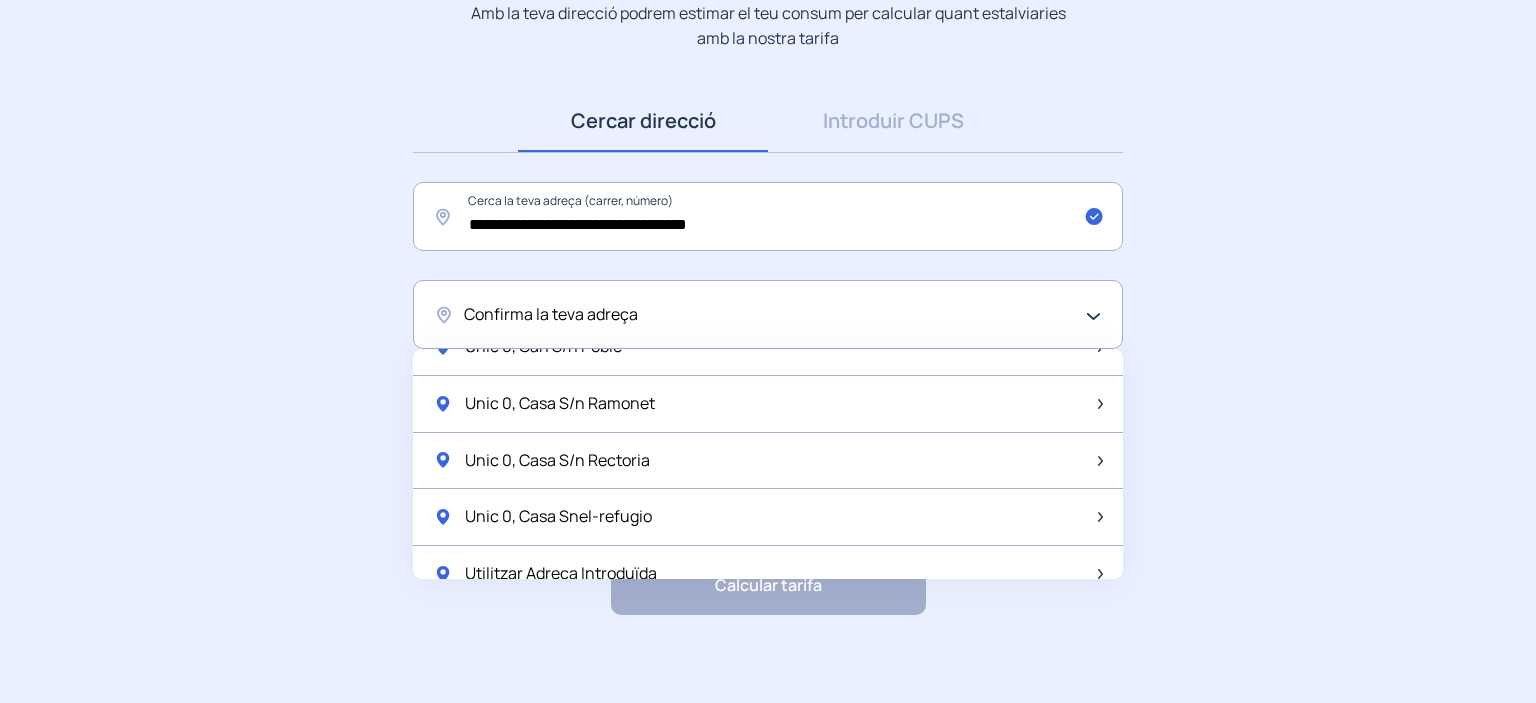 scroll, scrollTop: 2645, scrollLeft: 0, axis: vertical 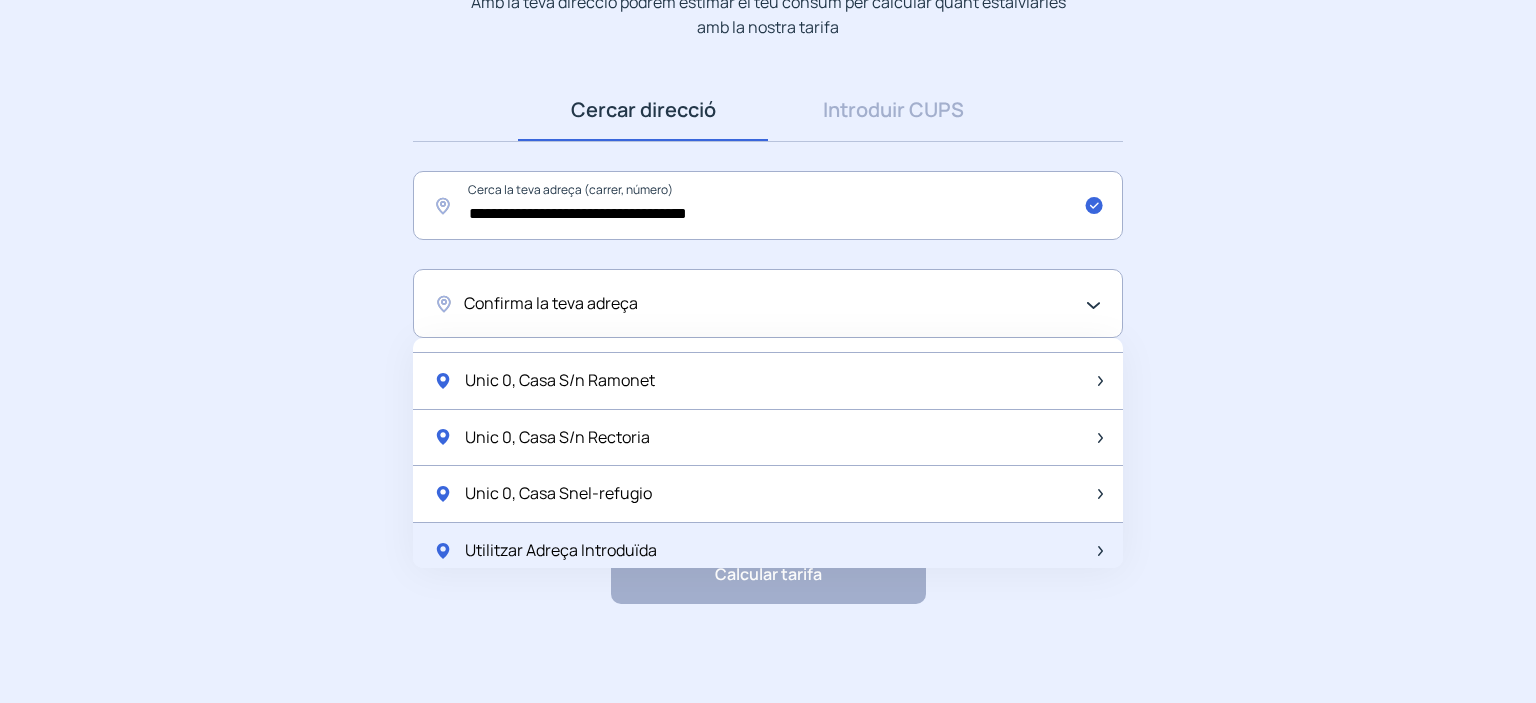 click on "Utilitzar Adreça Introduïda" 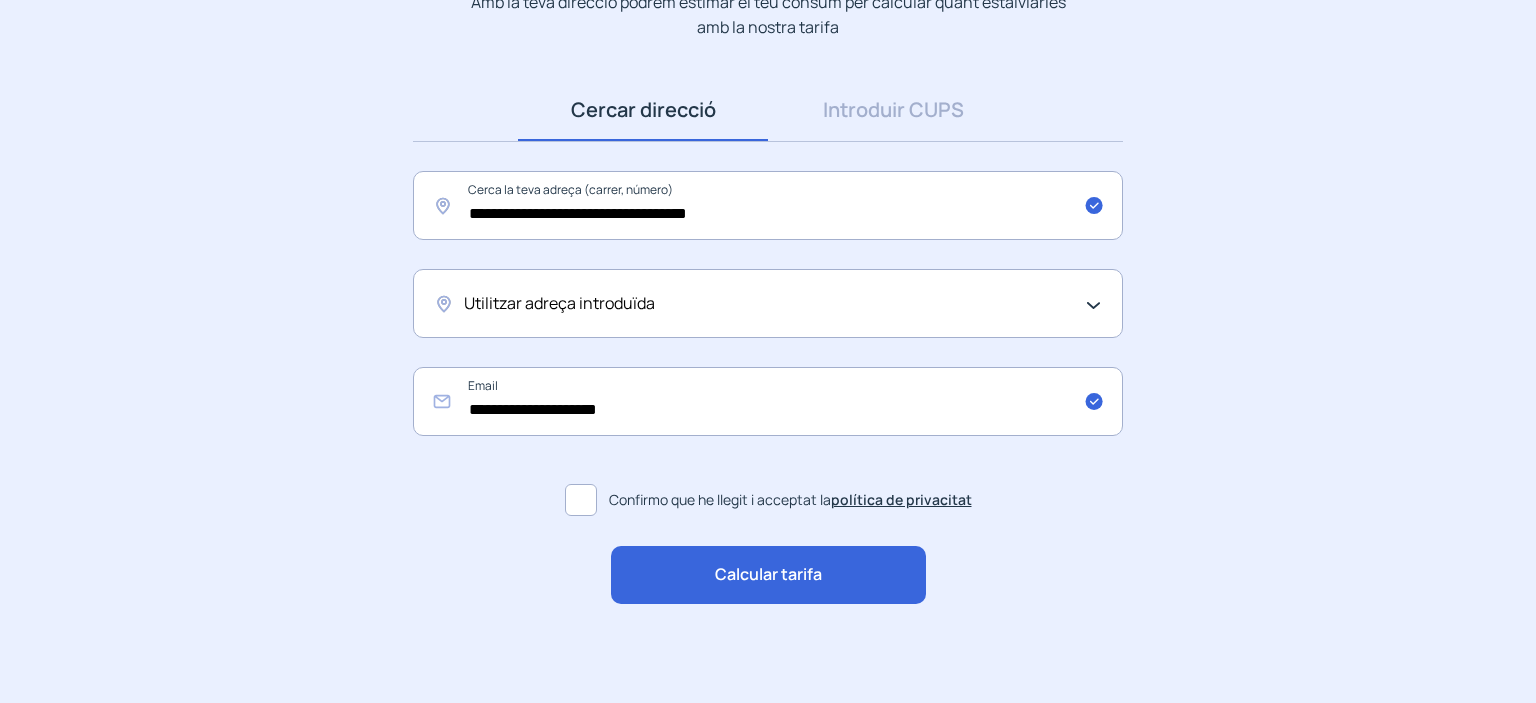 click on "Calcular tarifa" 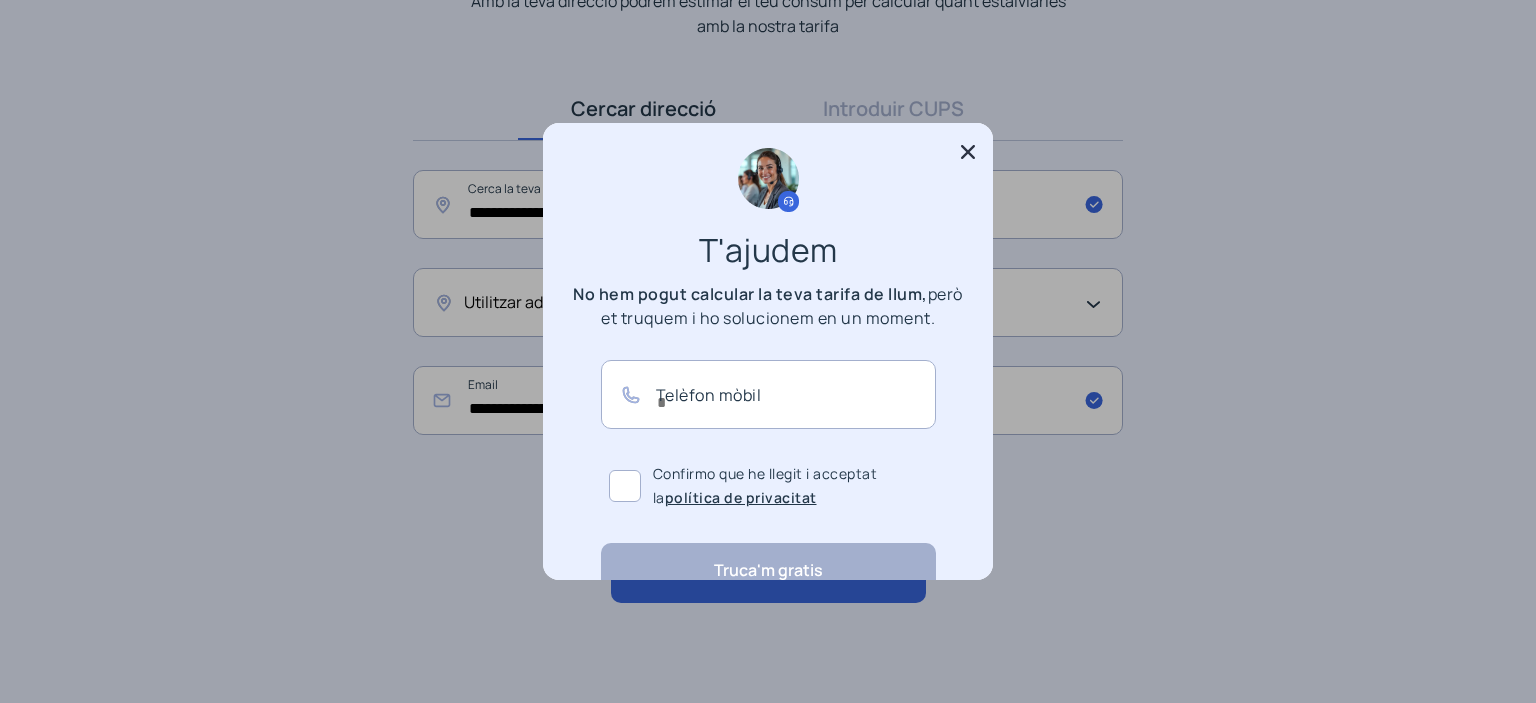 scroll, scrollTop: 0, scrollLeft: 0, axis: both 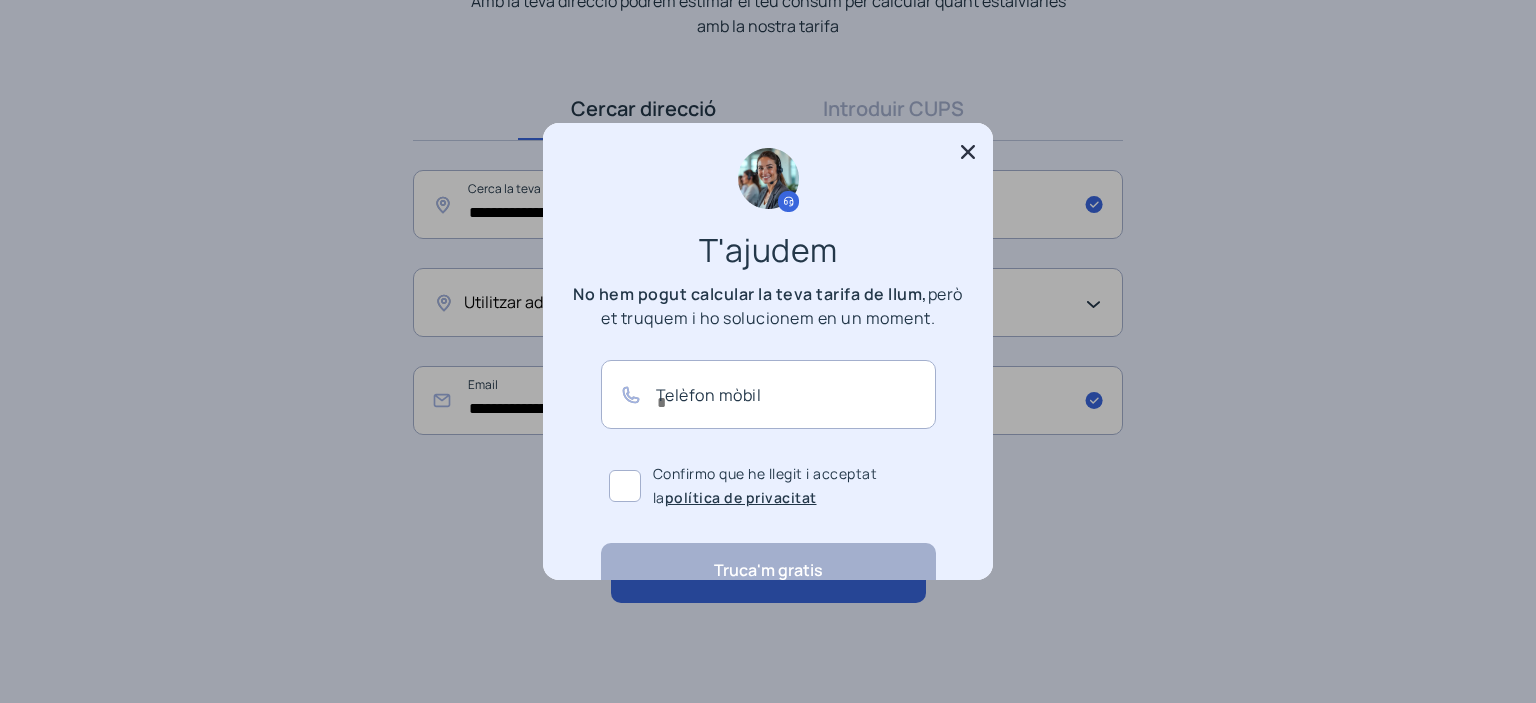 click 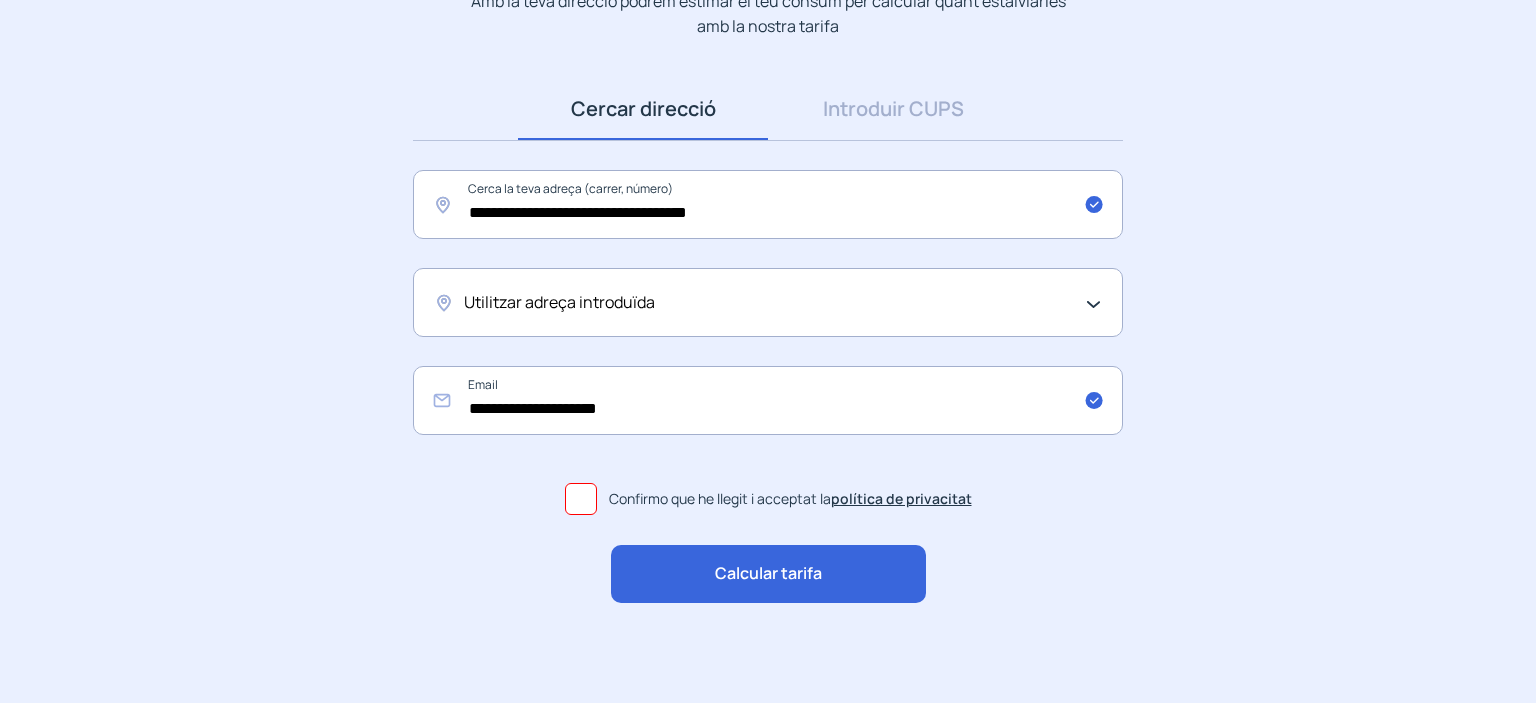 scroll, scrollTop: 244, scrollLeft: 0, axis: vertical 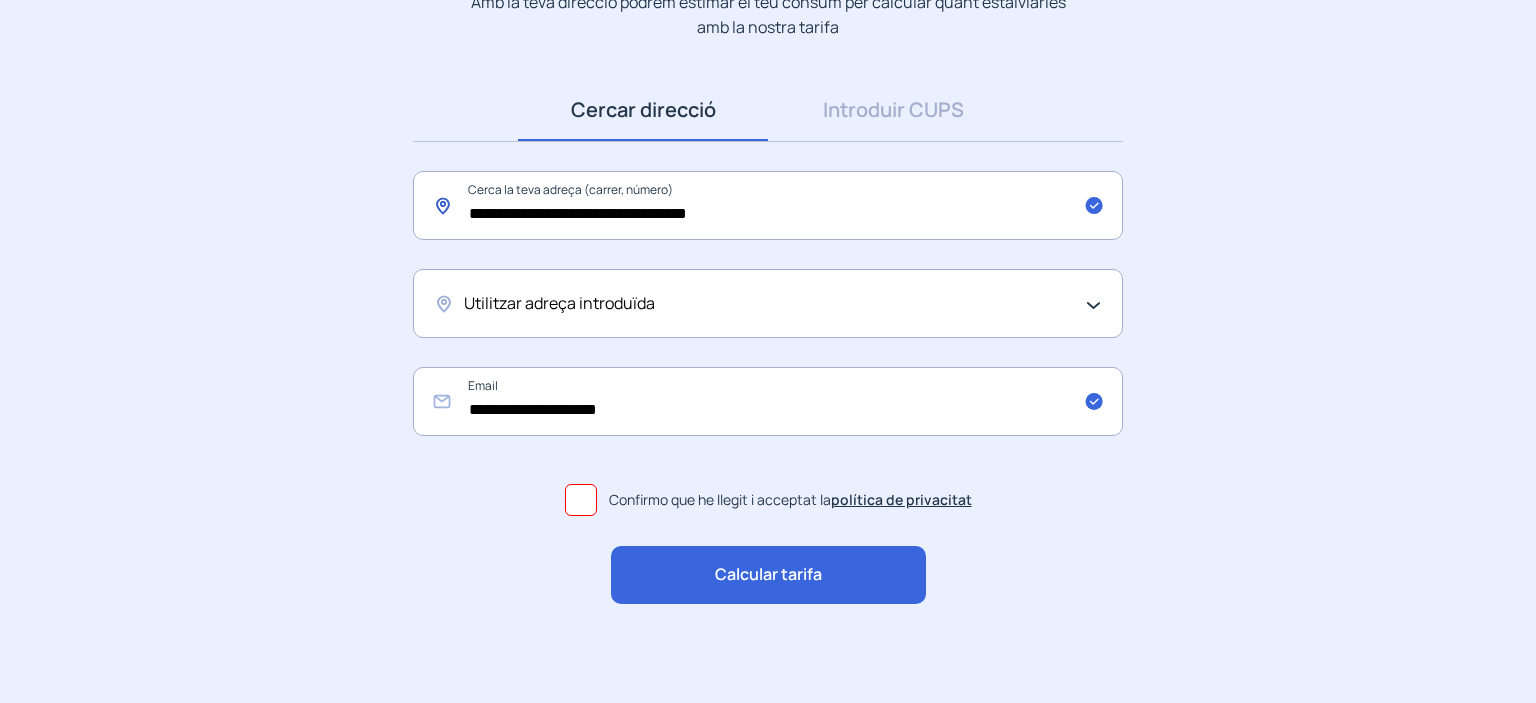 click on "**********" 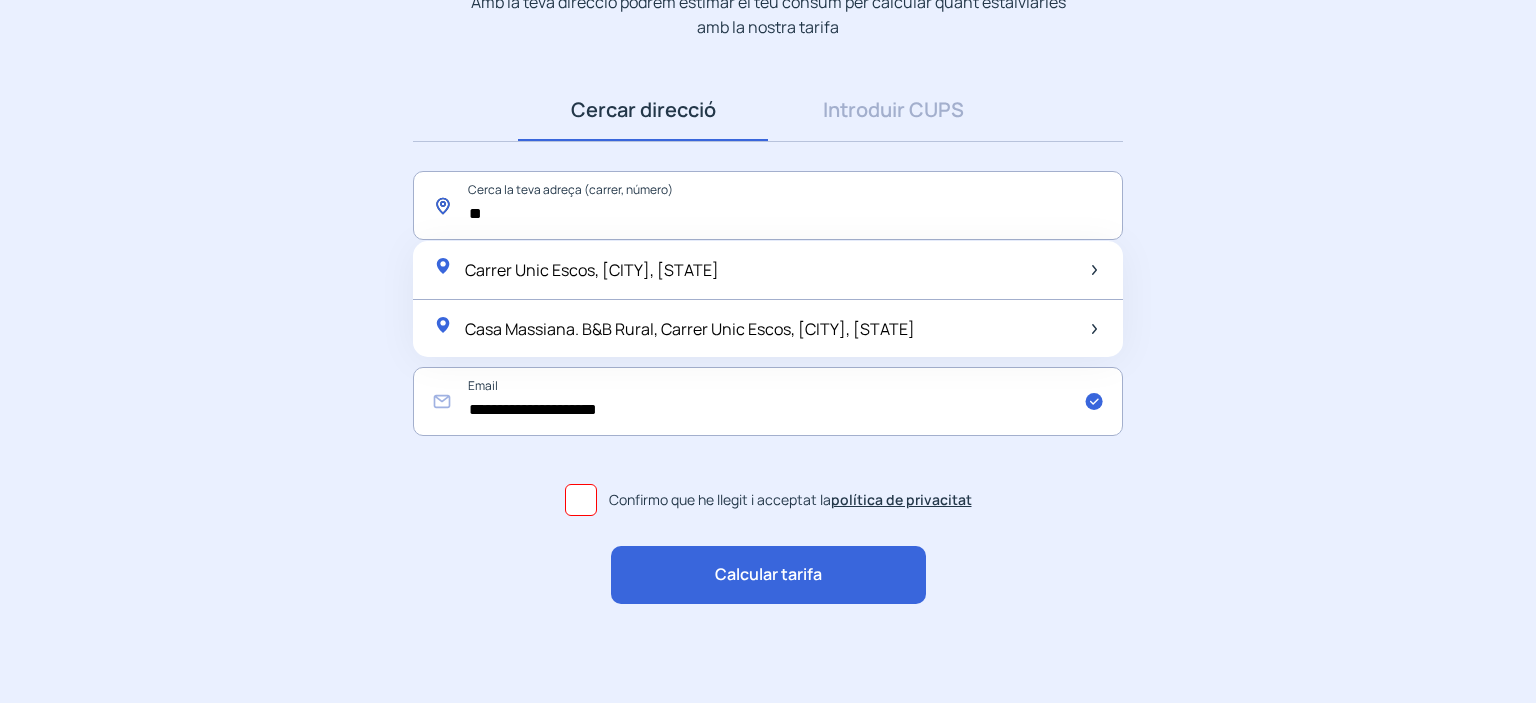 type on "*" 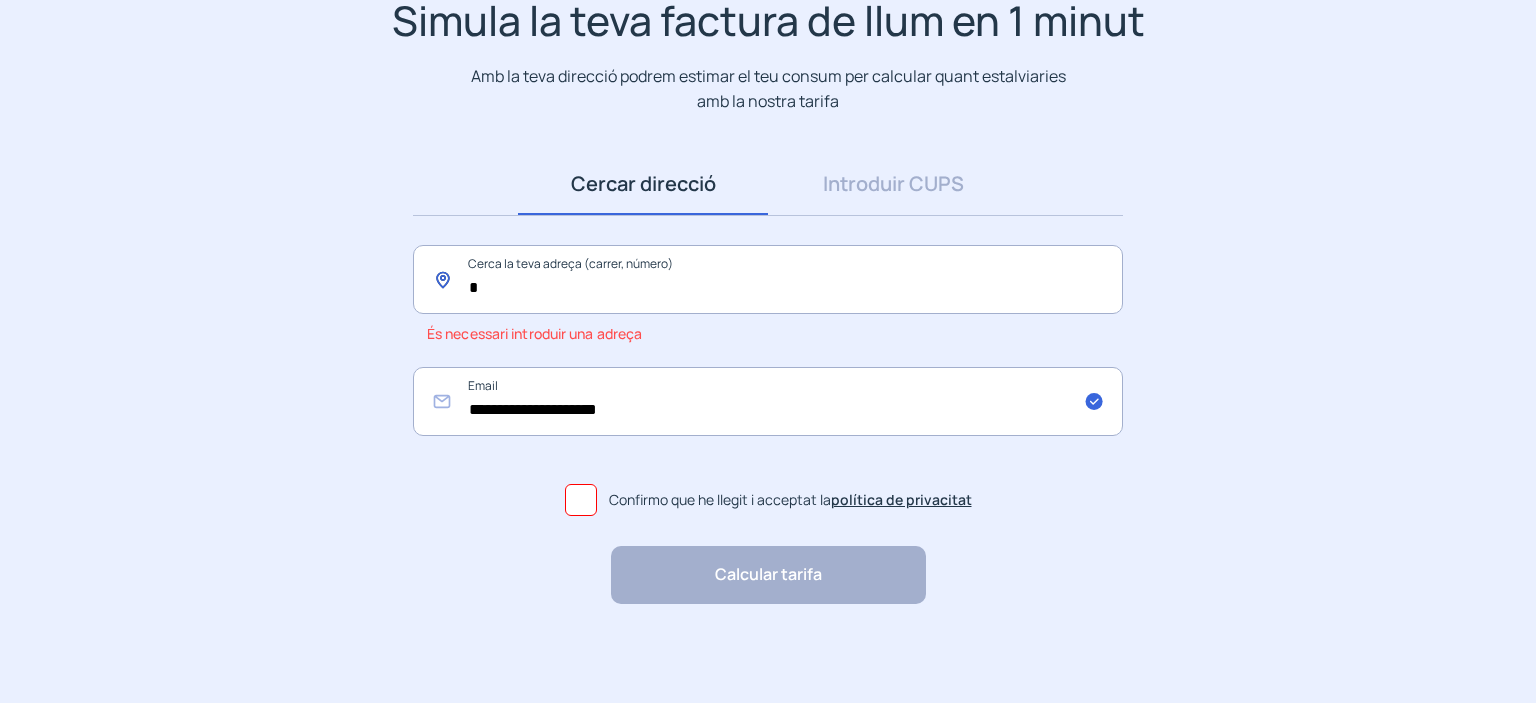 scroll, scrollTop: 146, scrollLeft: 0, axis: vertical 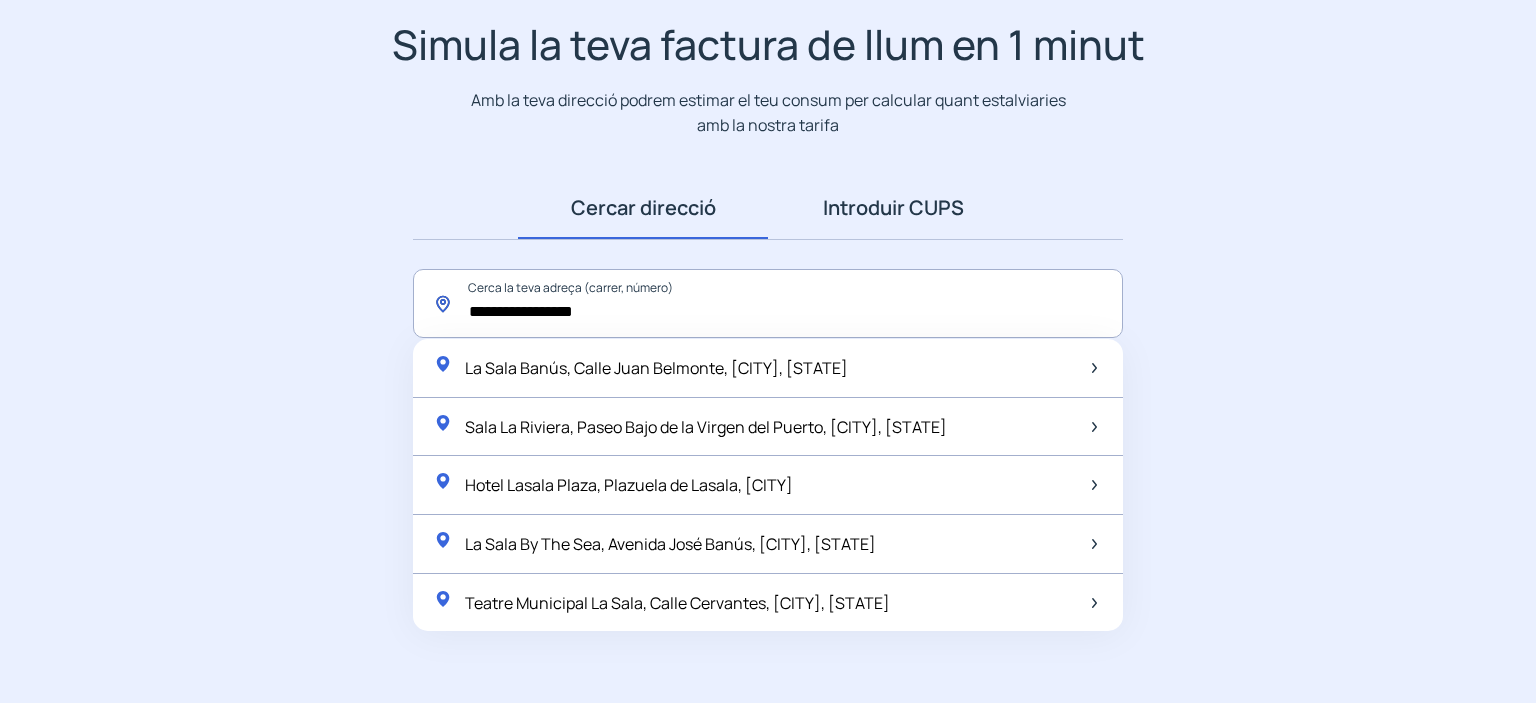 type on "**********" 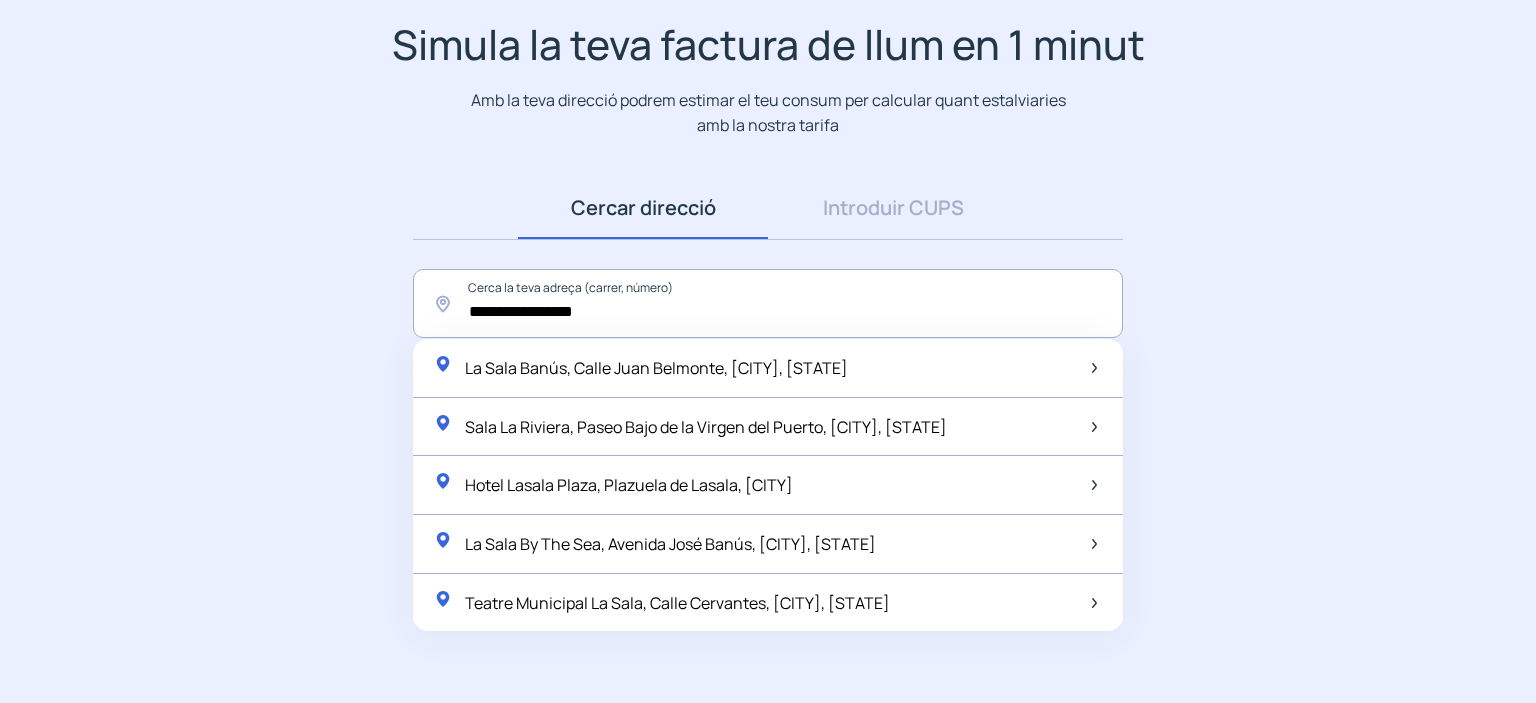 click on "Cercar direcció Direcció Introduir CUPS CUPS" 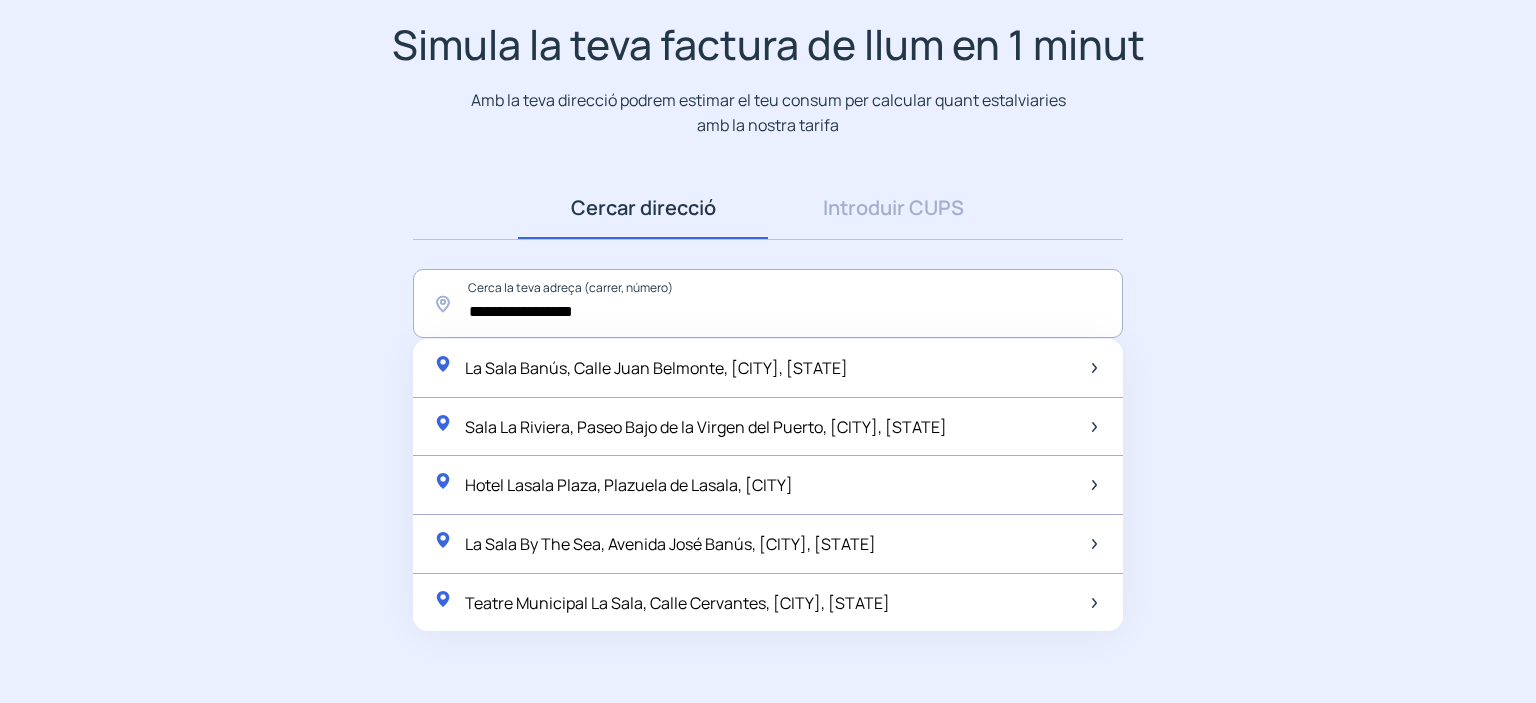 click on "**********" 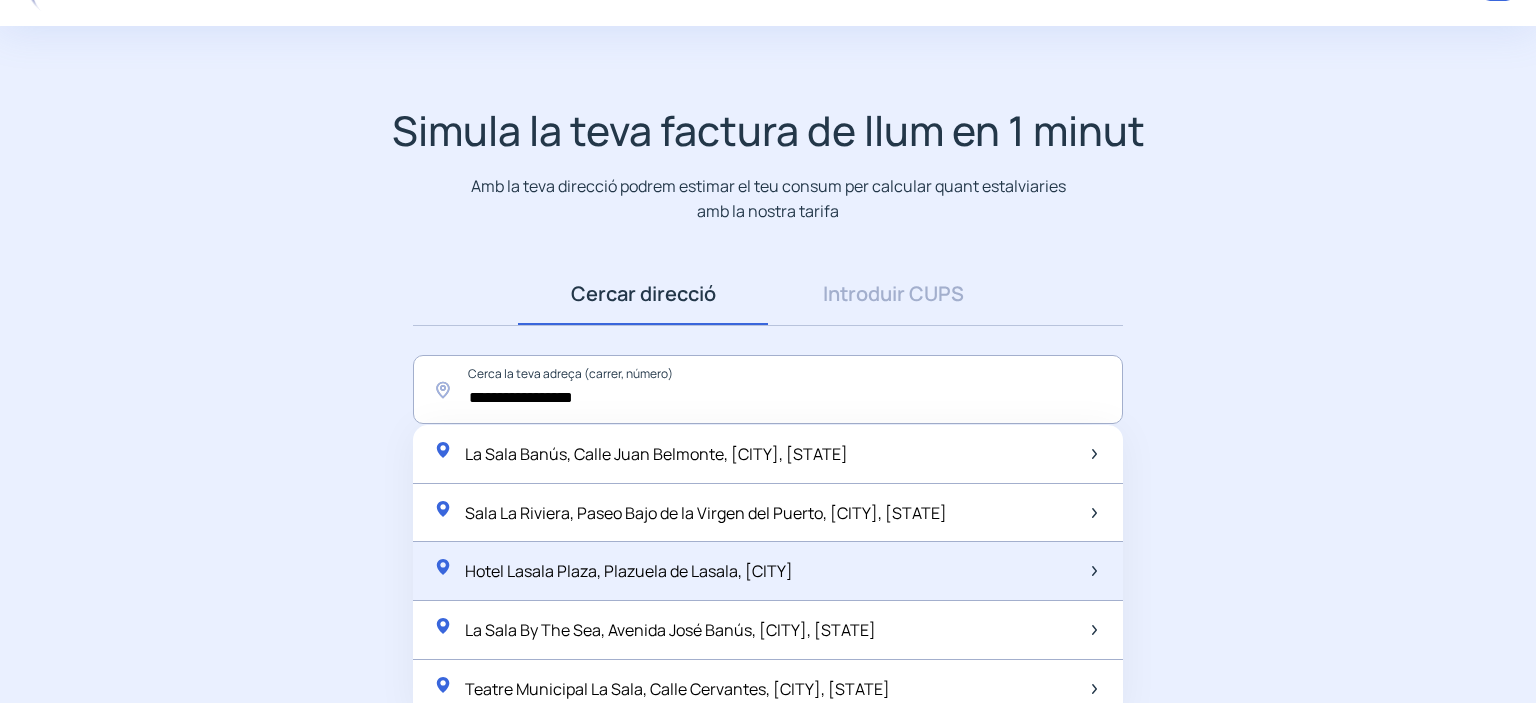 scroll, scrollTop: 146, scrollLeft: 0, axis: vertical 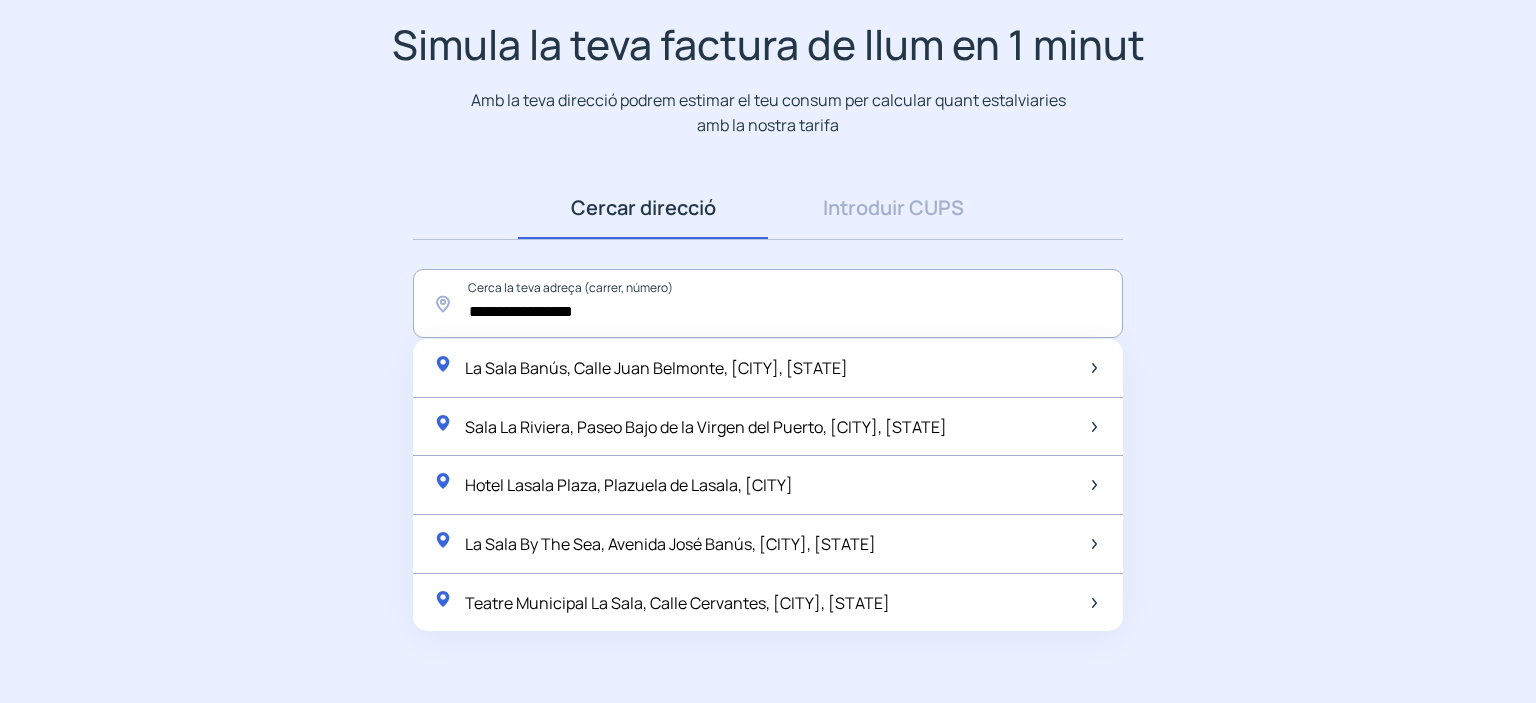 click on "Cercar direcció" at bounding box center [643, 208] 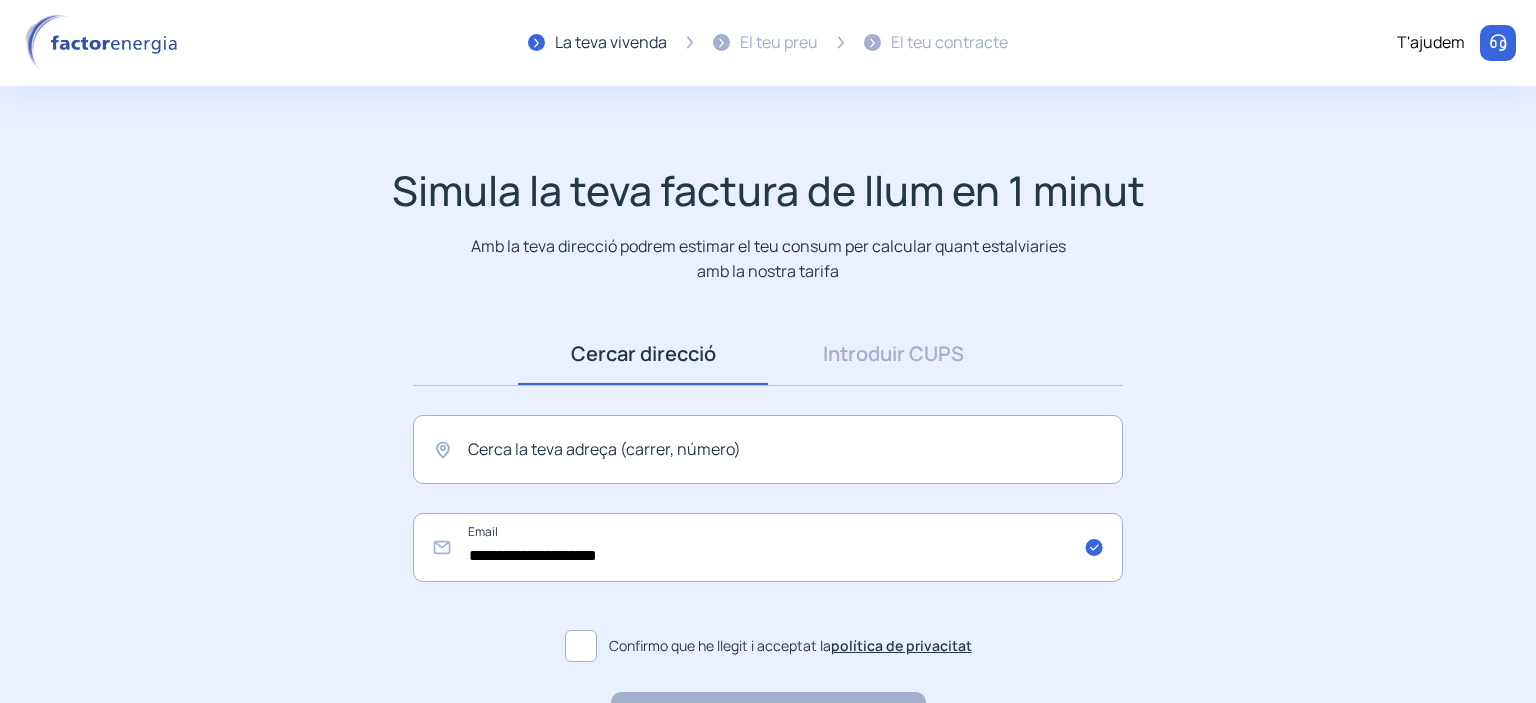 scroll, scrollTop: 0, scrollLeft: 0, axis: both 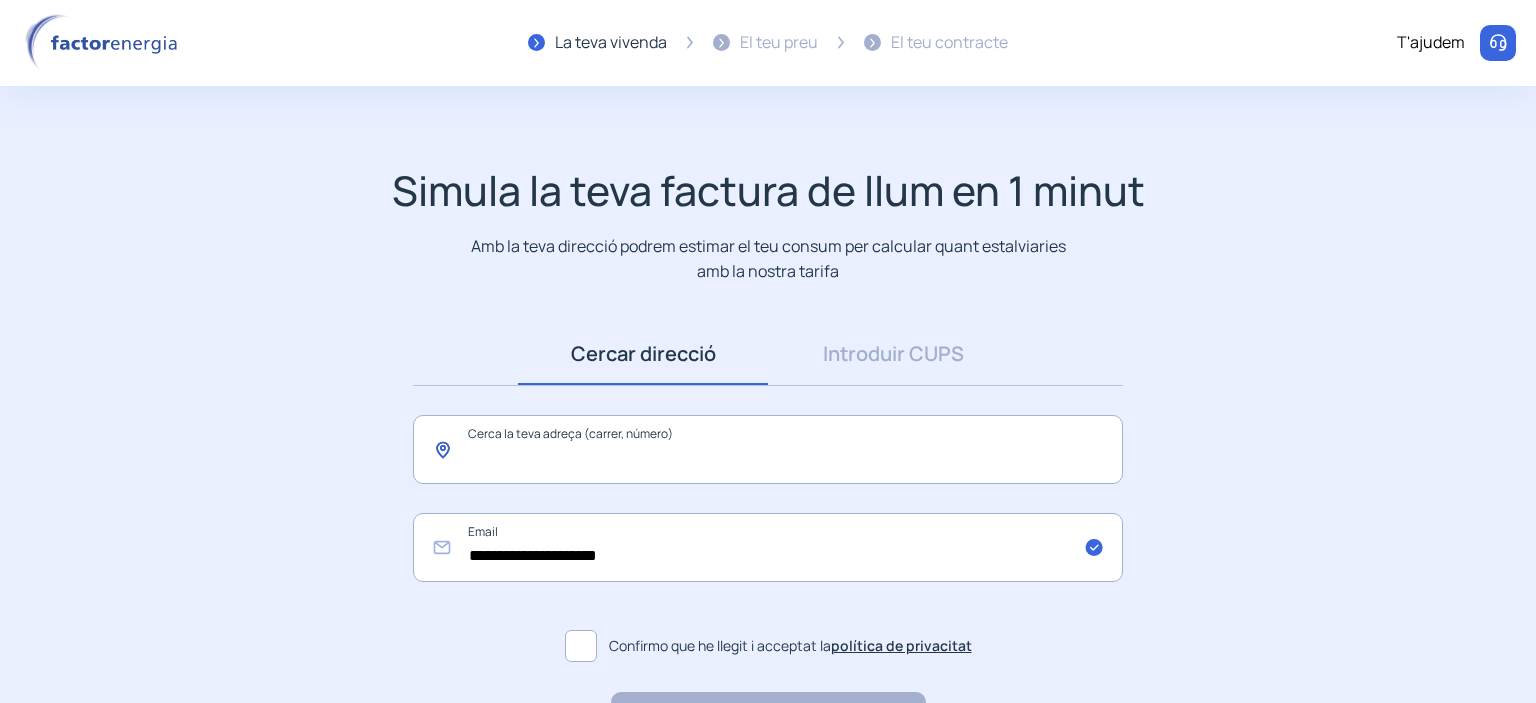 click 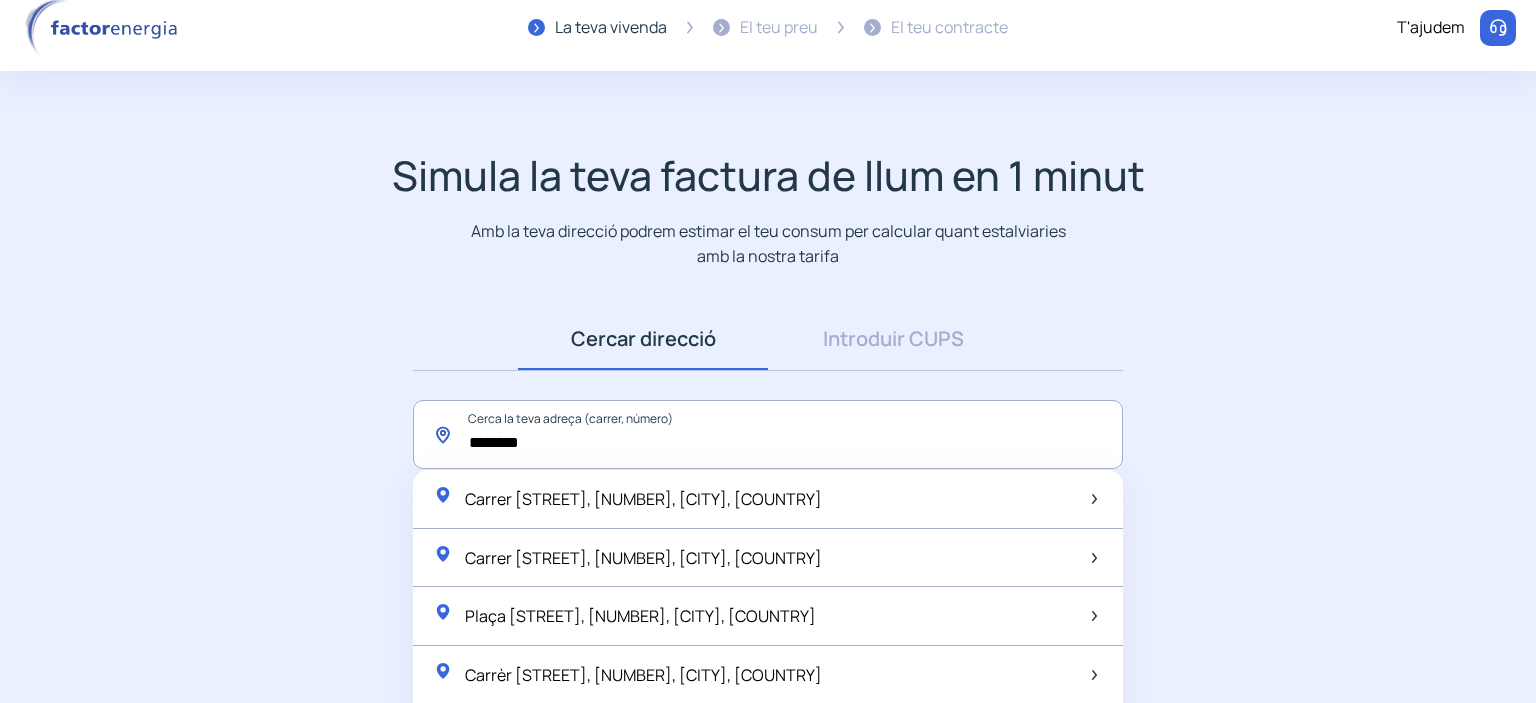 scroll, scrollTop: 0, scrollLeft: 0, axis: both 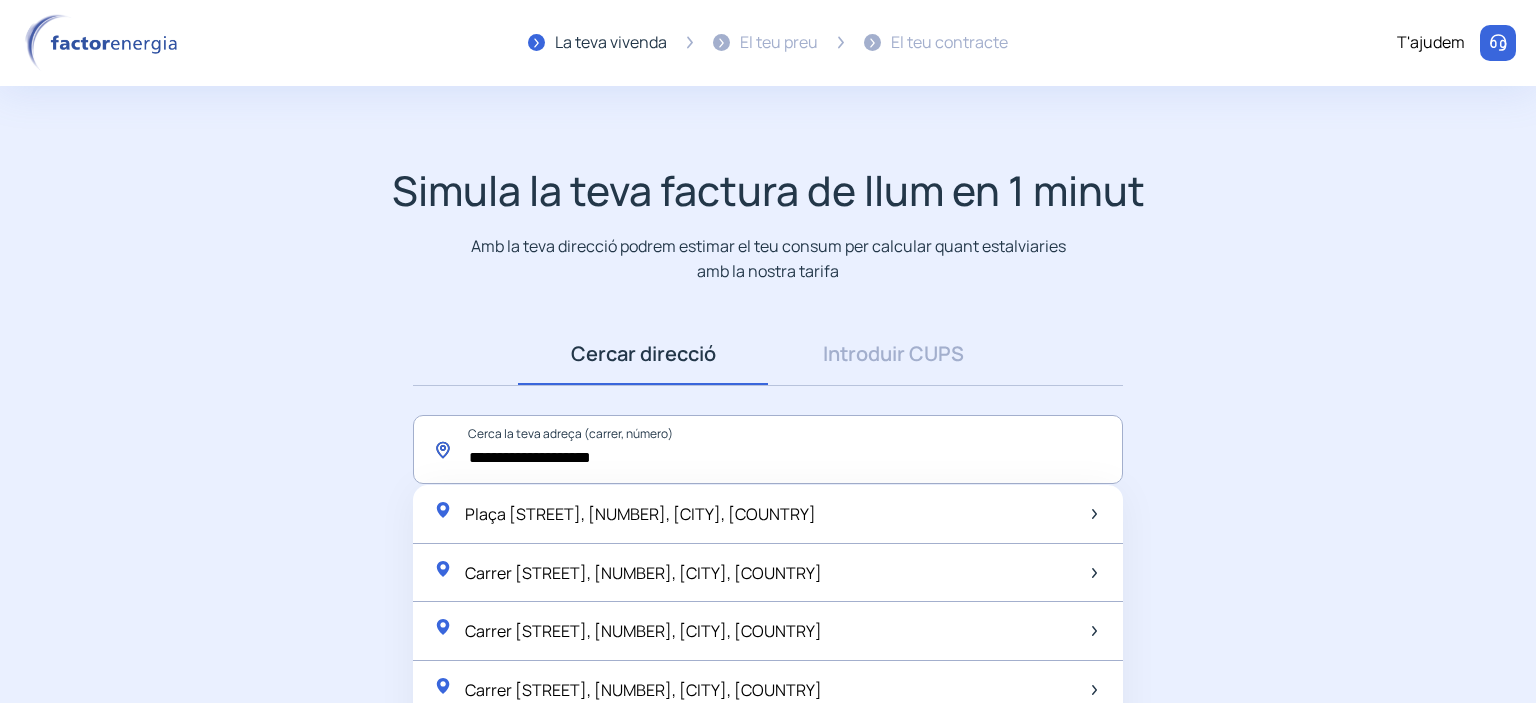 type on "**********" 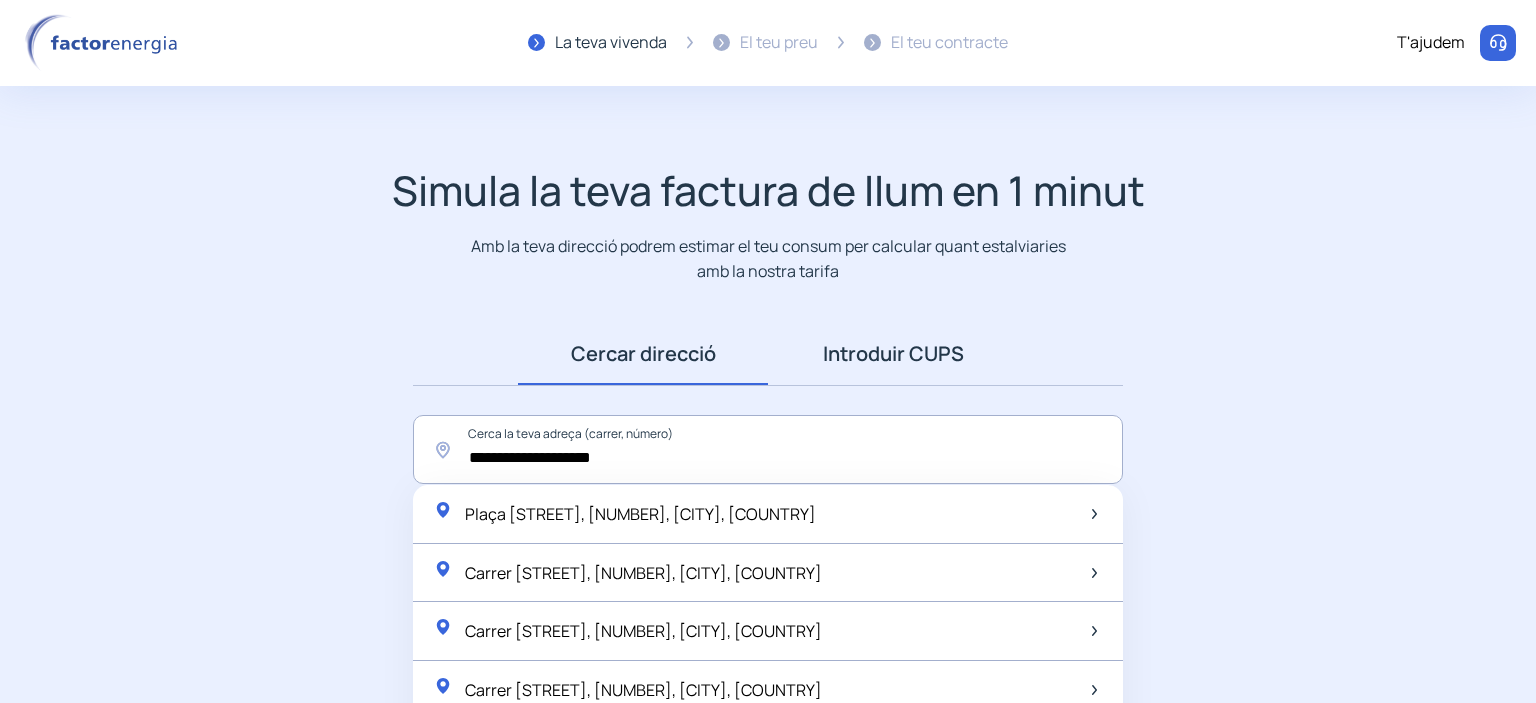 click on "Introduir CUPS" at bounding box center (893, 354) 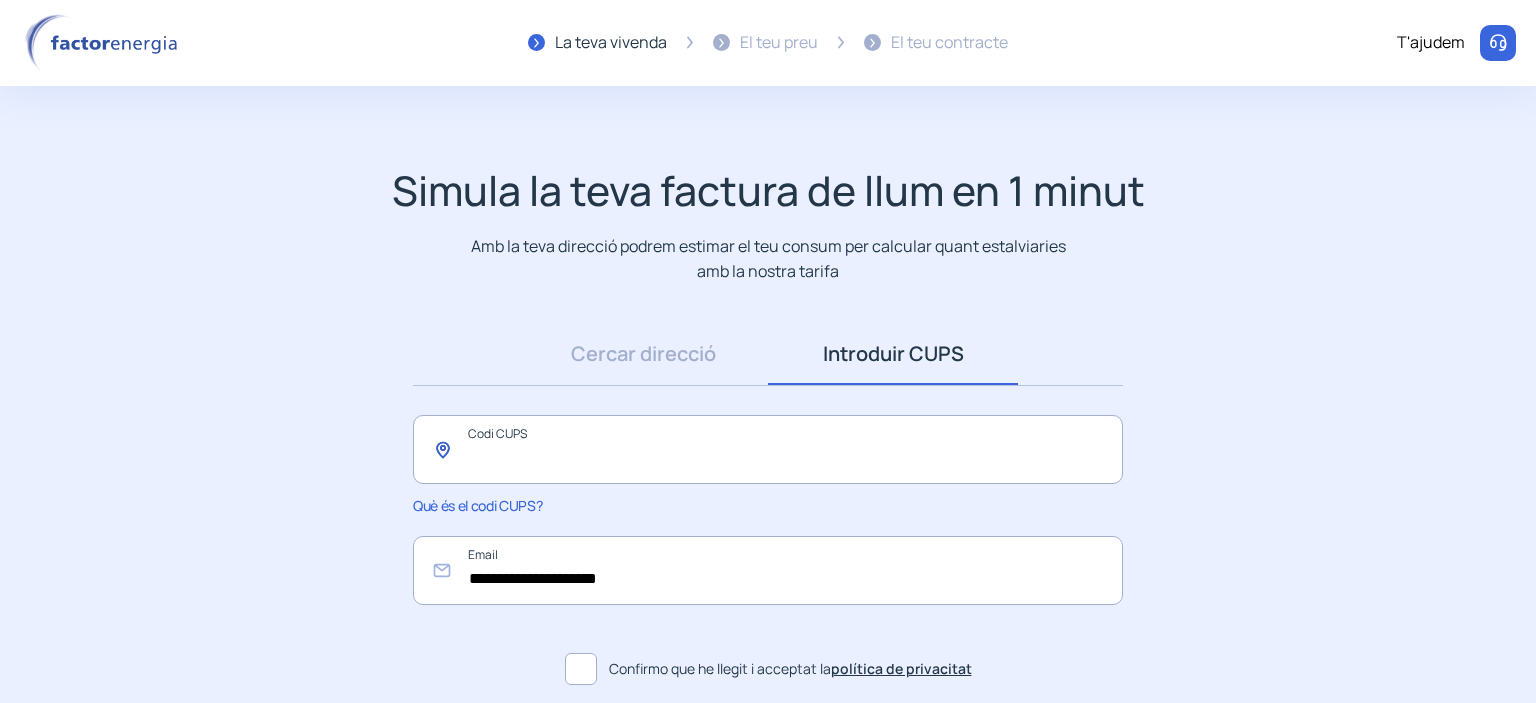 click 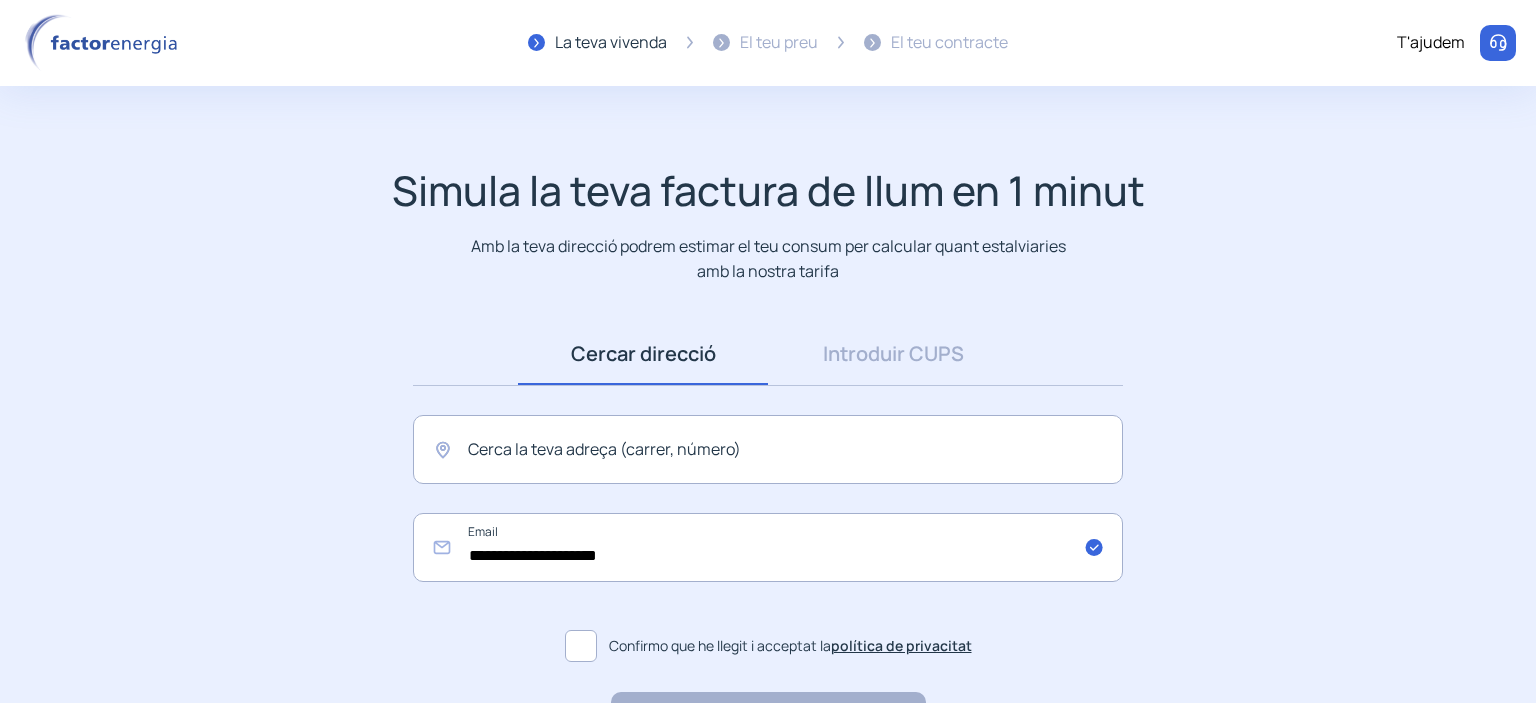 scroll, scrollTop: 0, scrollLeft: 0, axis: both 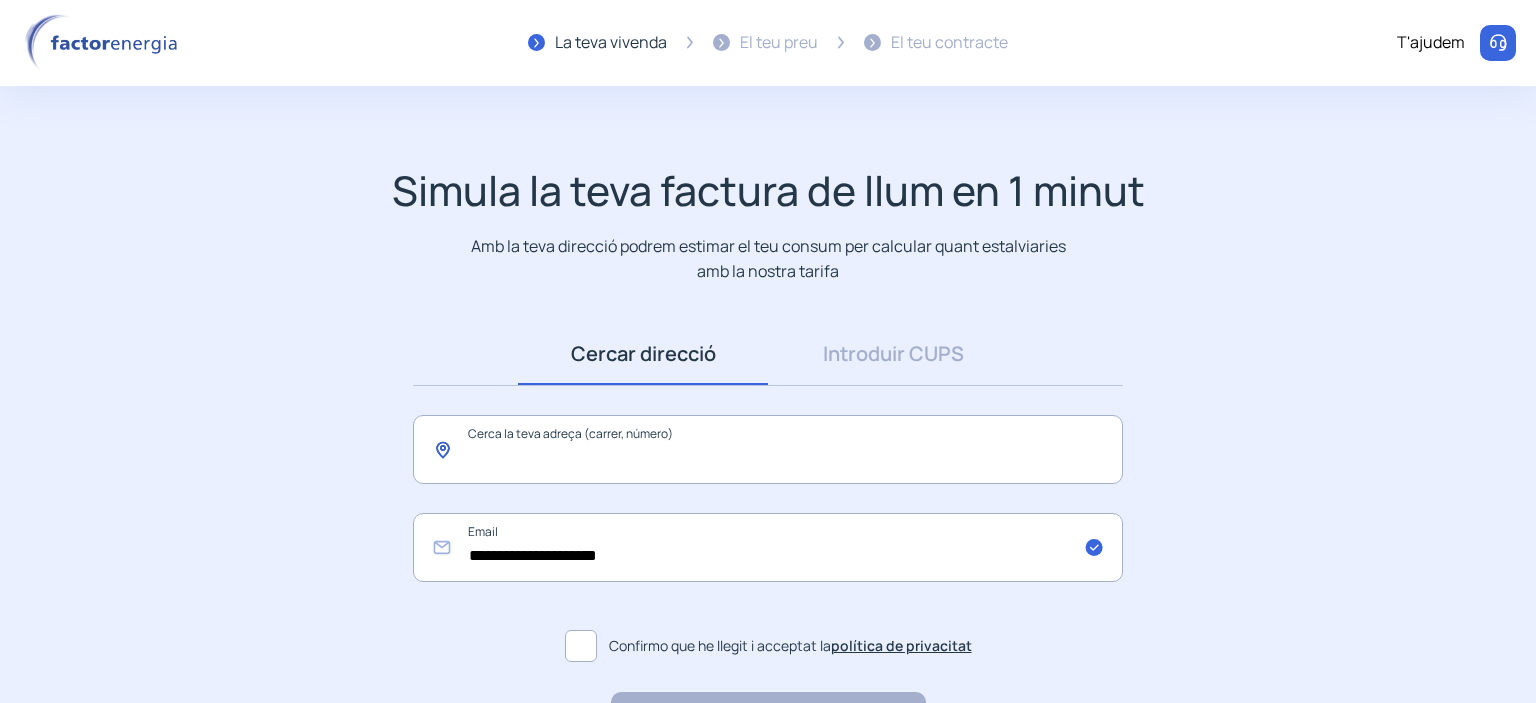 click 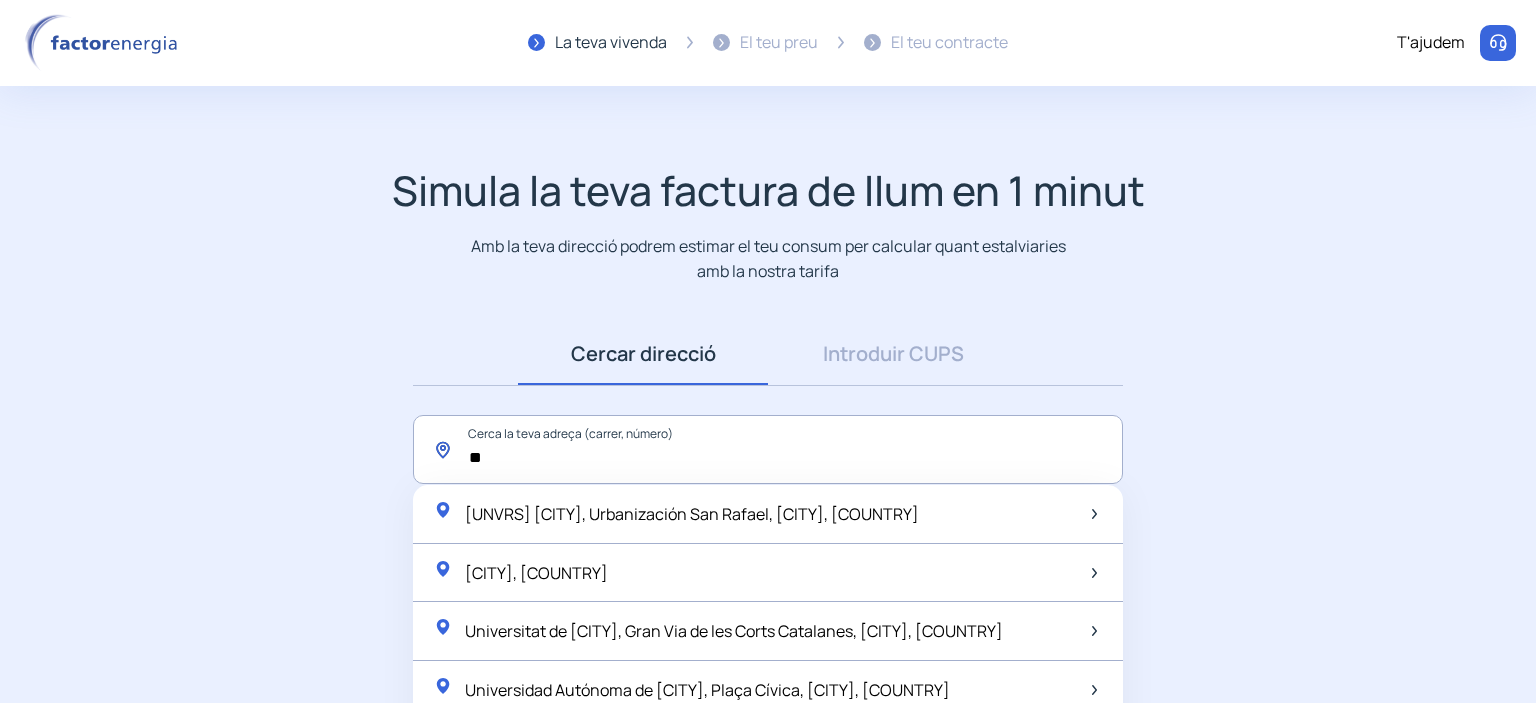type on "*" 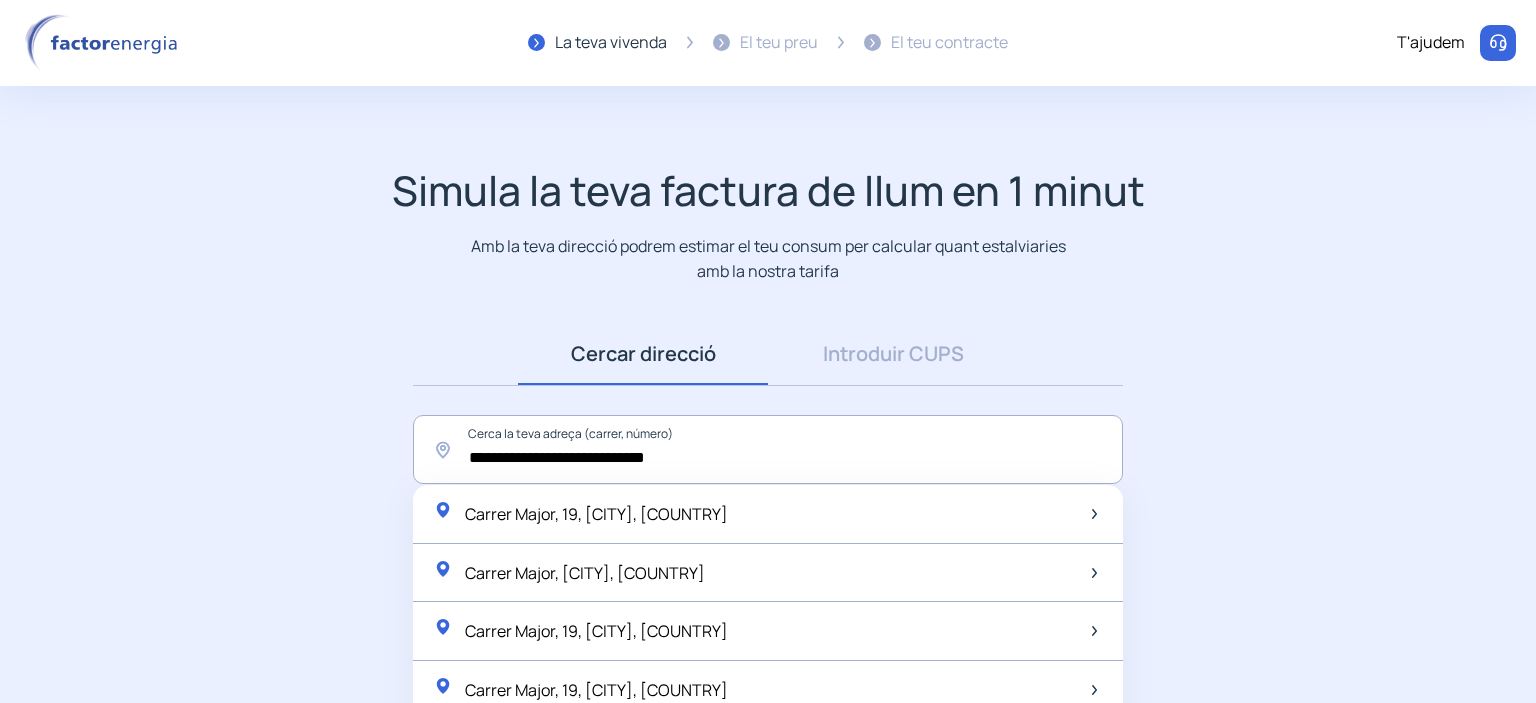 click on "**********" 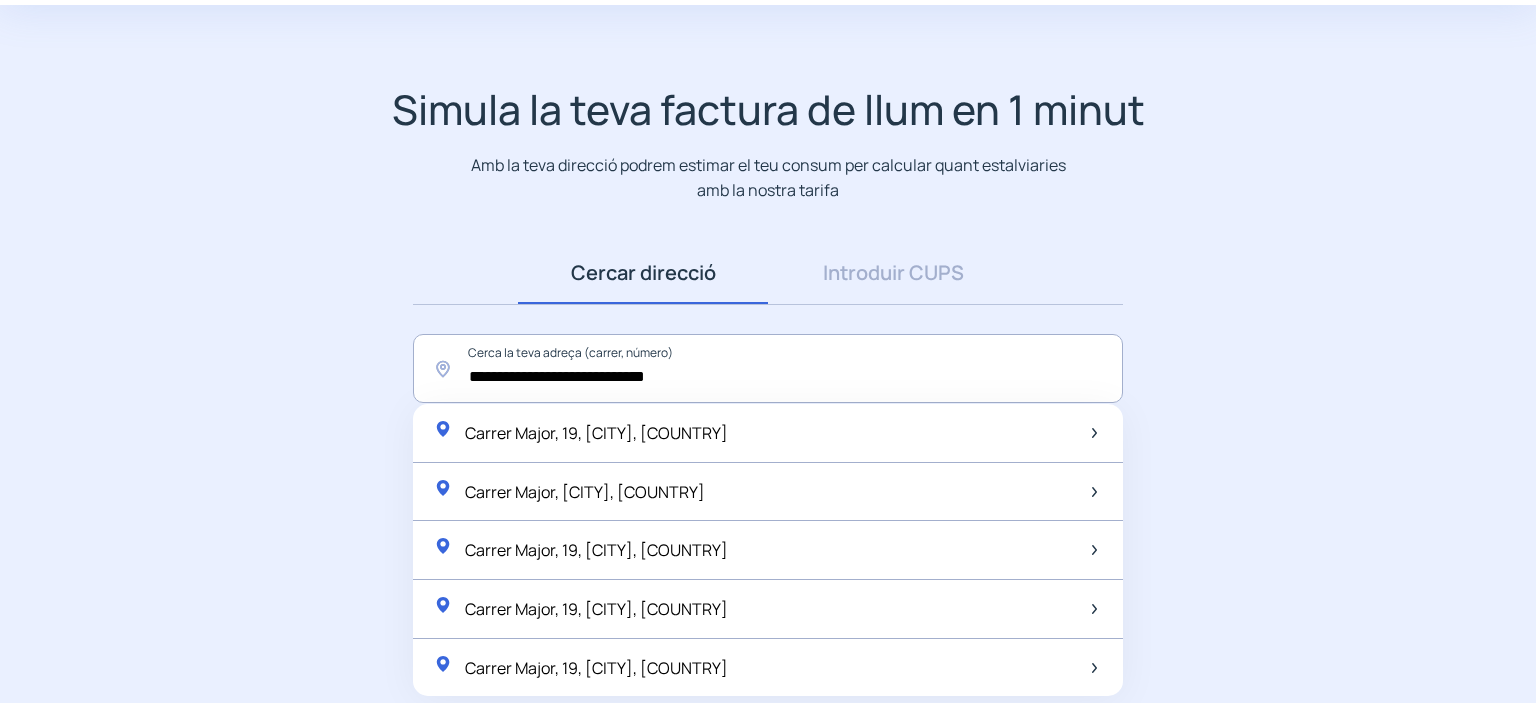scroll, scrollTop: 146, scrollLeft: 0, axis: vertical 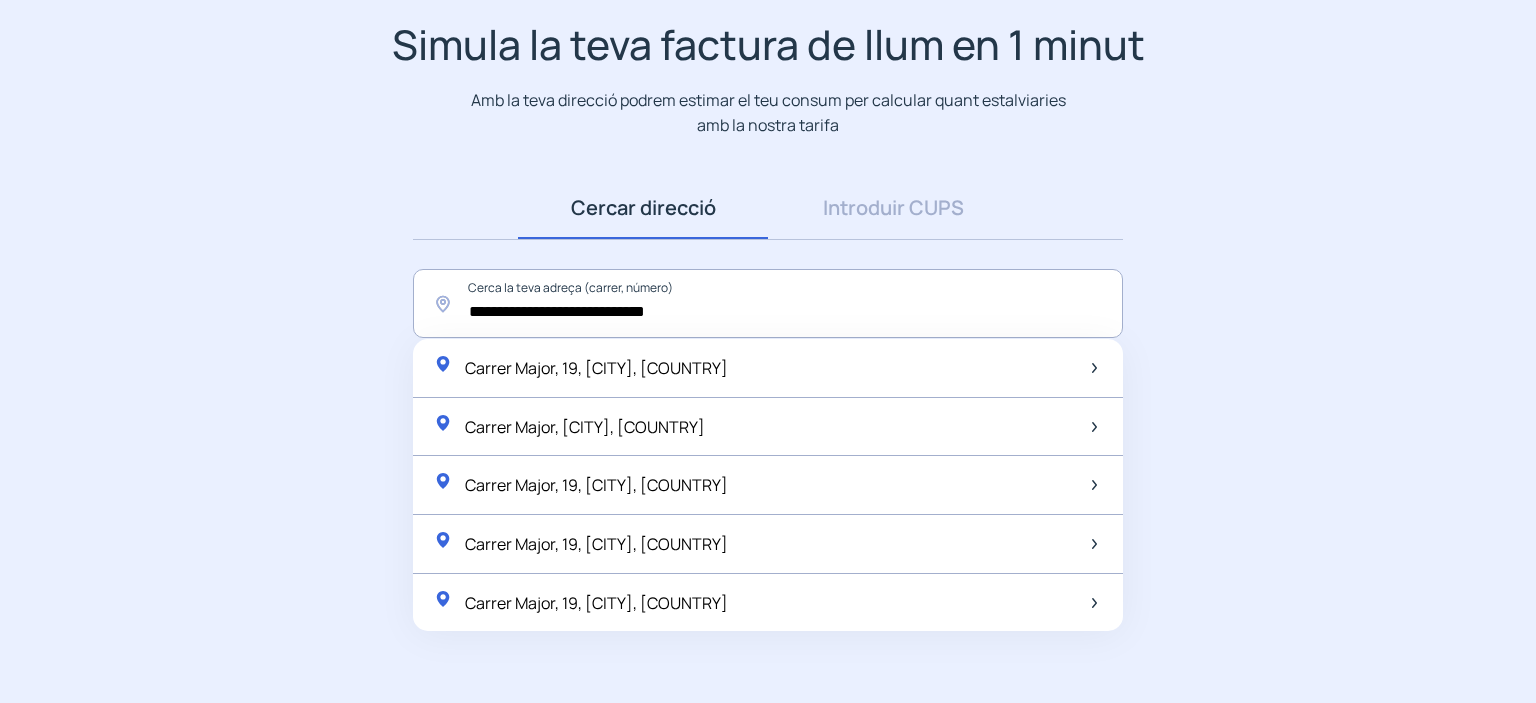 click on "**********" 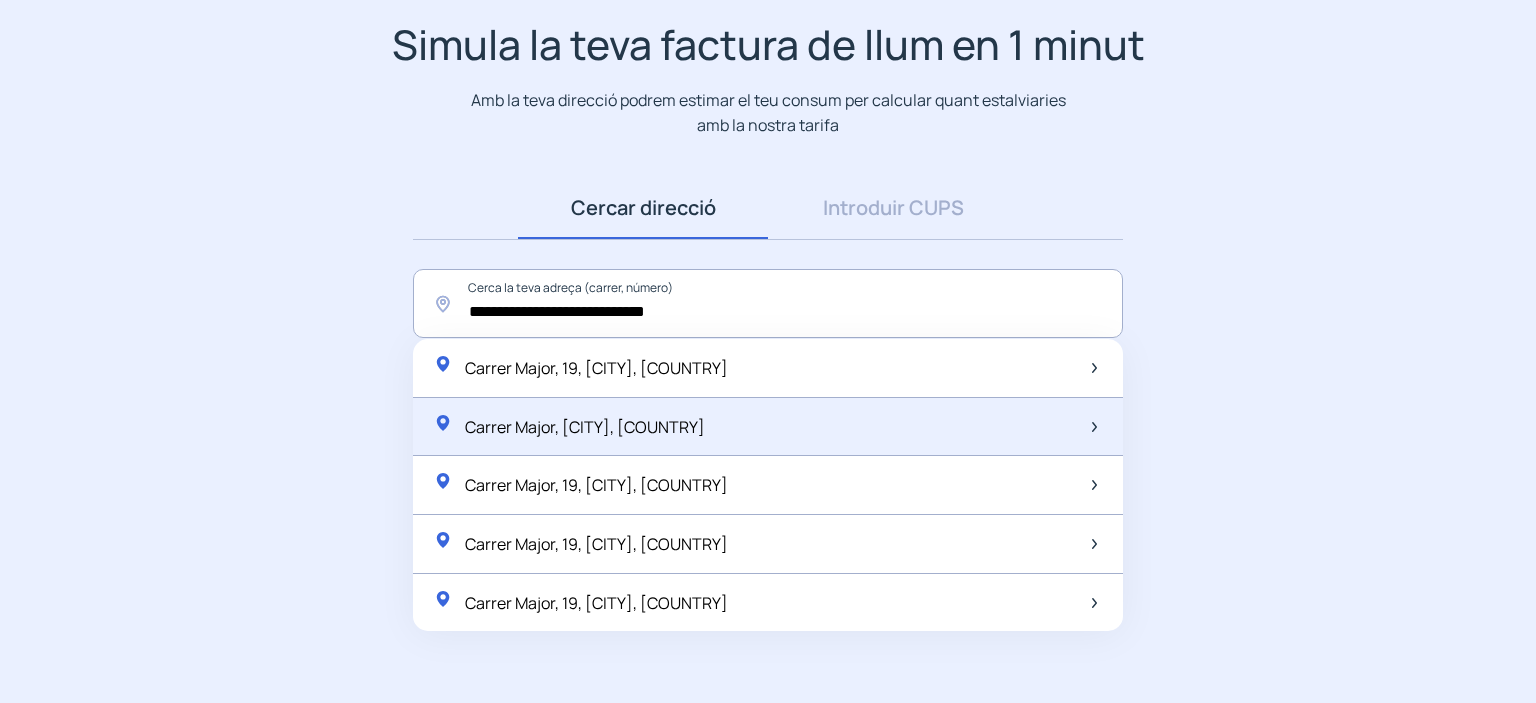 click 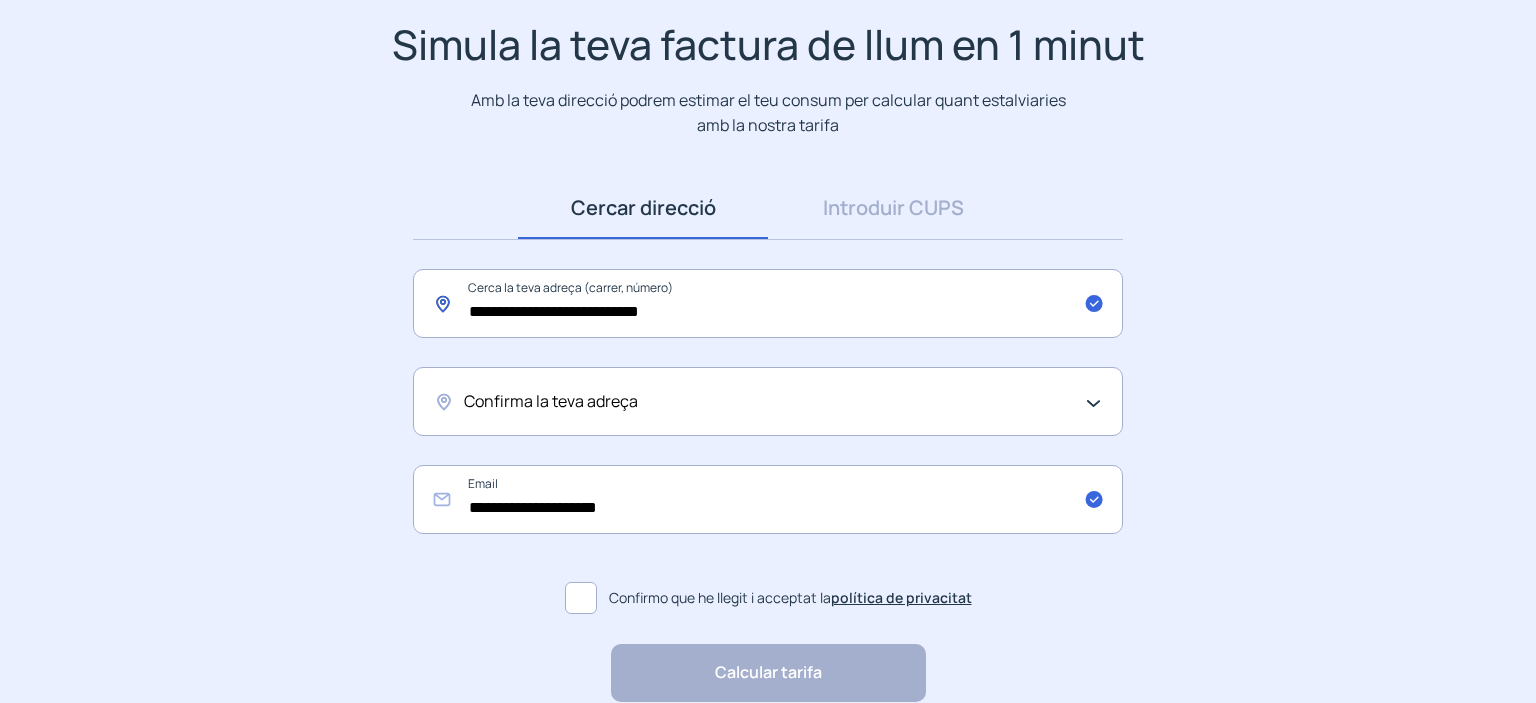 click on "**********" 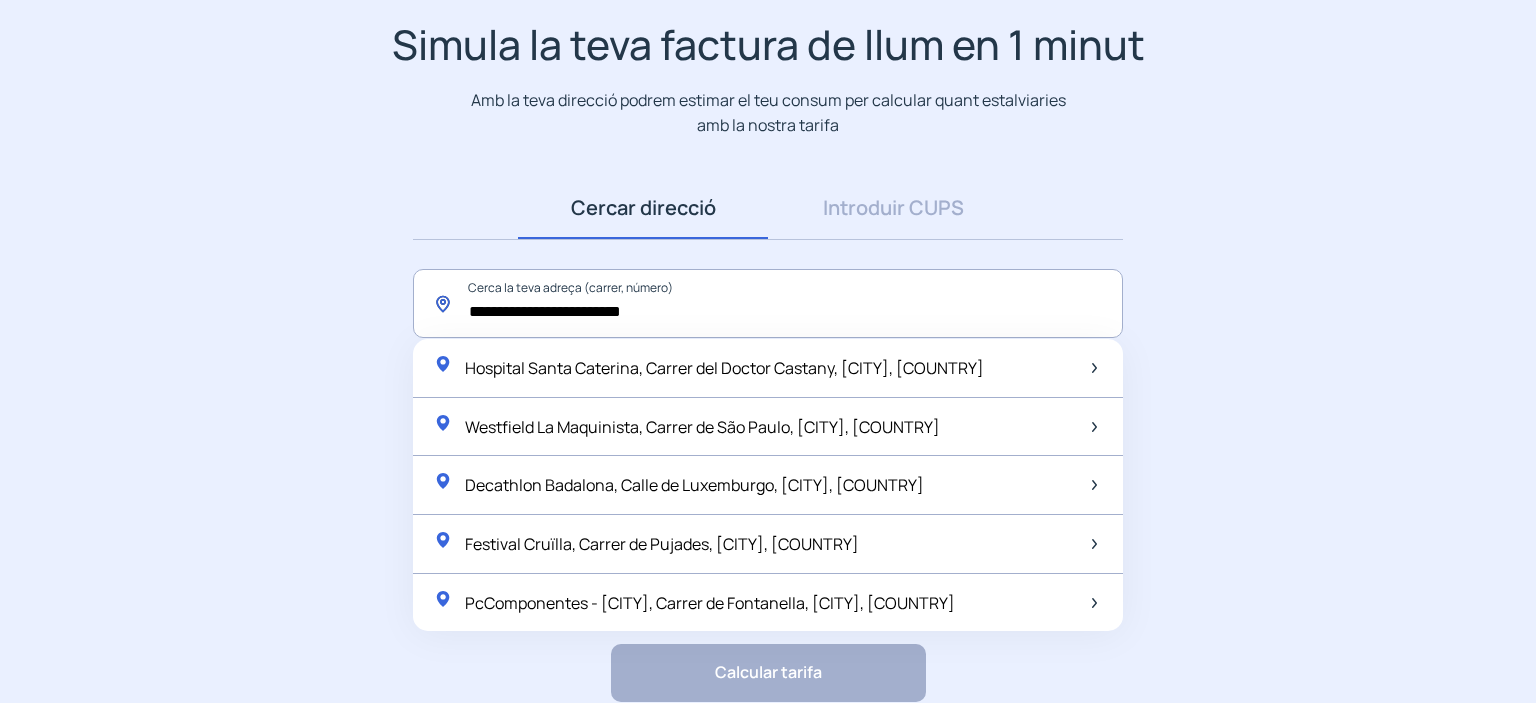 click on "**********" 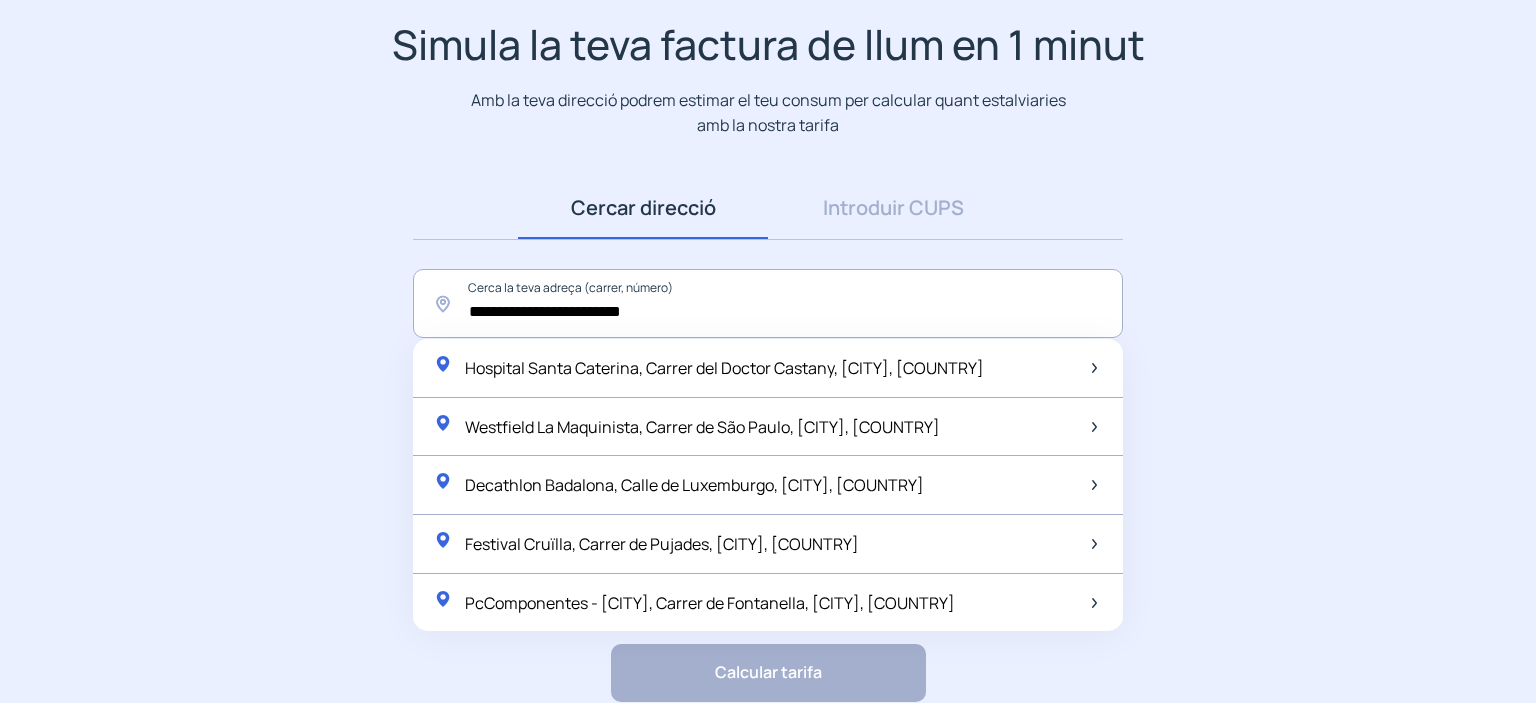 click on "**********" 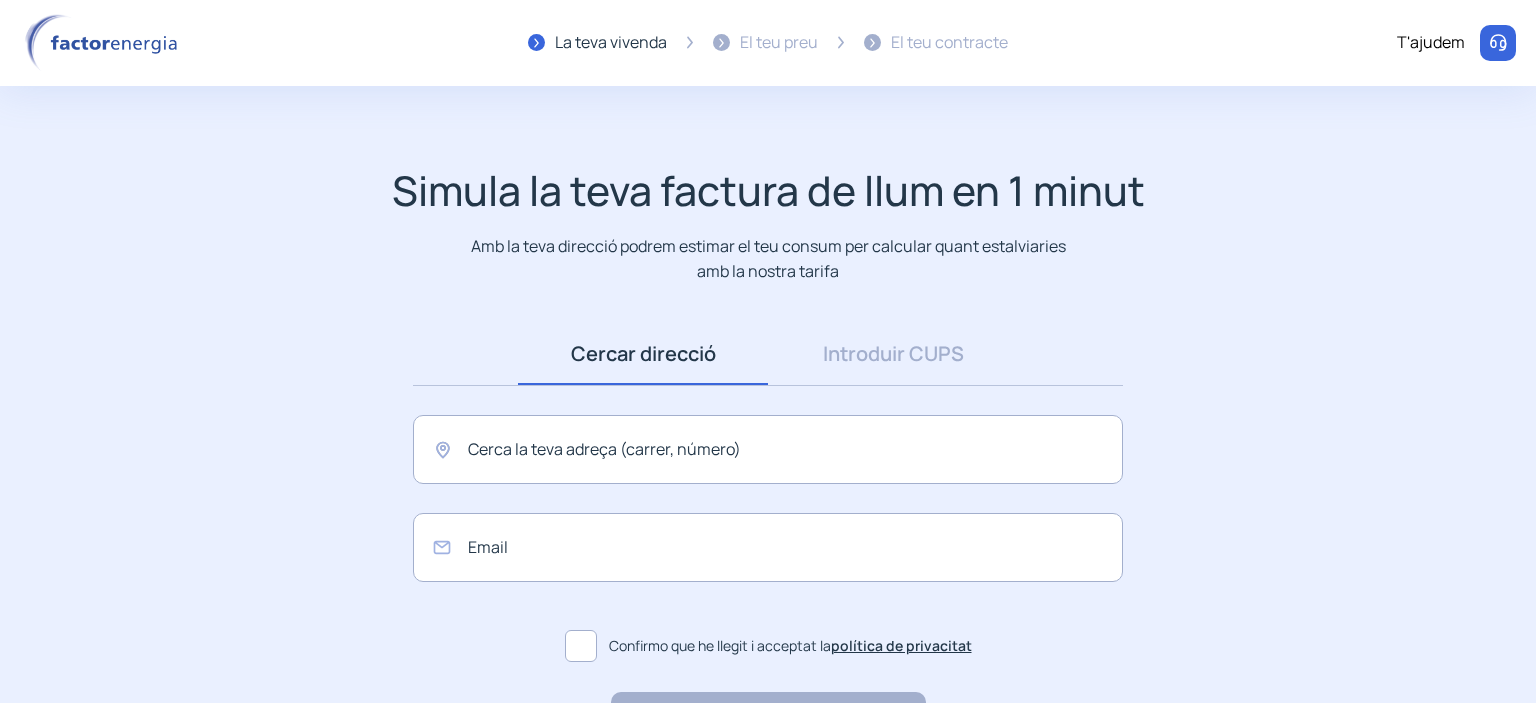 scroll, scrollTop: 0, scrollLeft: 0, axis: both 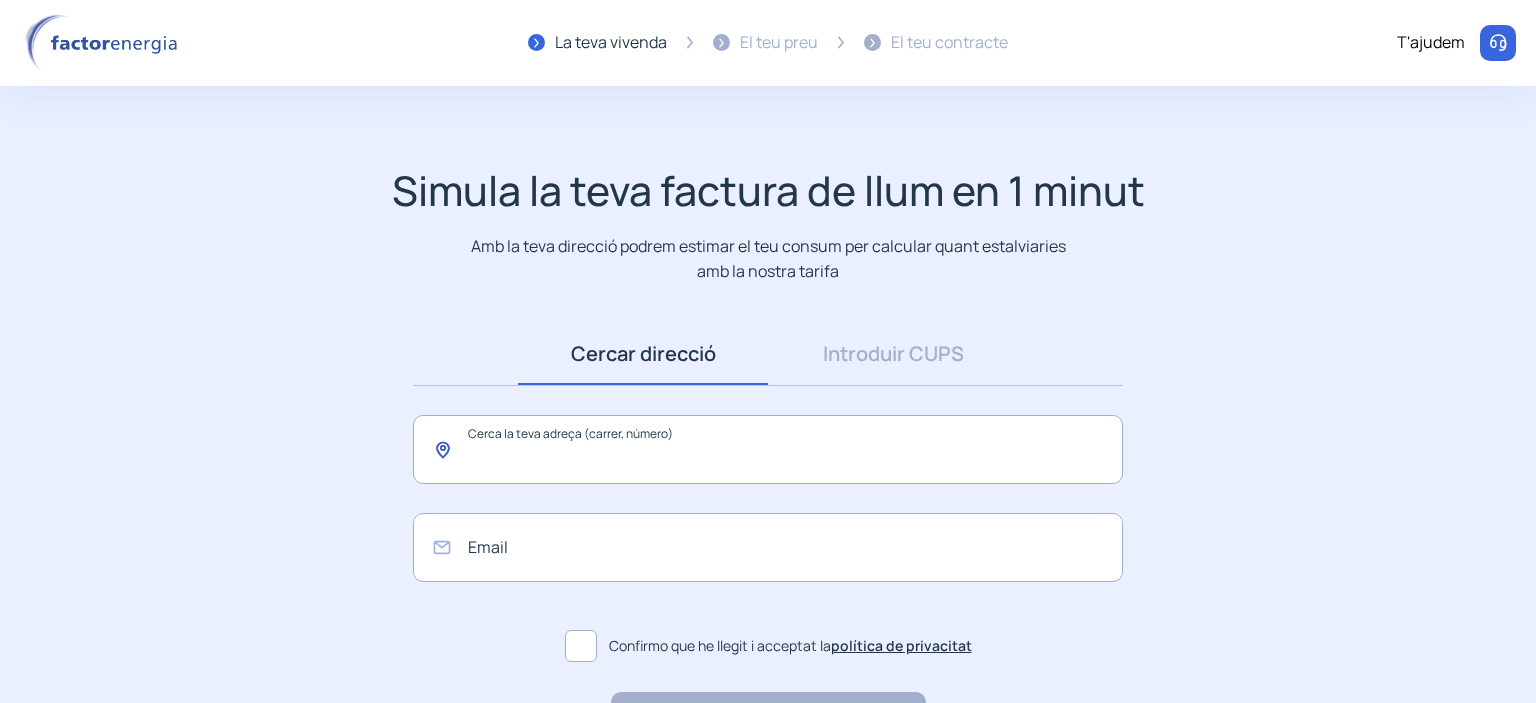 click 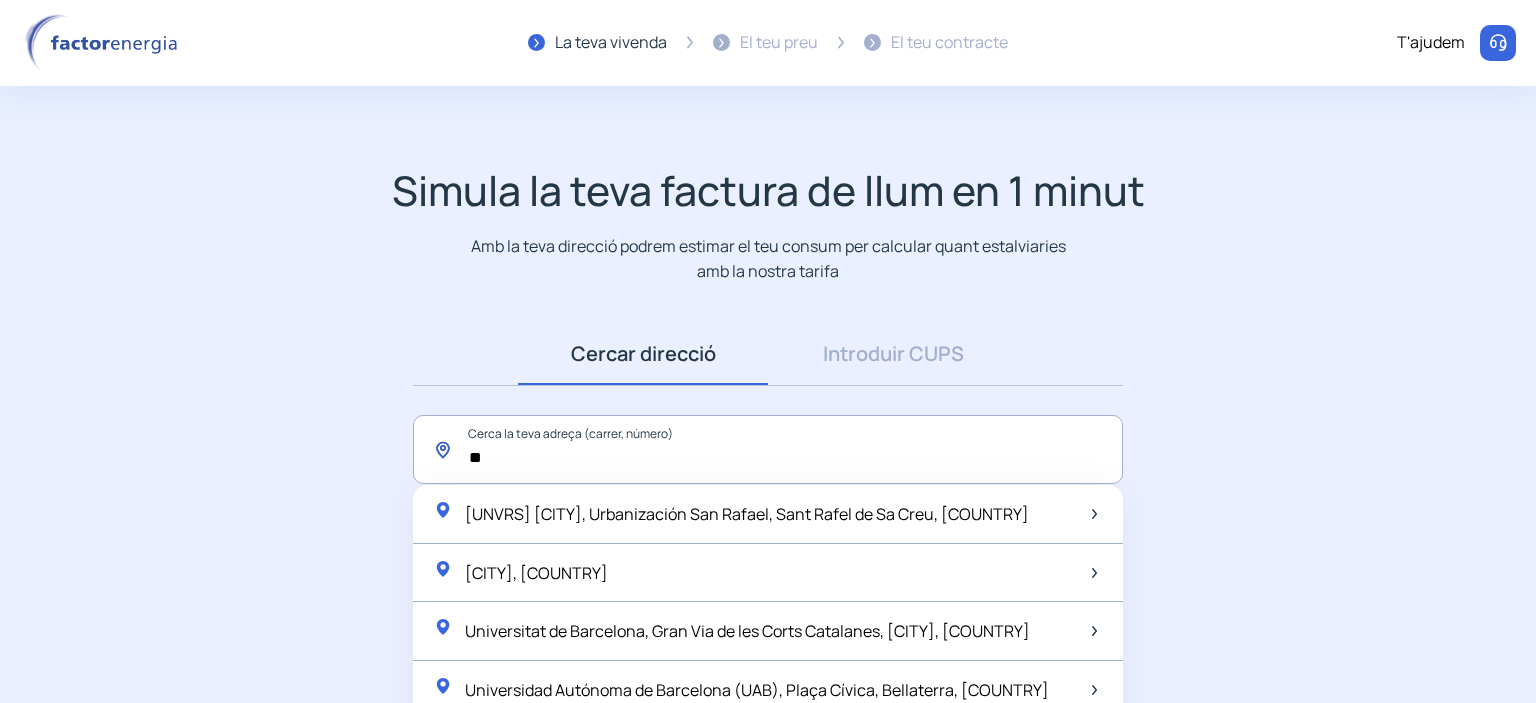 type on "*" 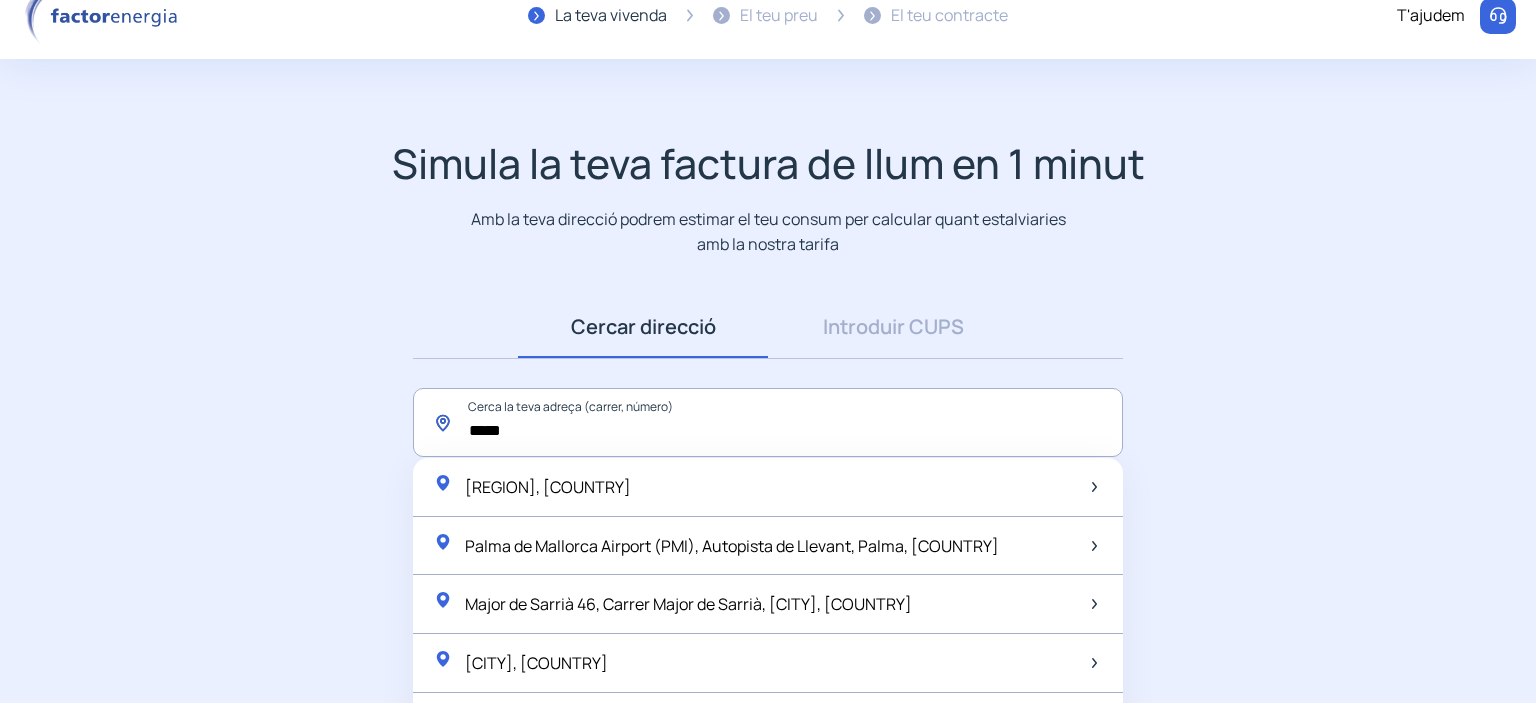 scroll, scrollTop: 0, scrollLeft: 0, axis: both 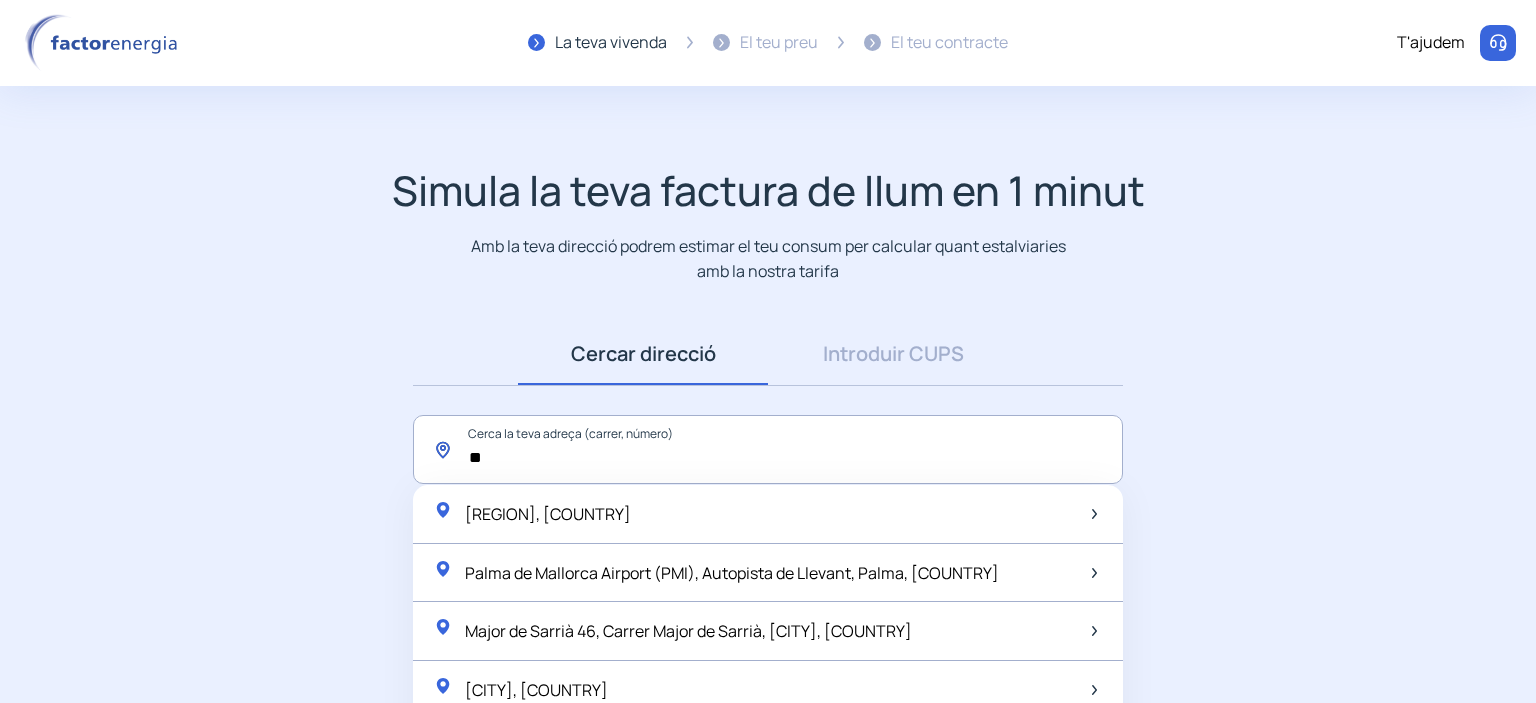 type on "*" 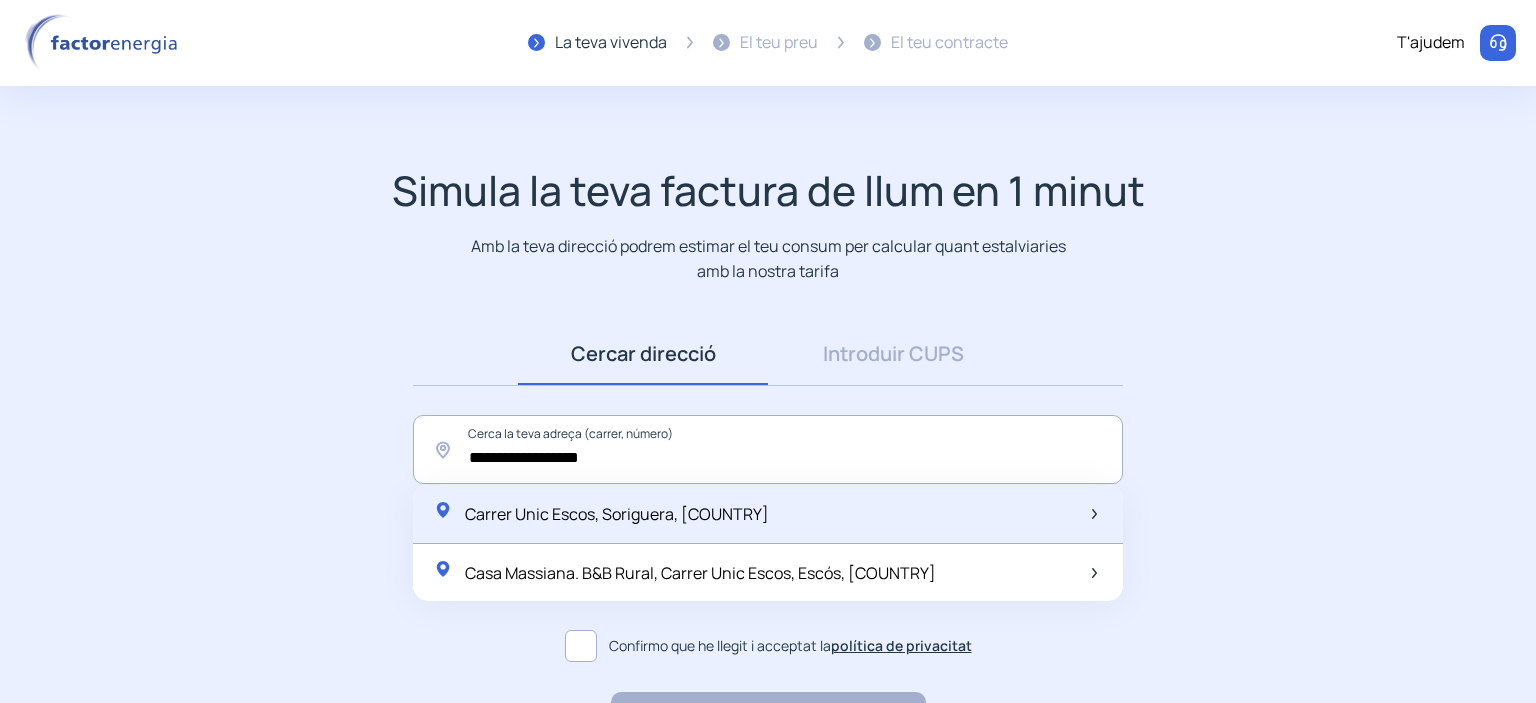 click on "Carrer Unic Escos, Soriguera, [COUNTRY]" 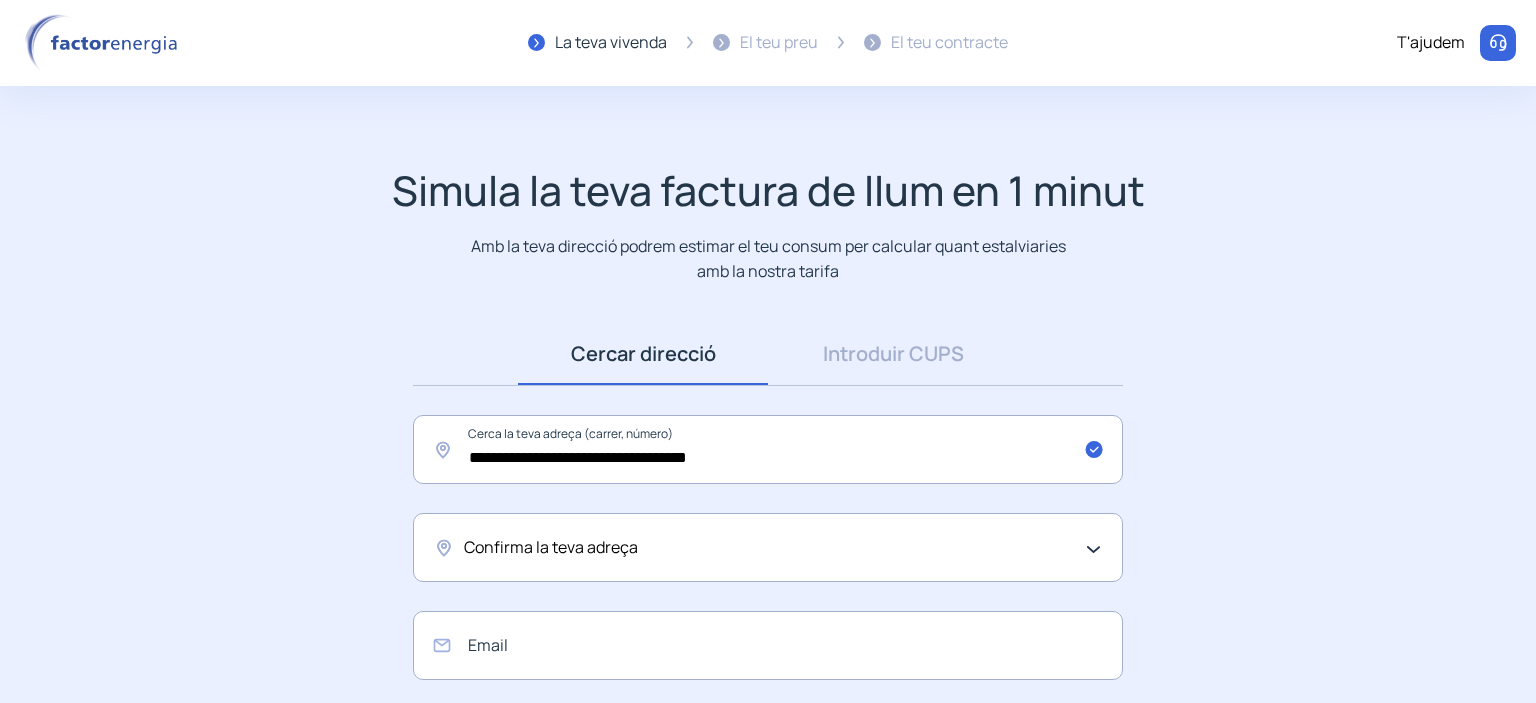 click on "Confirma la teva adreça" 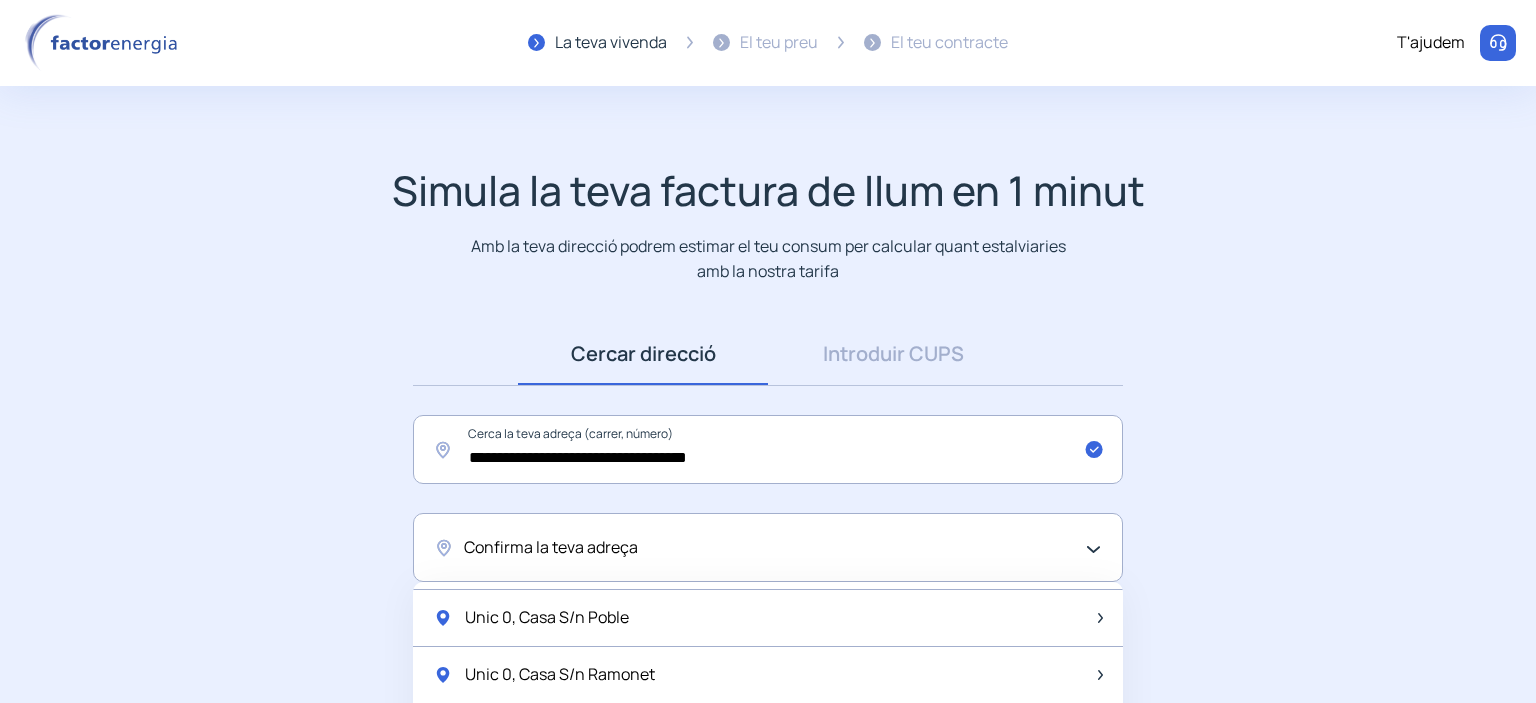 scroll, scrollTop: 2596, scrollLeft: 0, axis: vertical 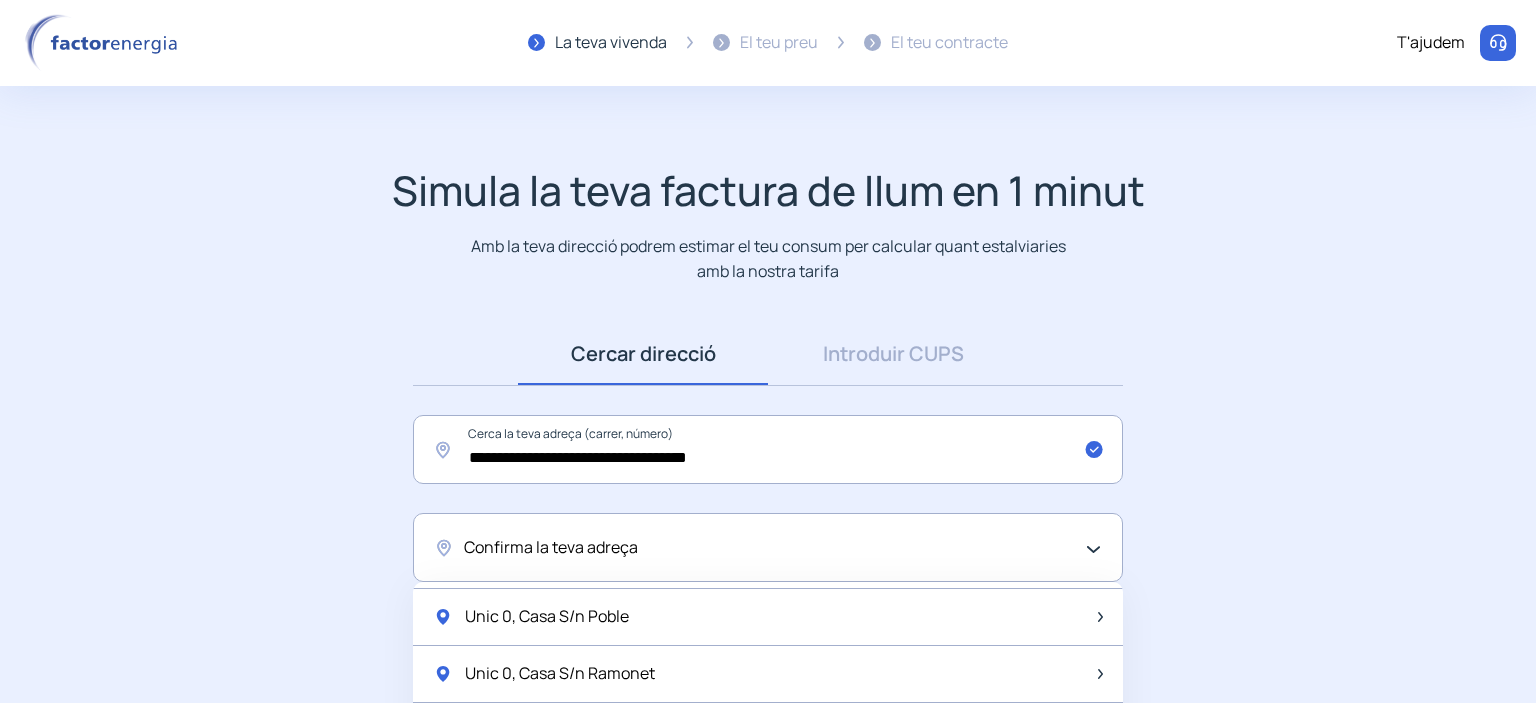 click on "Unic 0, Casa S/n Poble" 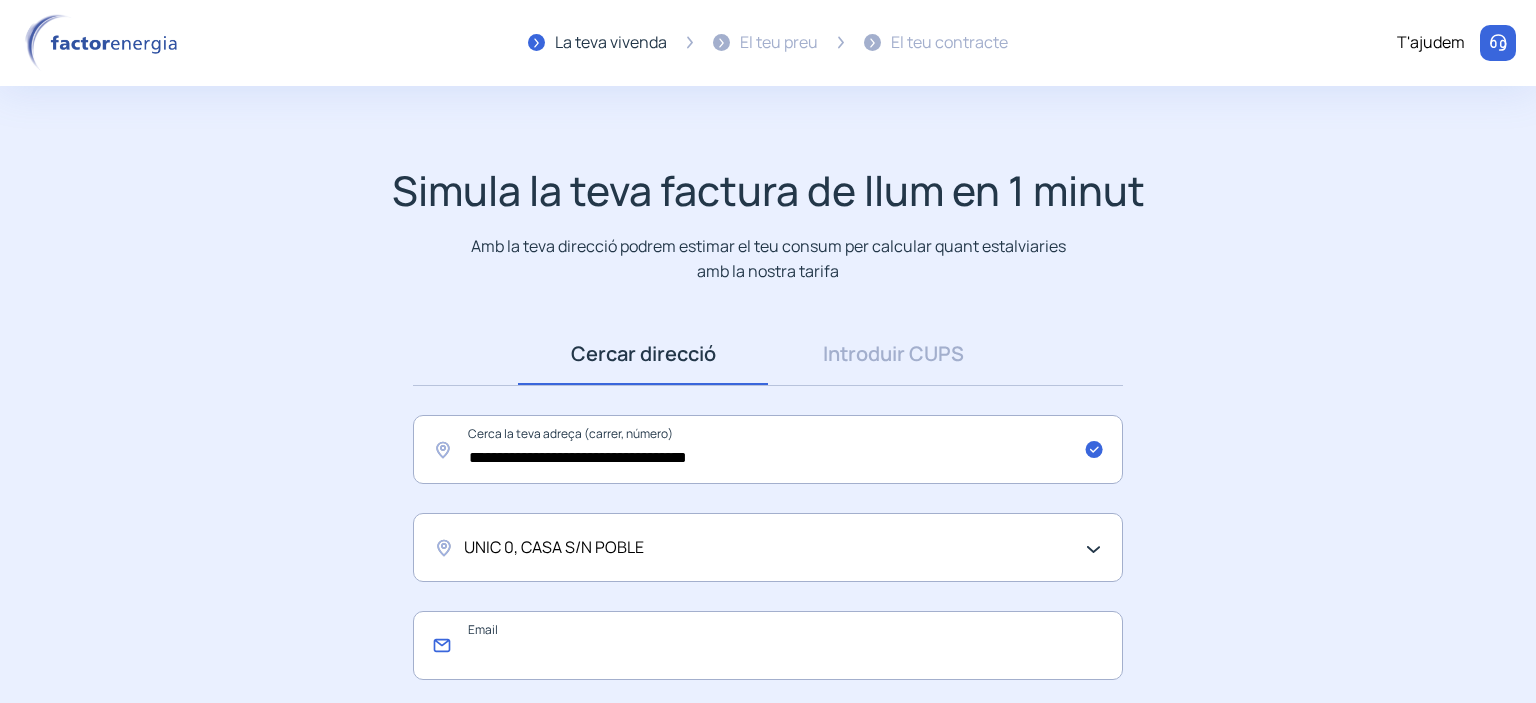 click 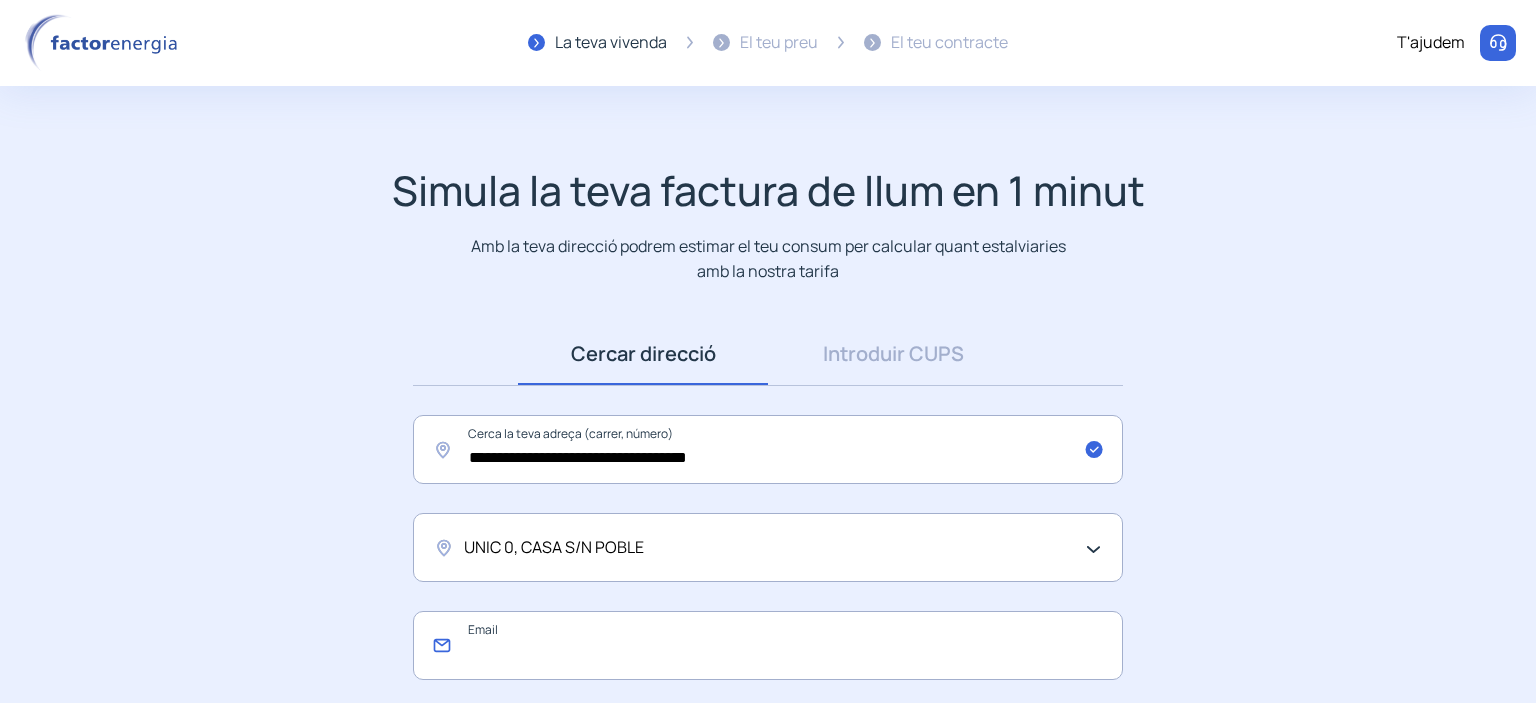 type on "**********" 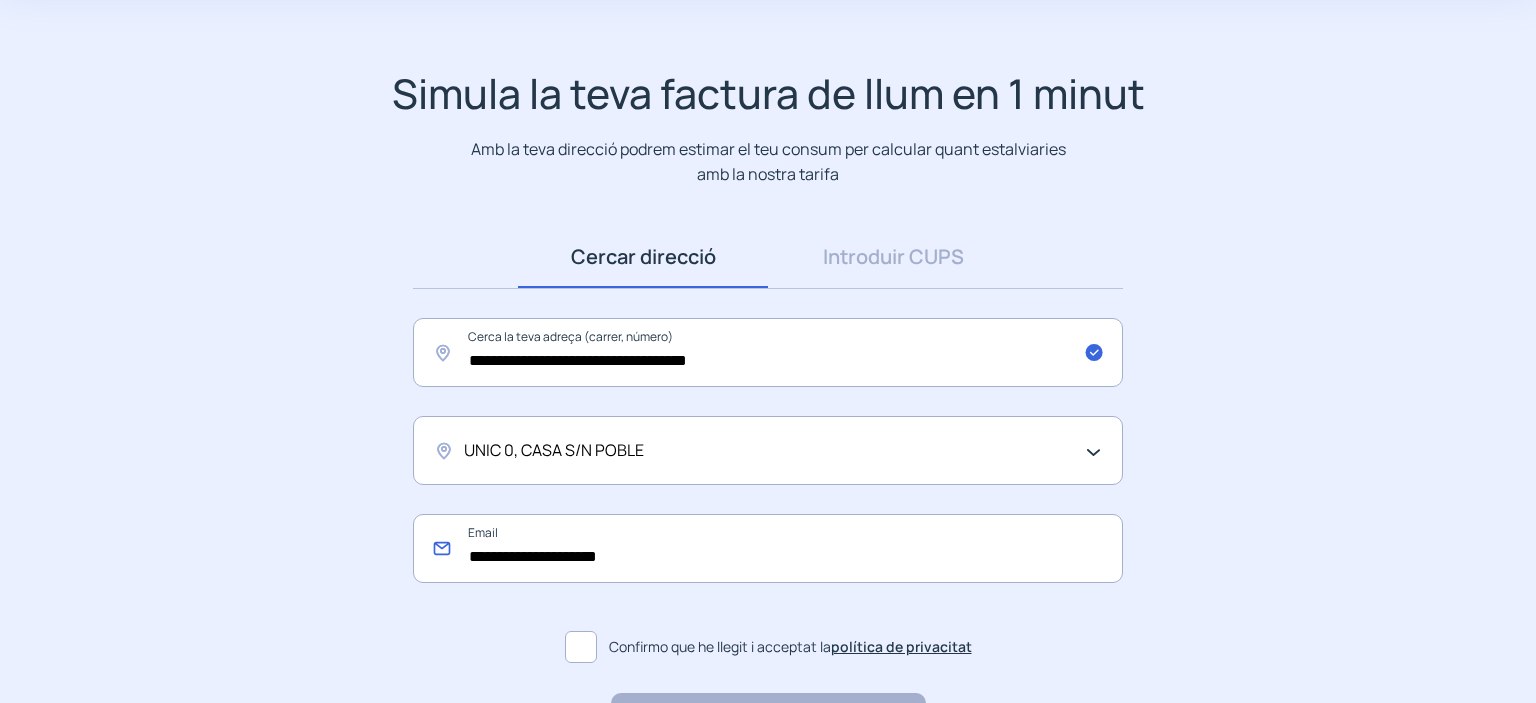 scroll, scrollTop: 126, scrollLeft: 0, axis: vertical 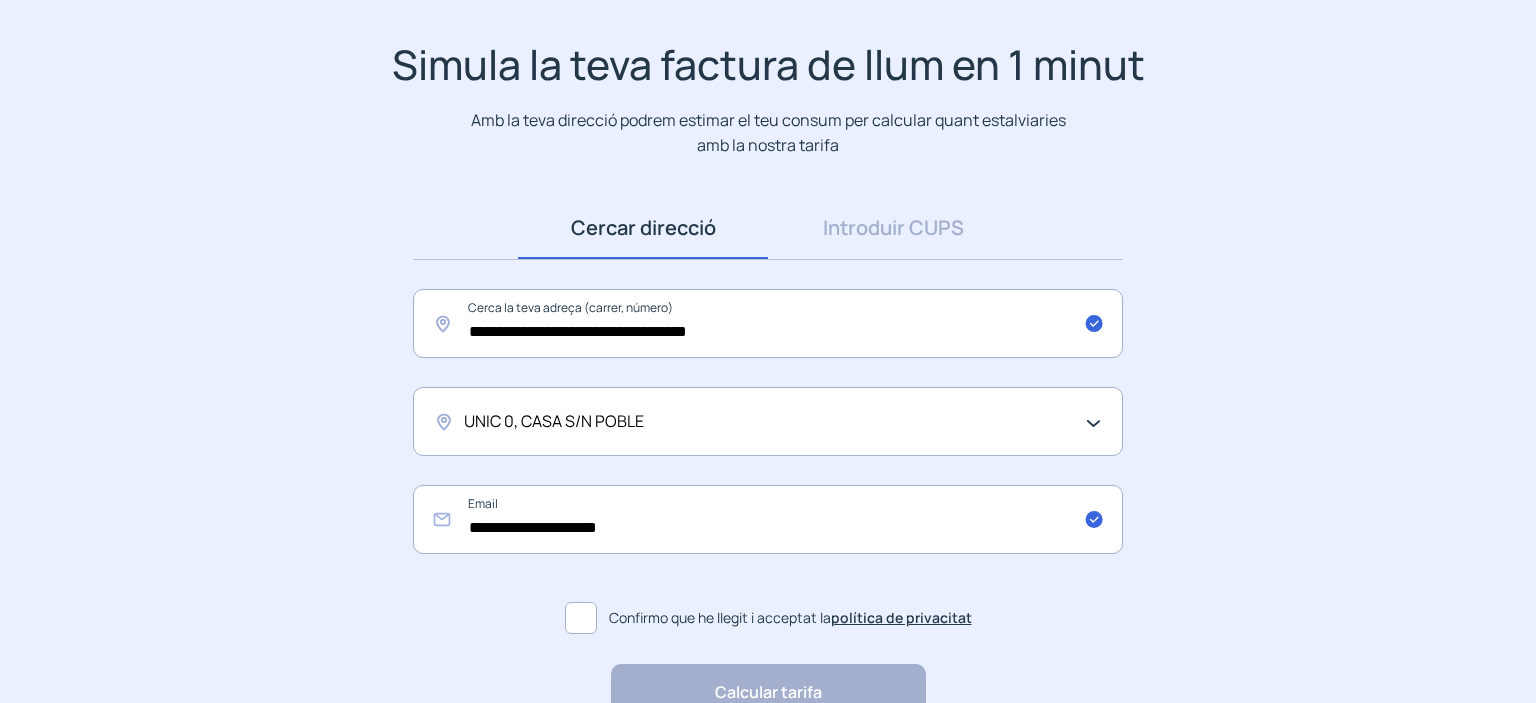 click 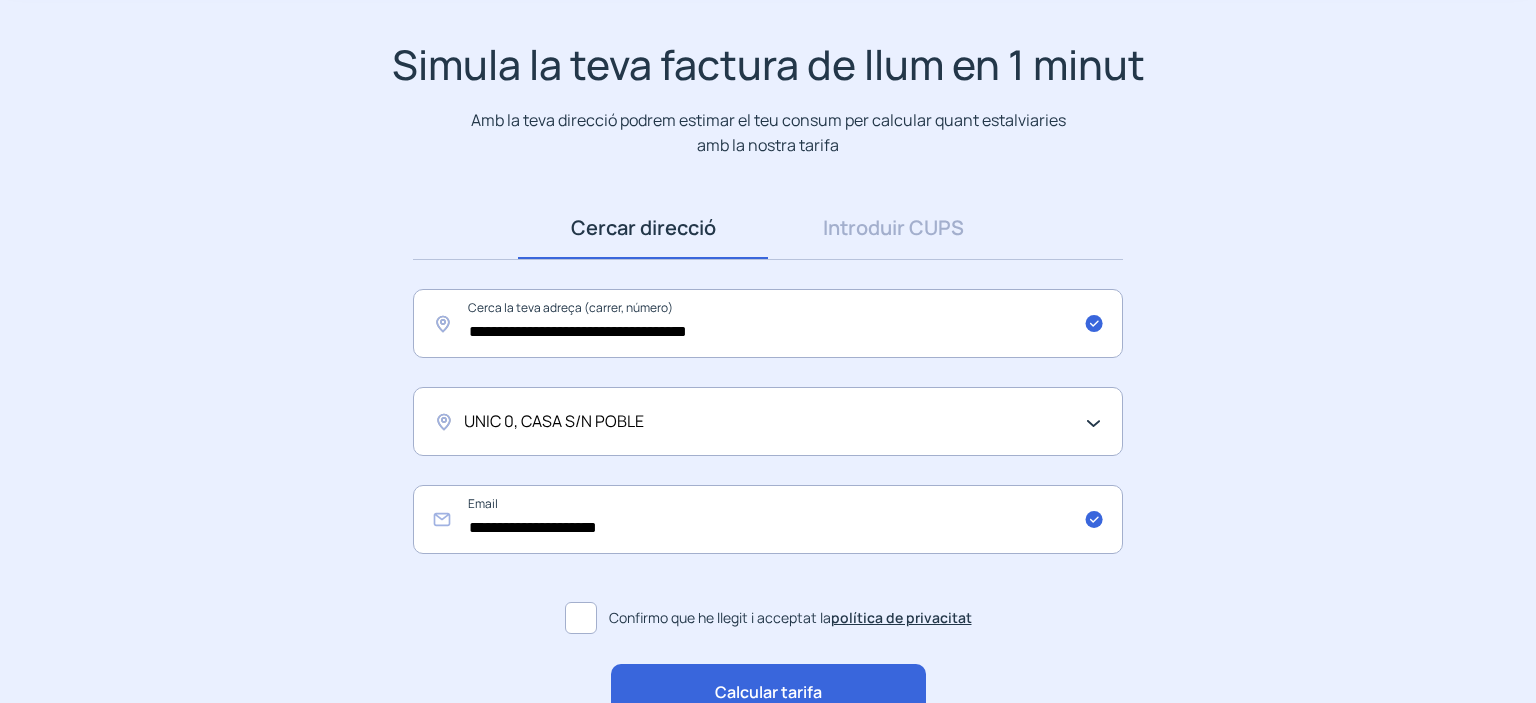 click on "Calcular tarifa" 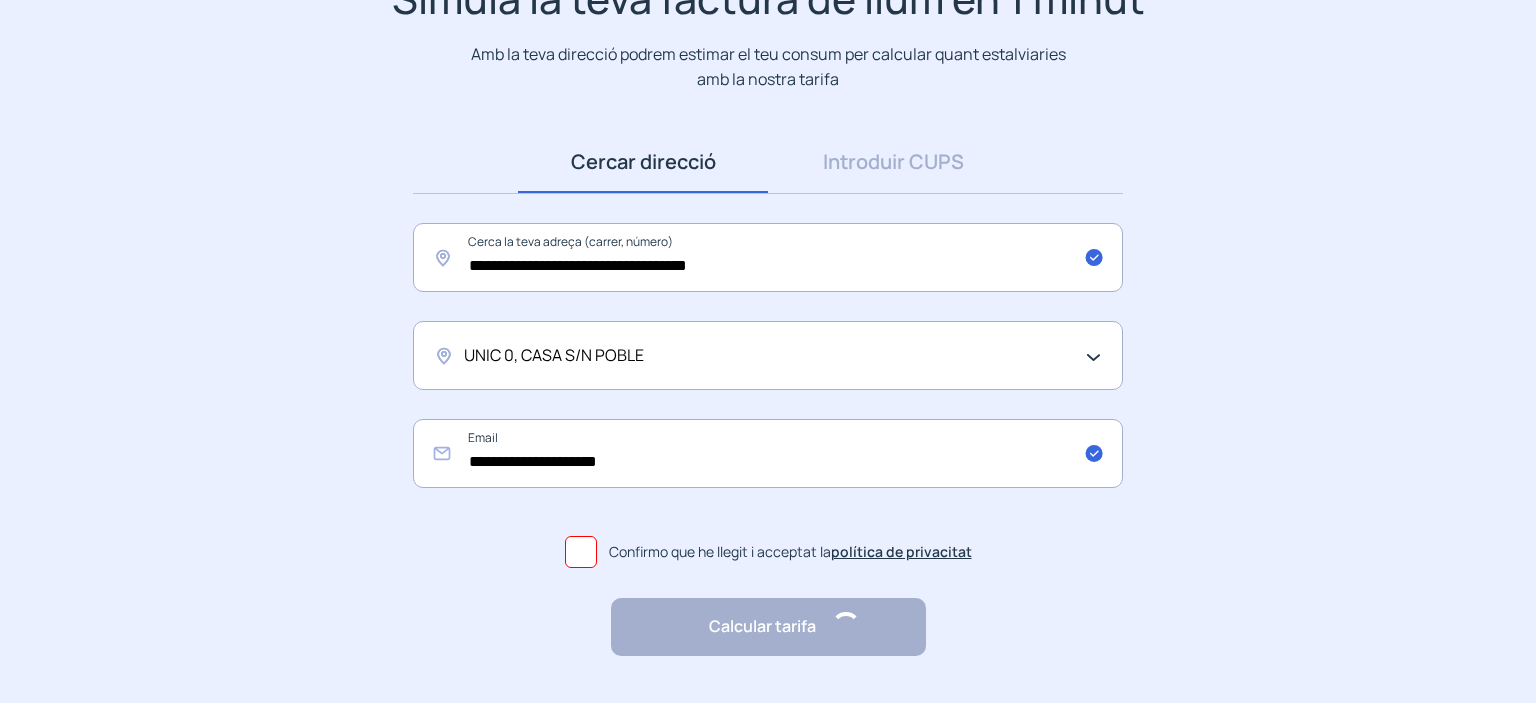 scroll, scrollTop: 244, scrollLeft: 0, axis: vertical 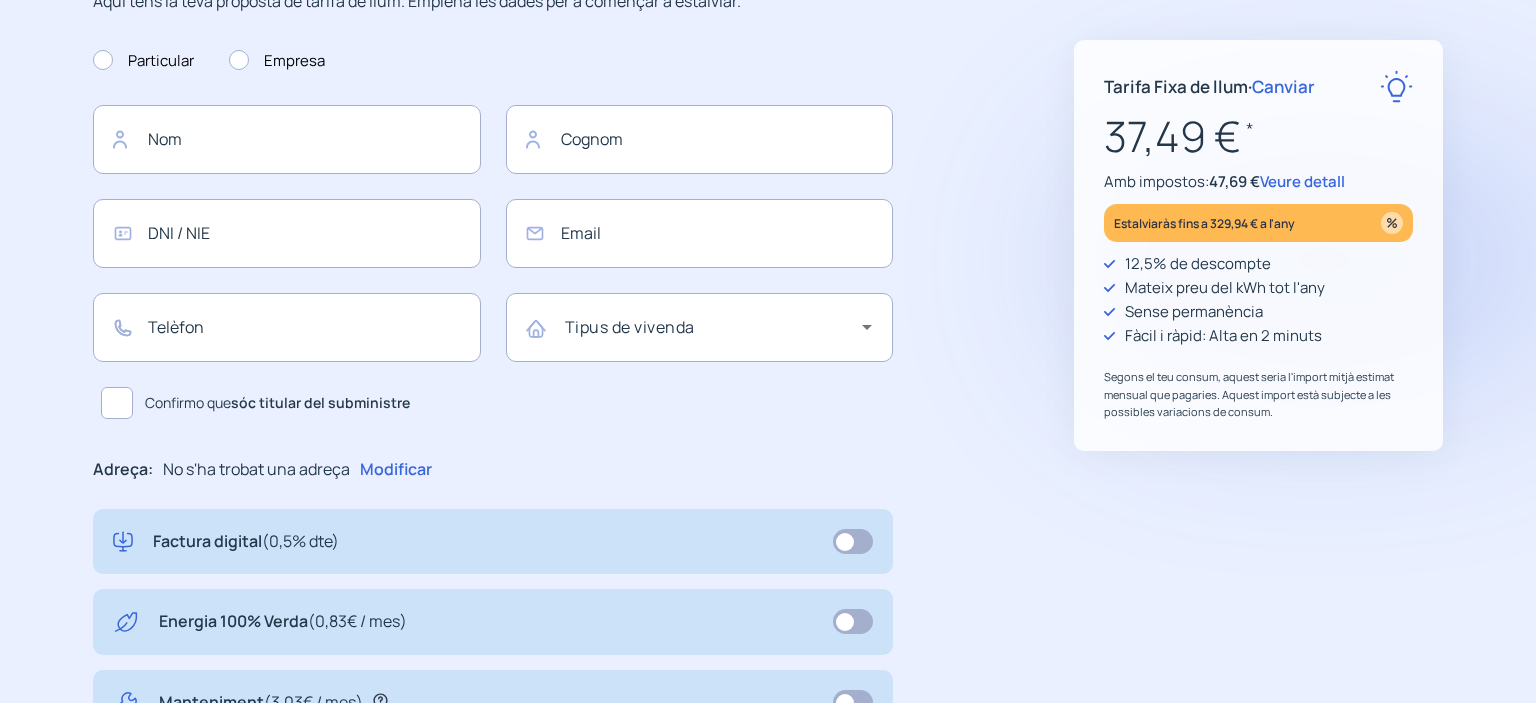 type on "**********" 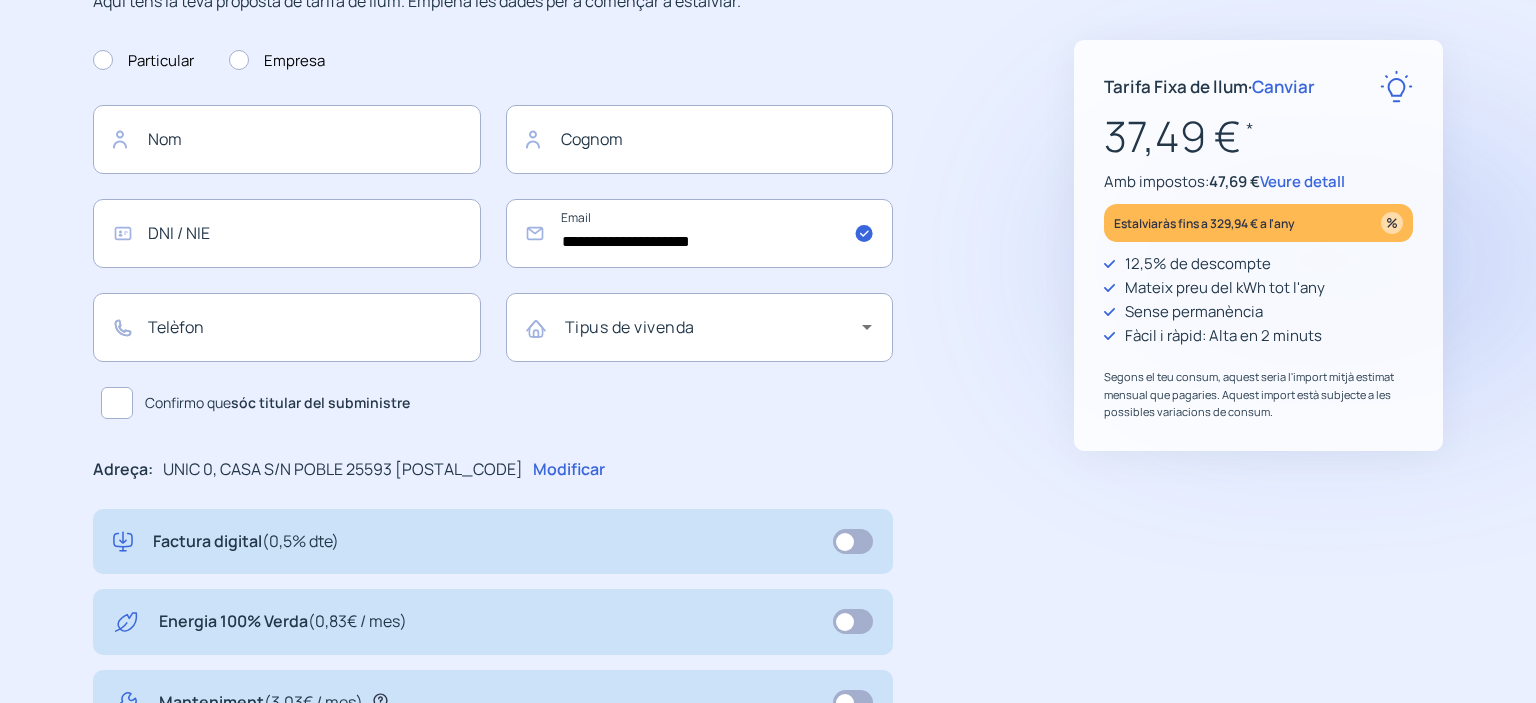 scroll, scrollTop: 0, scrollLeft: 0, axis: both 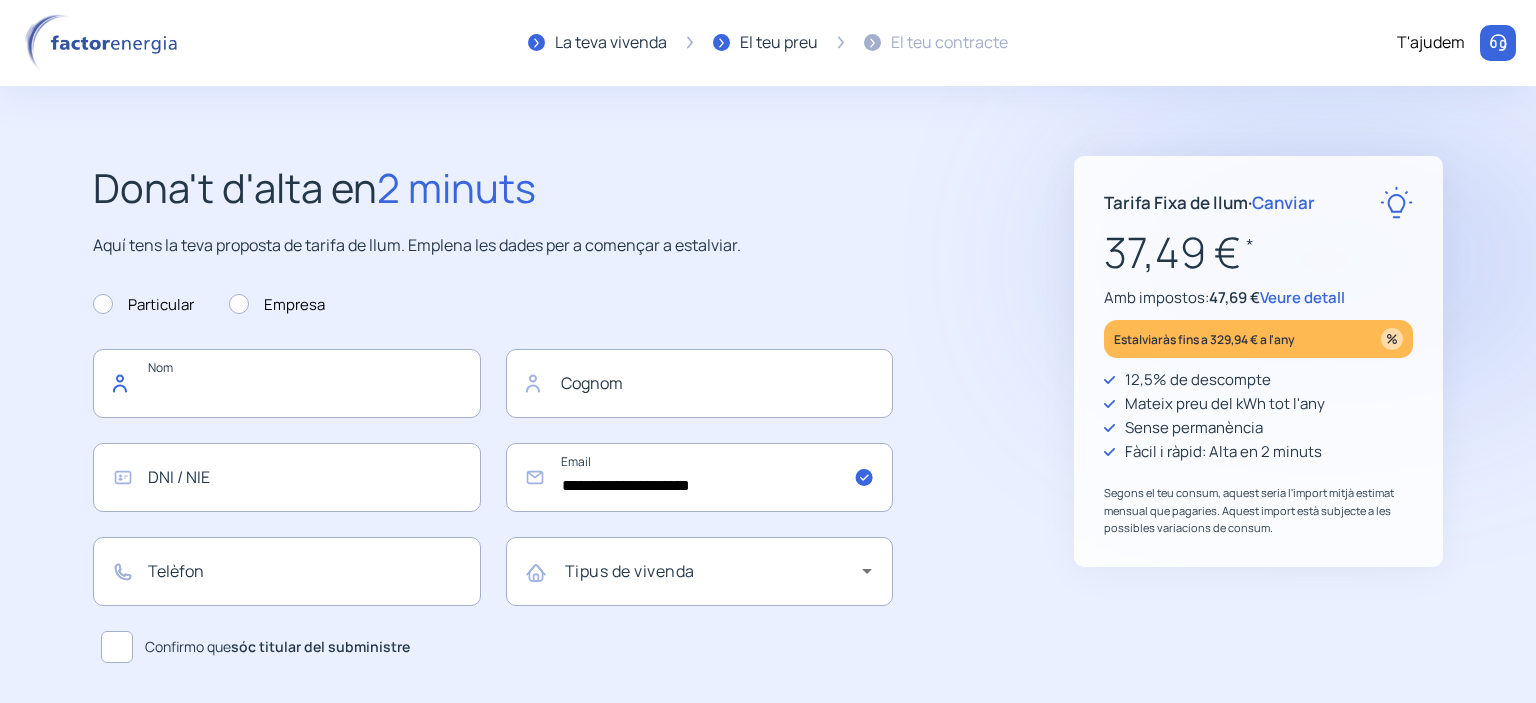 click 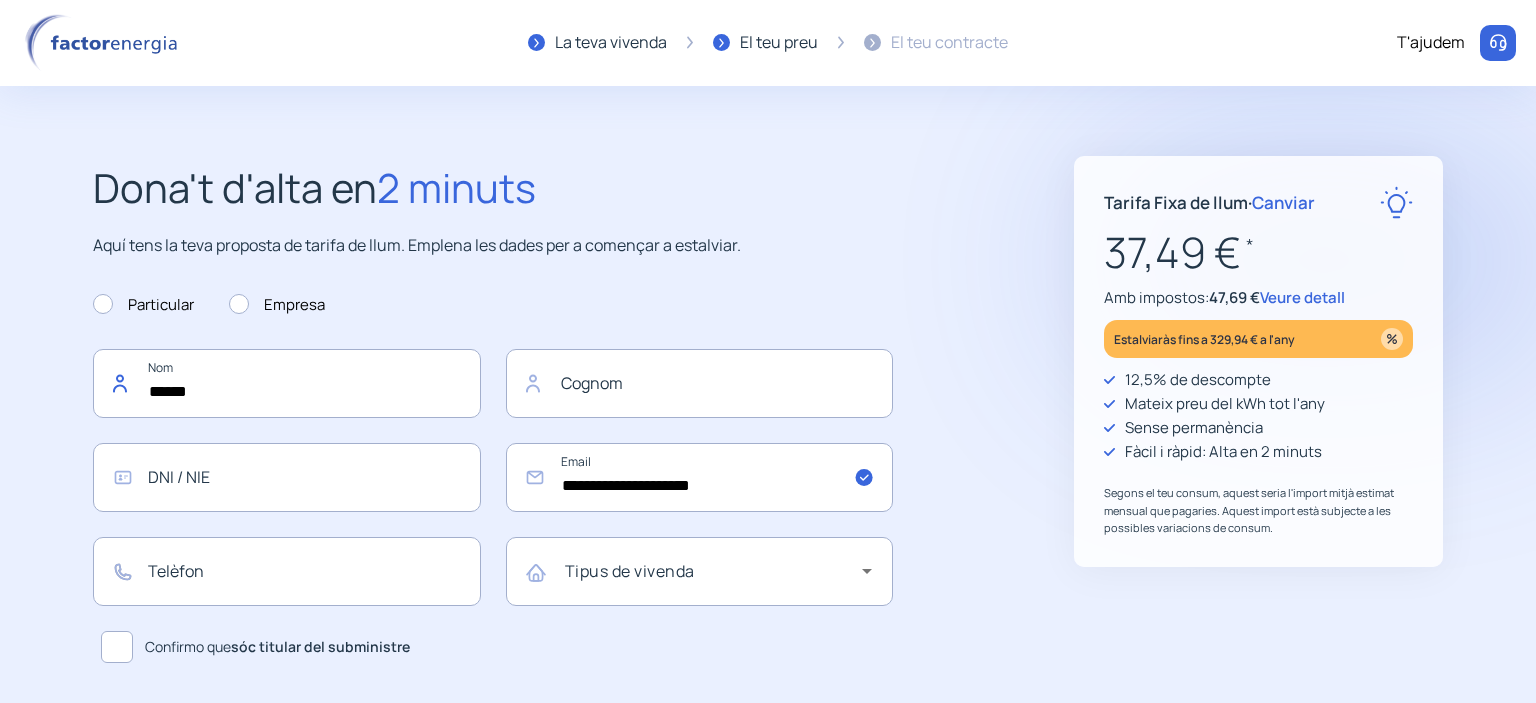 type on "******" 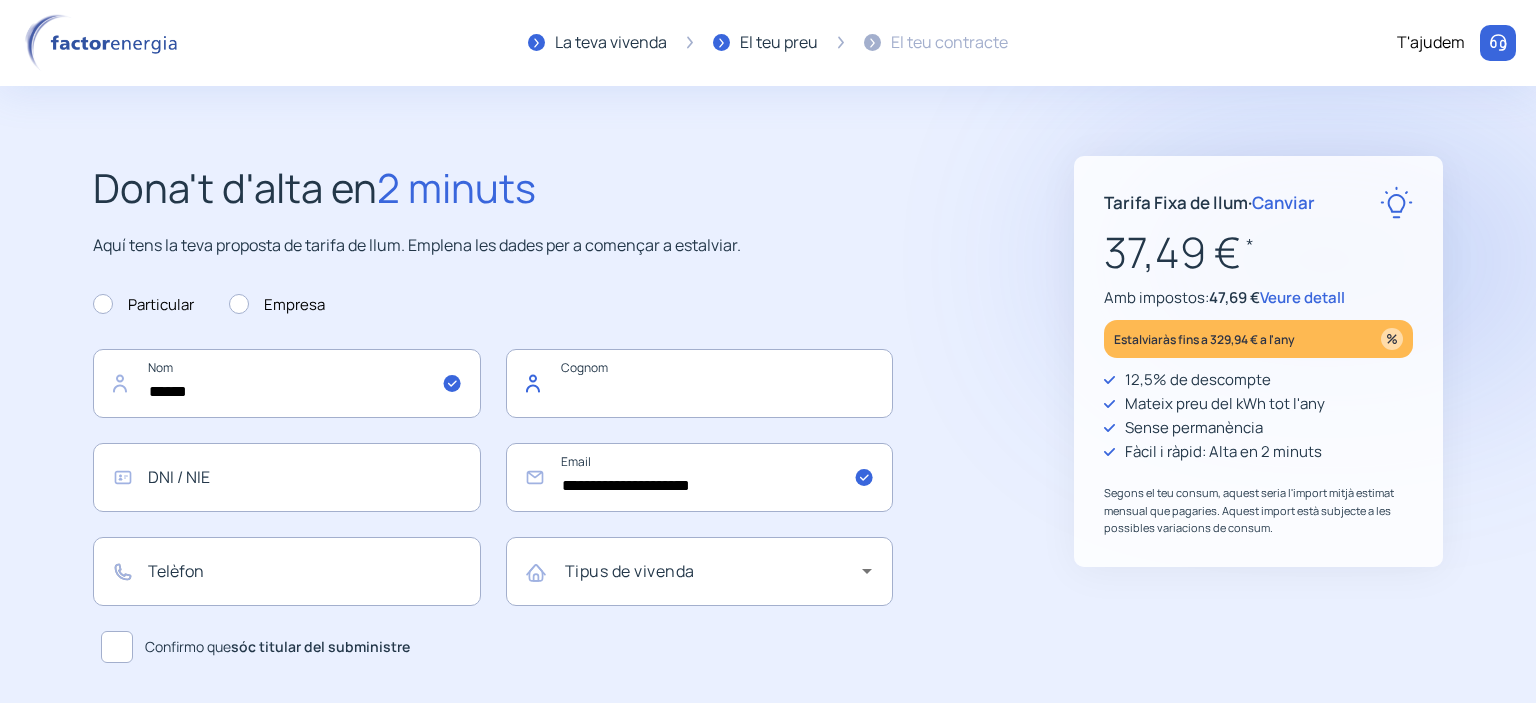 click 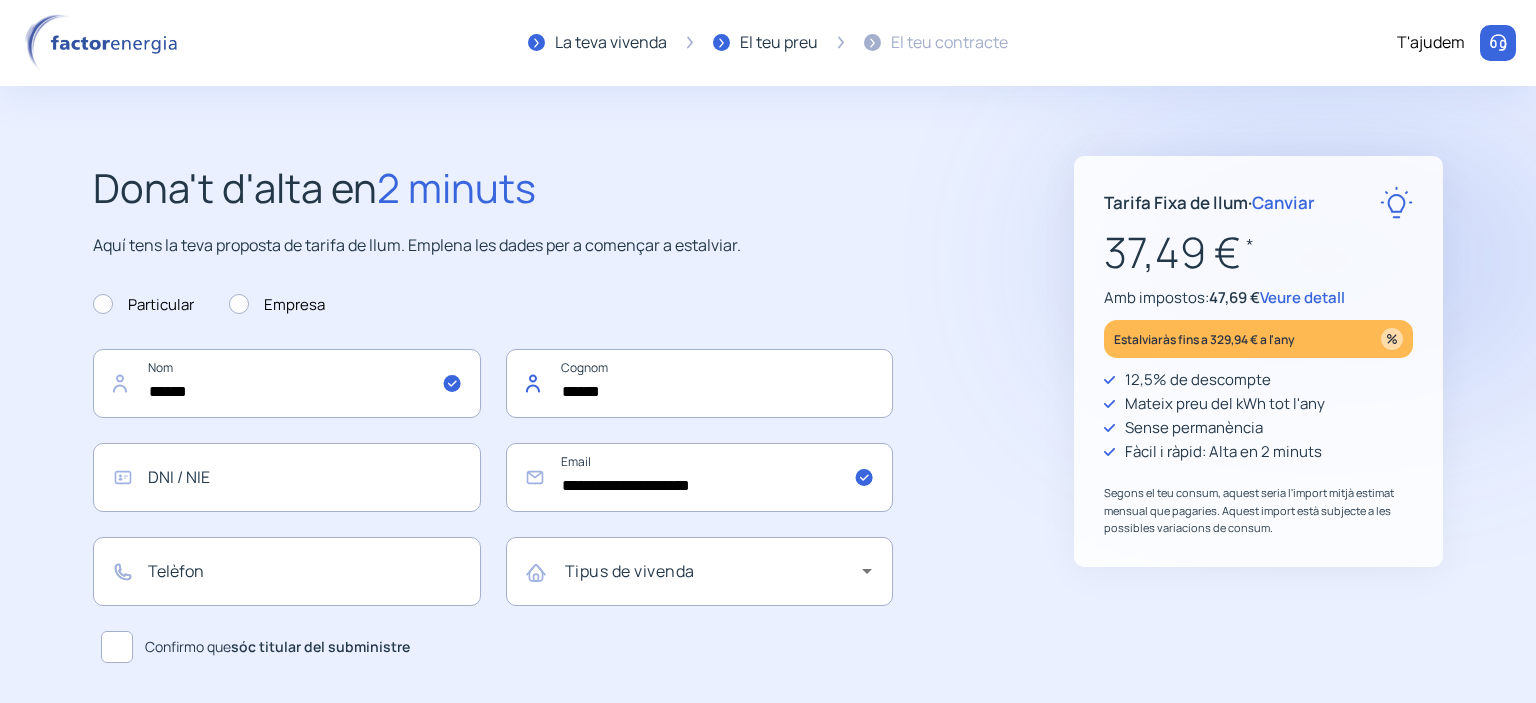 type on "******" 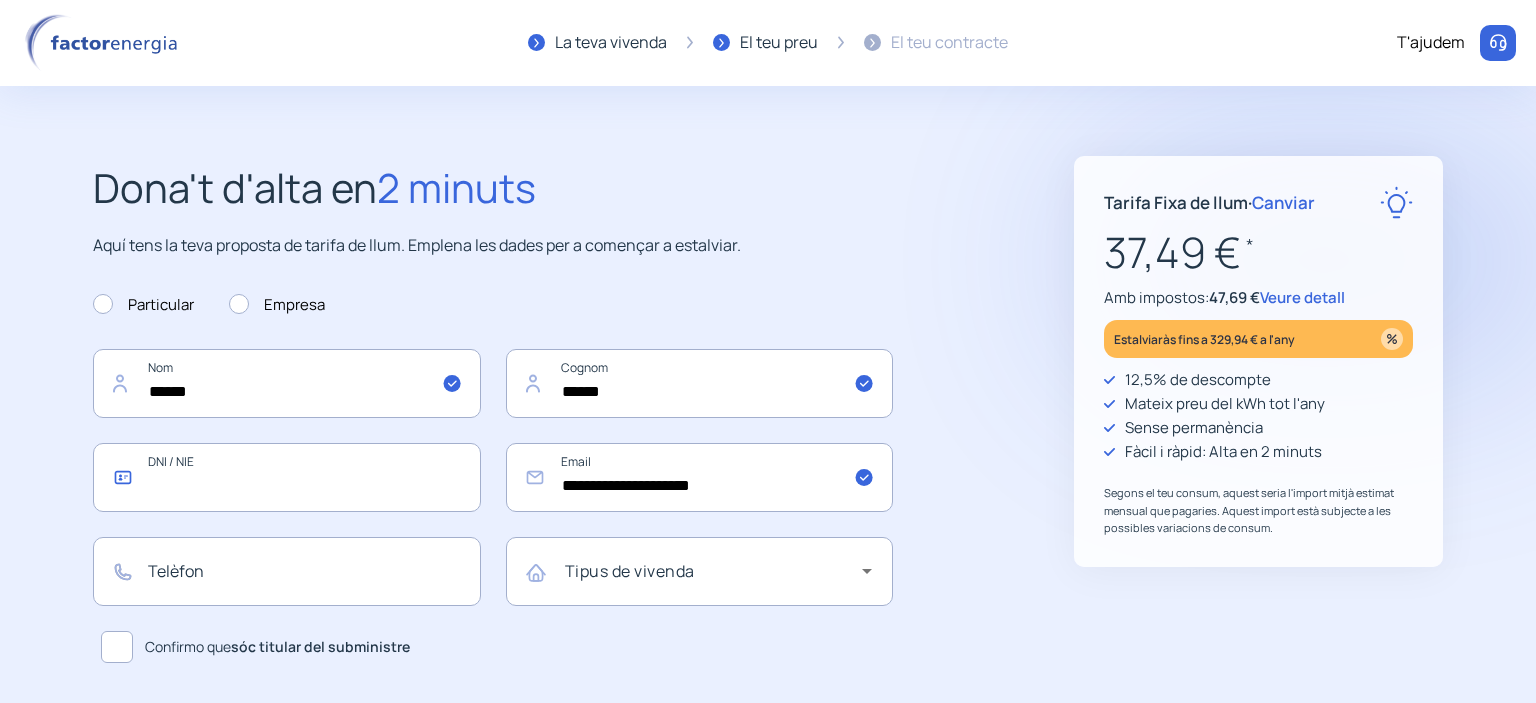 click 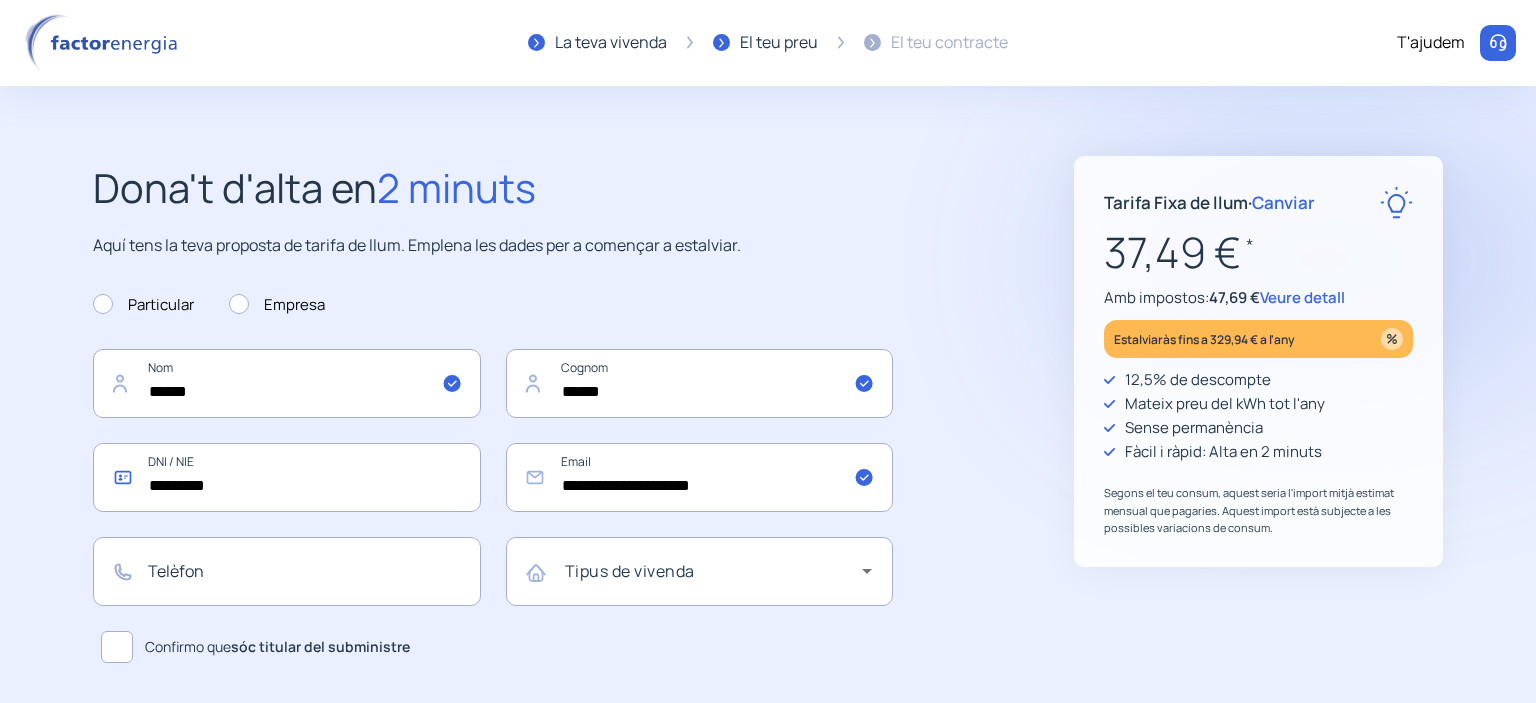 type on "*********" 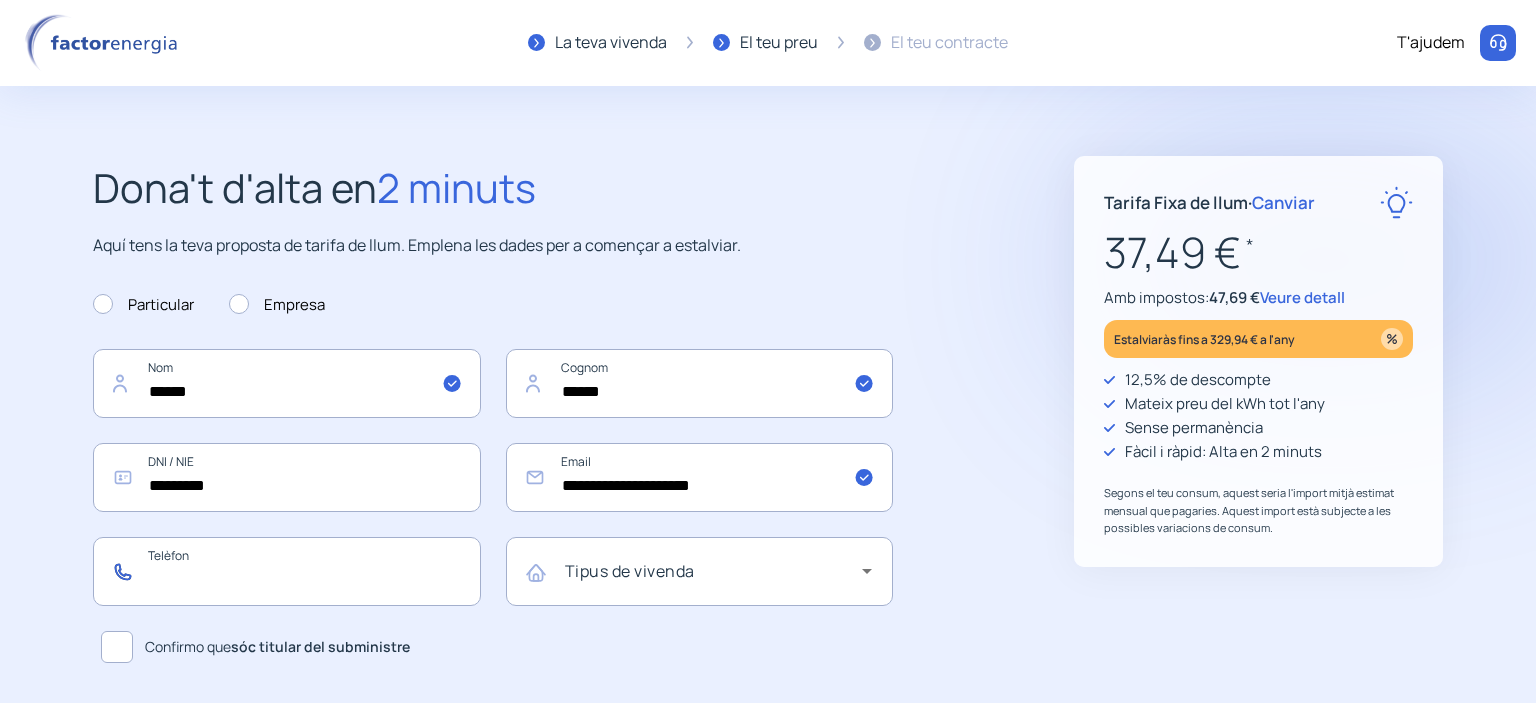 click 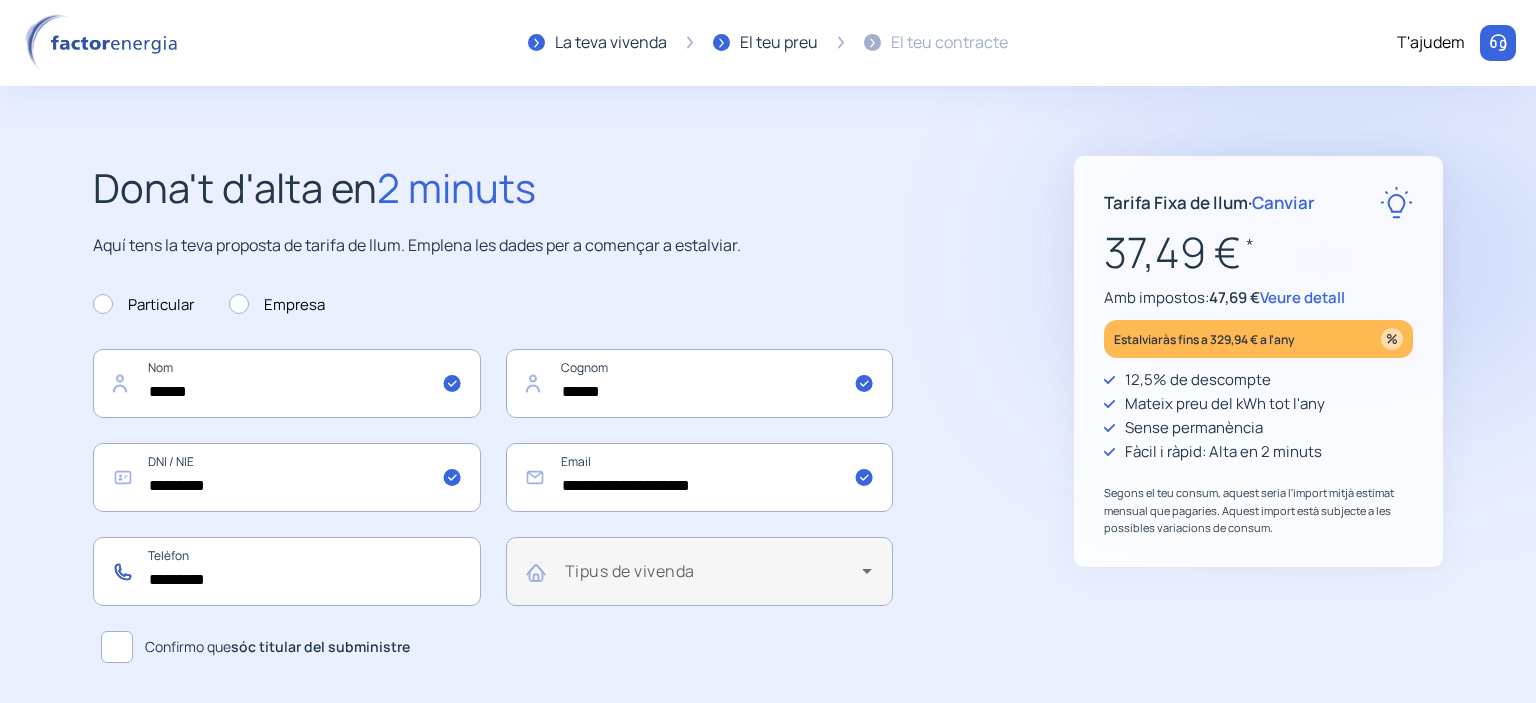 type on "*********" 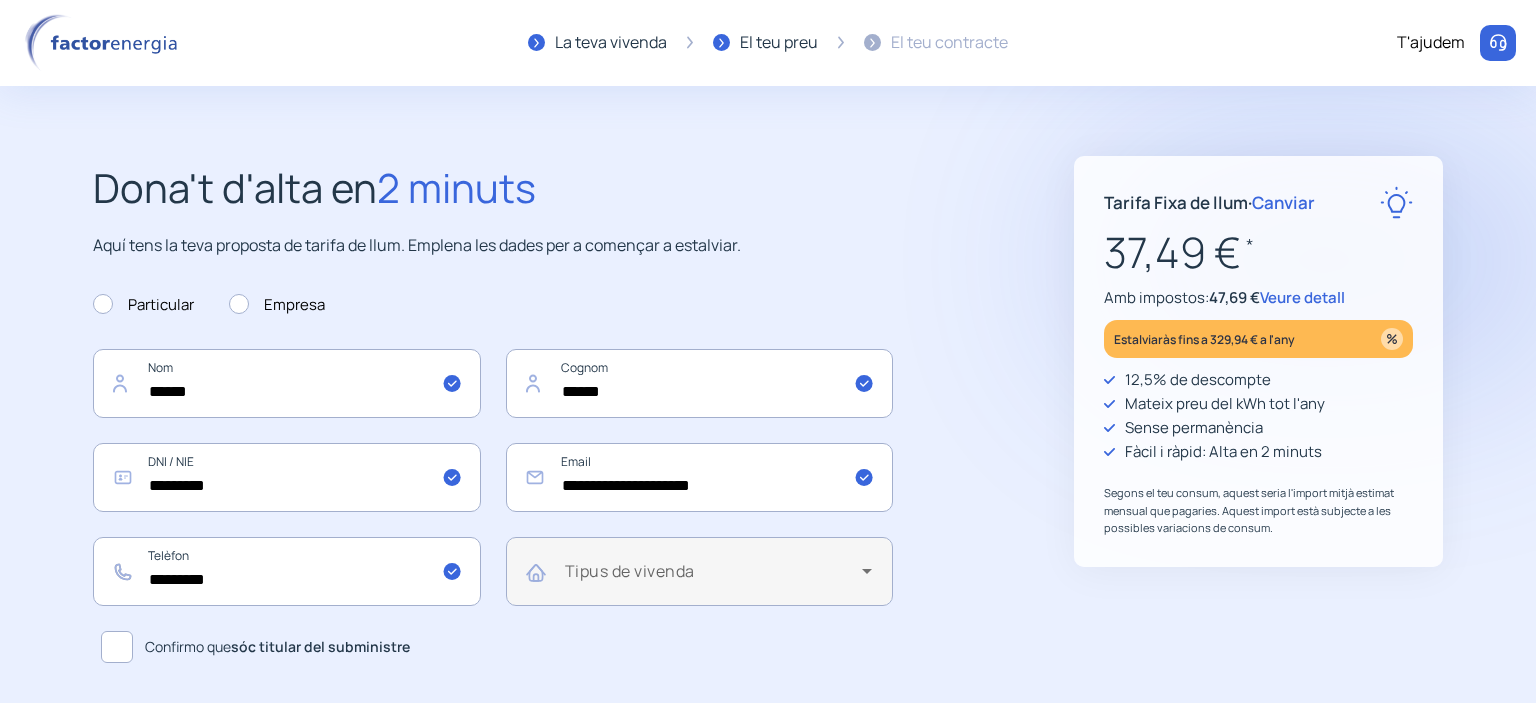 click on "Tipus de vivenda" at bounding box center [630, 571] 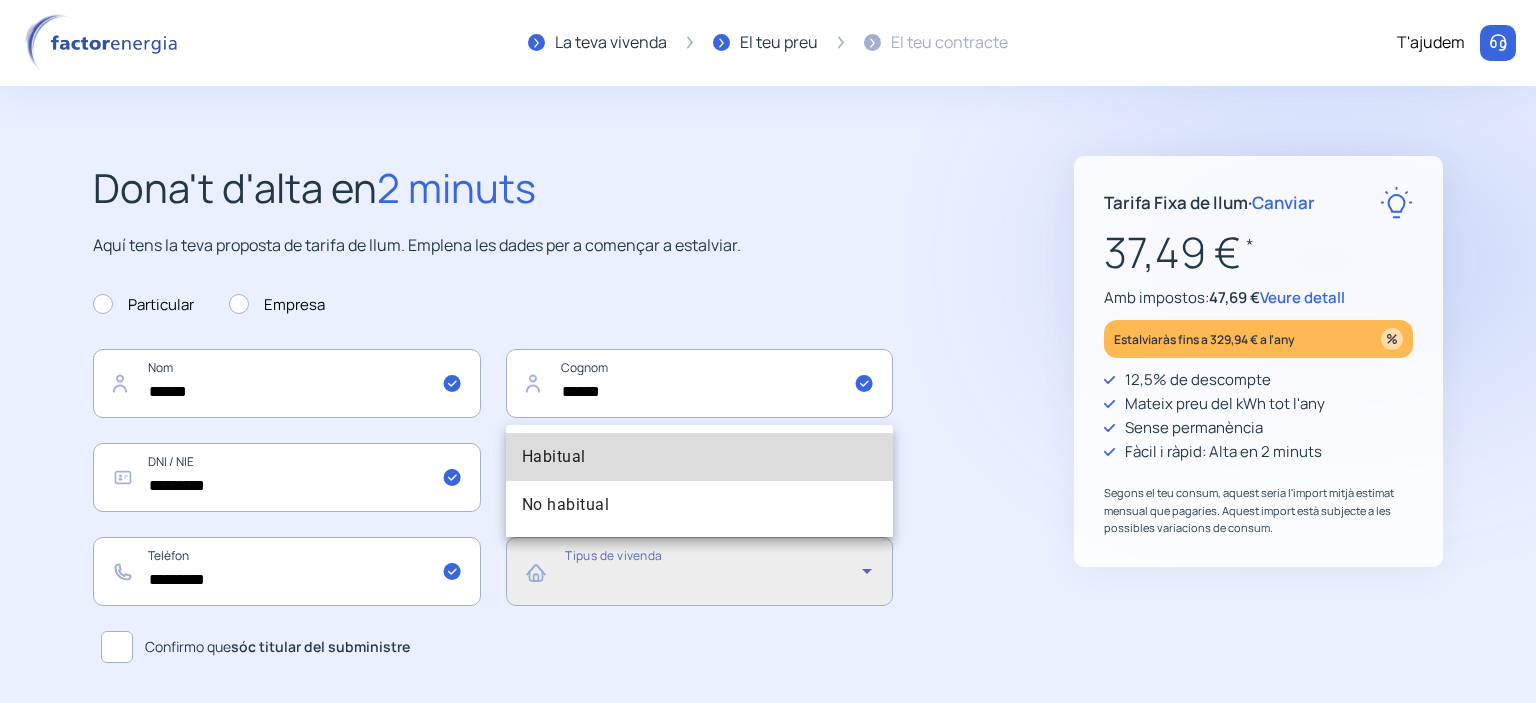 click on "Habitual" at bounding box center [554, 457] 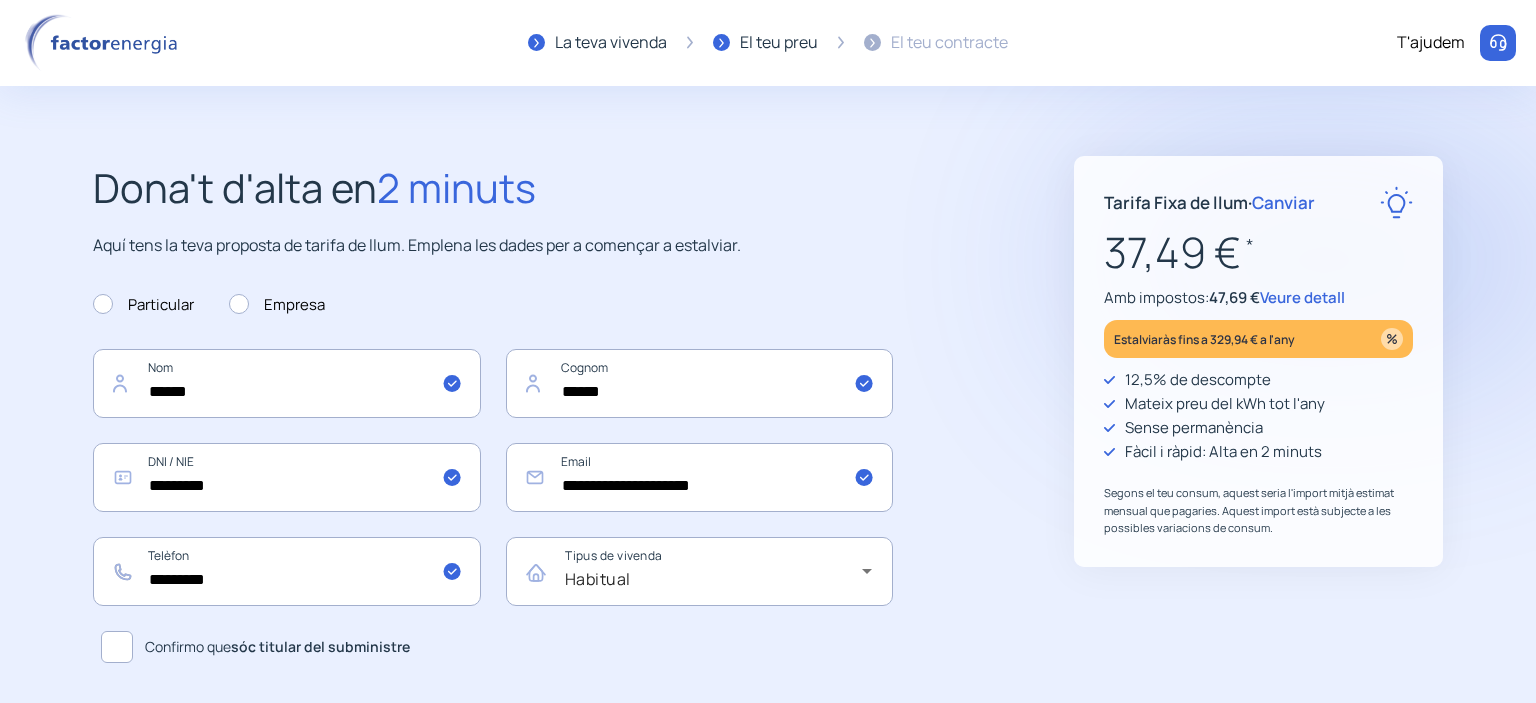click 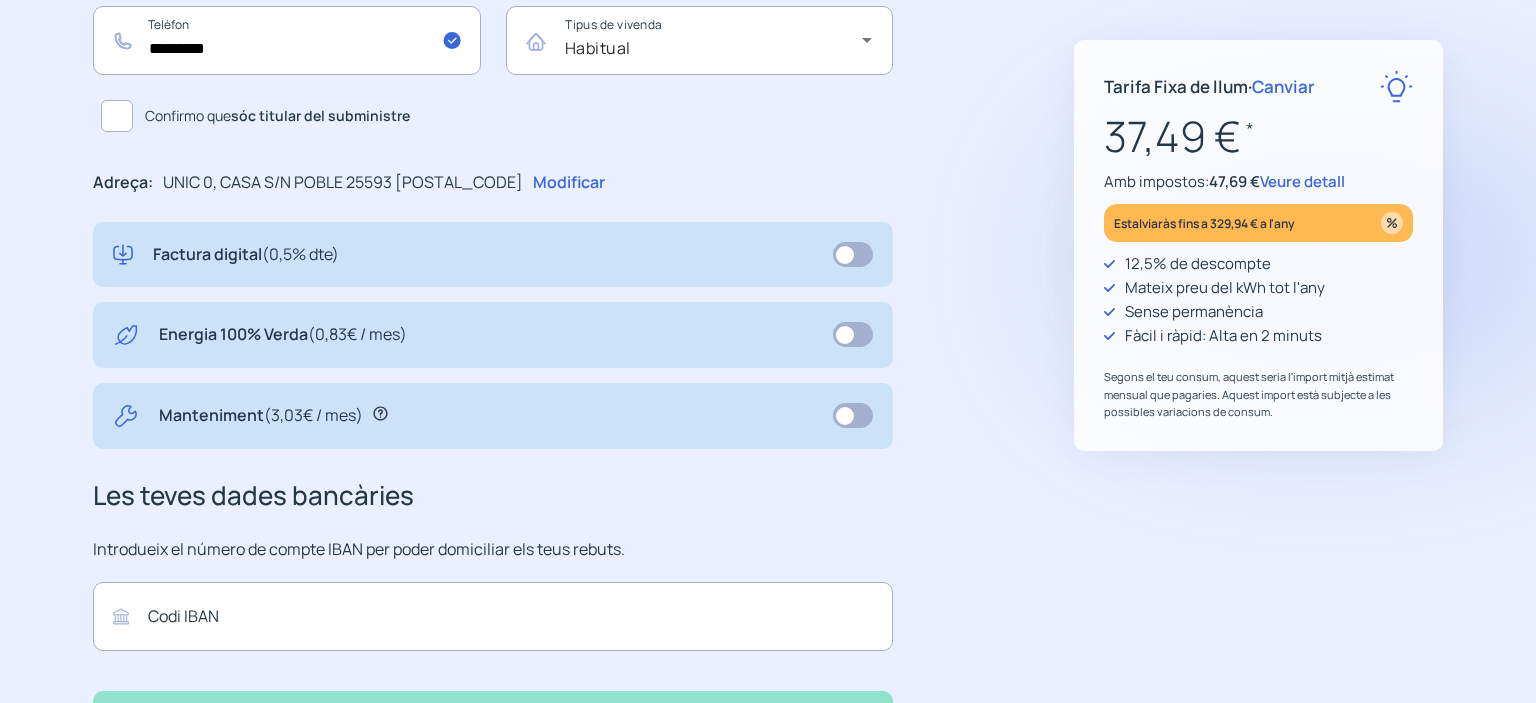 scroll, scrollTop: 536, scrollLeft: 0, axis: vertical 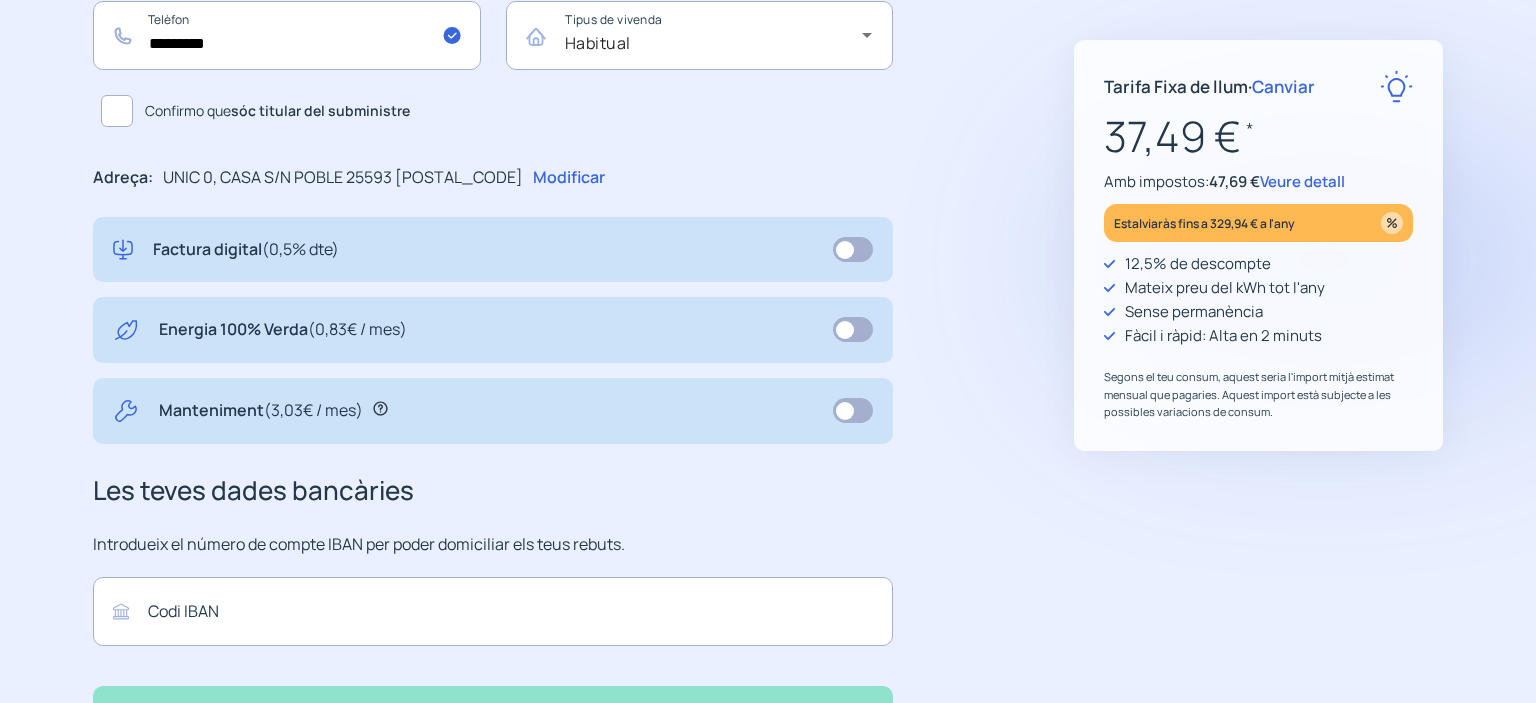 click 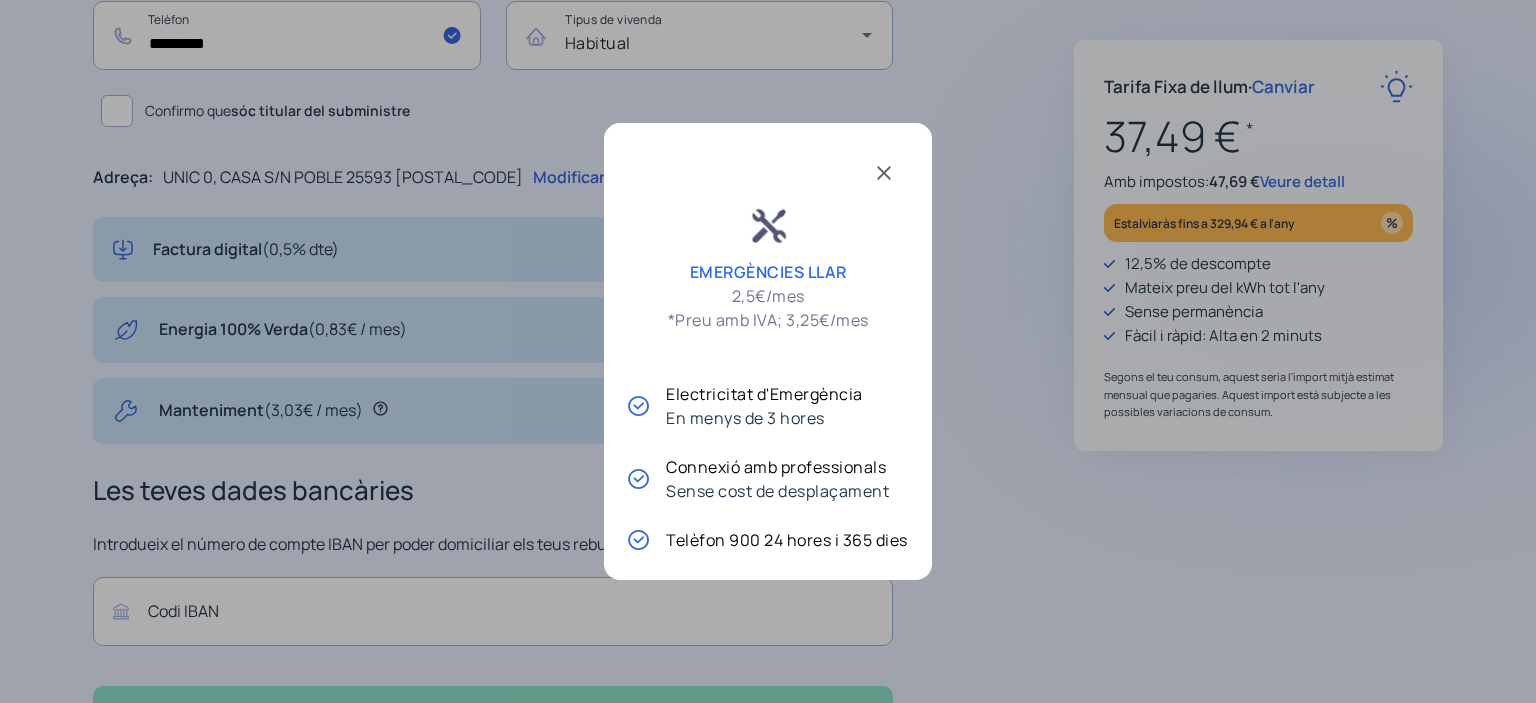 scroll, scrollTop: 0, scrollLeft: 0, axis: both 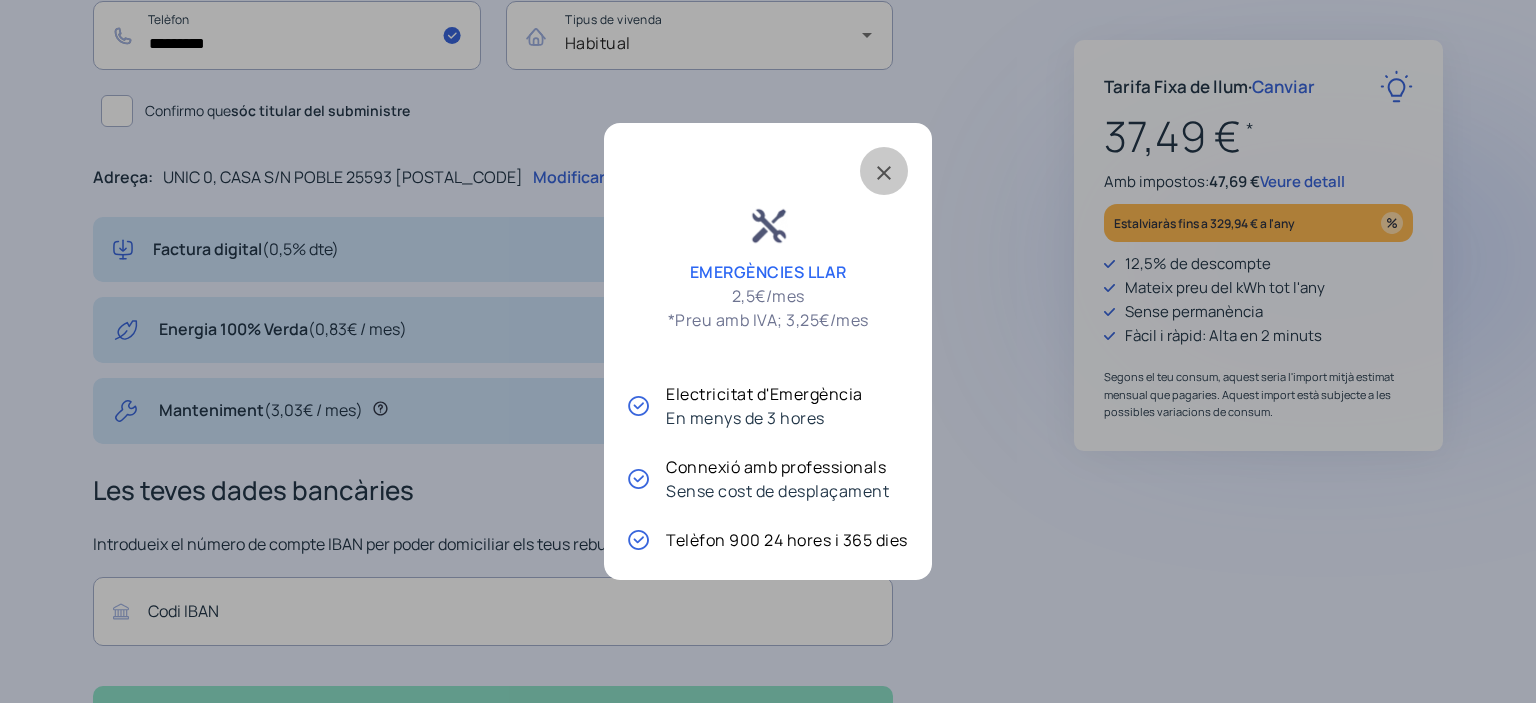 click at bounding box center [884, 171] 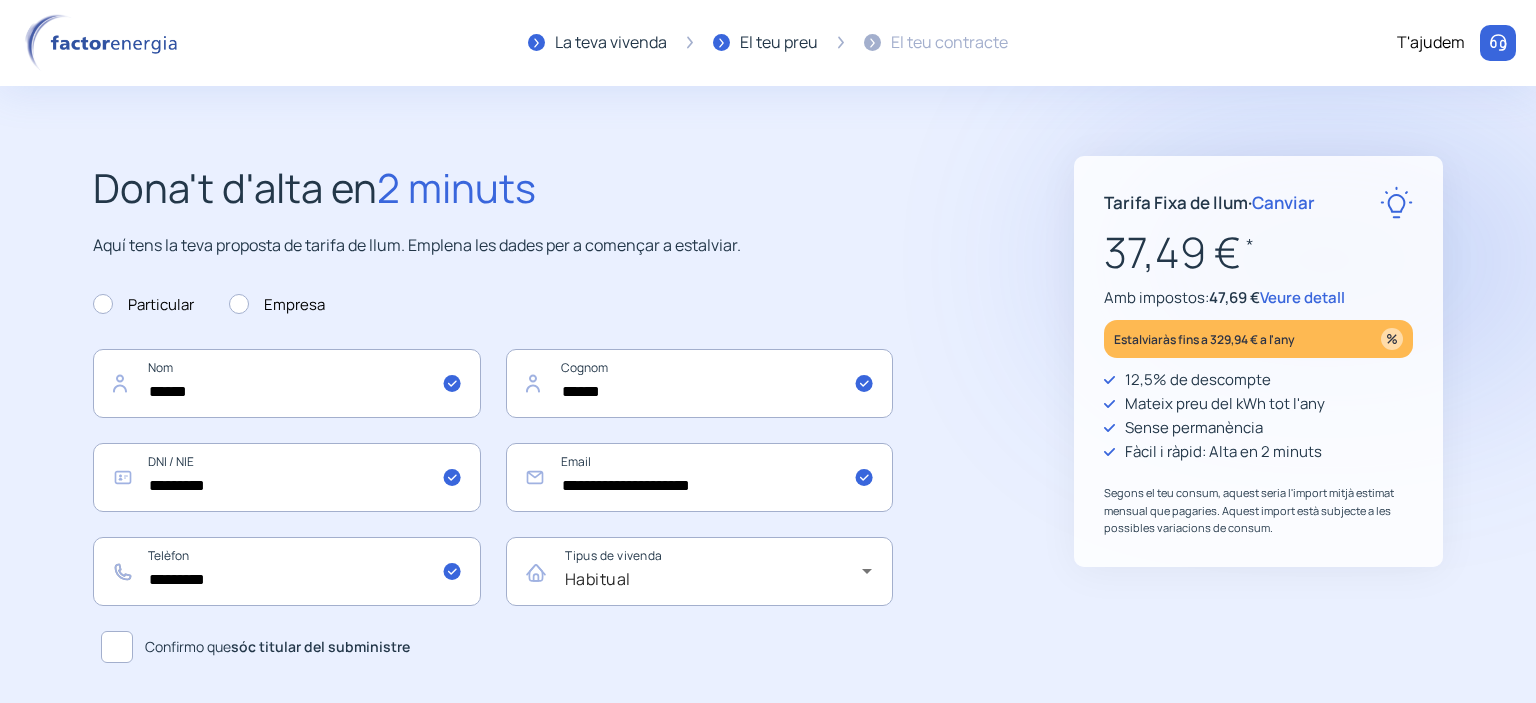 scroll, scrollTop: 536, scrollLeft: 0, axis: vertical 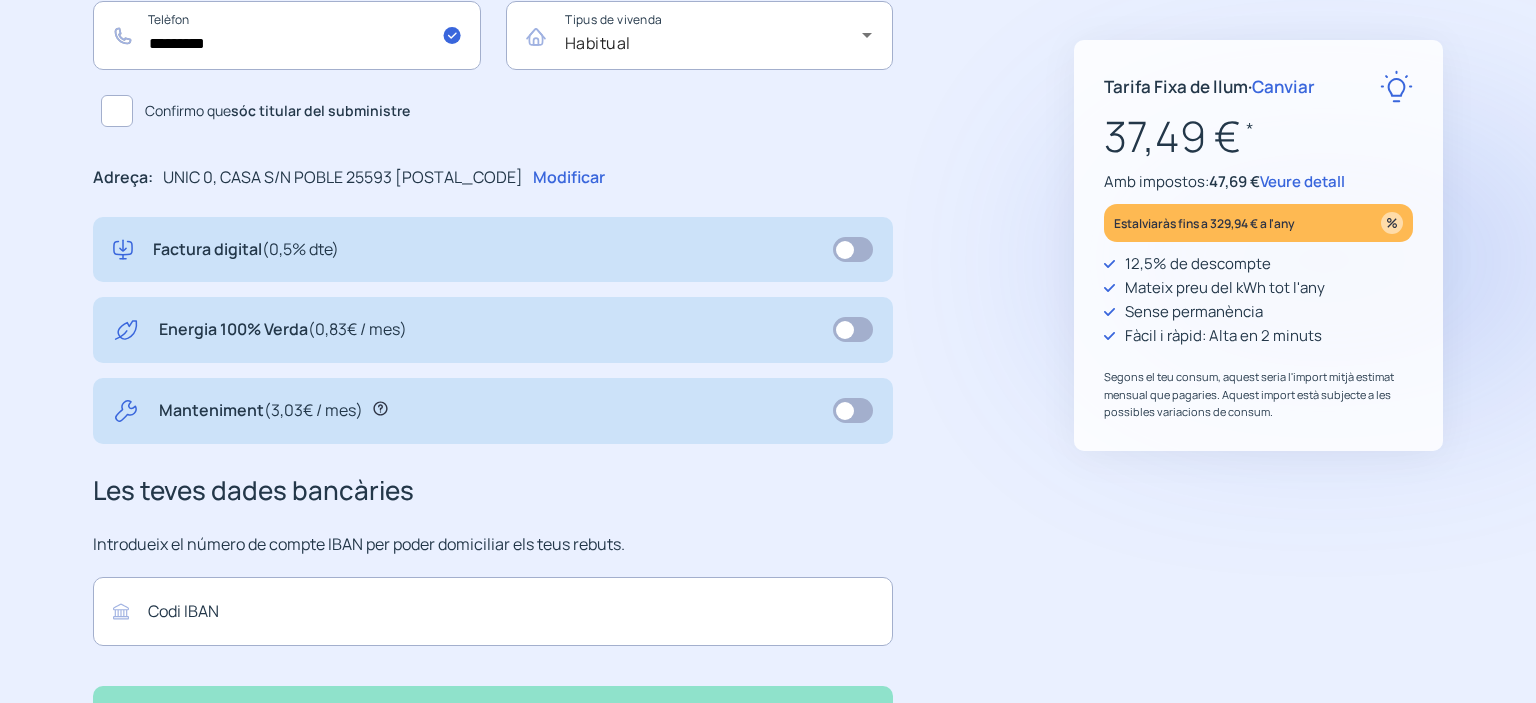 drag, startPoint x: 840, startPoint y: 411, endPoint x: 892, endPoint y: 407, distance: 52.153618 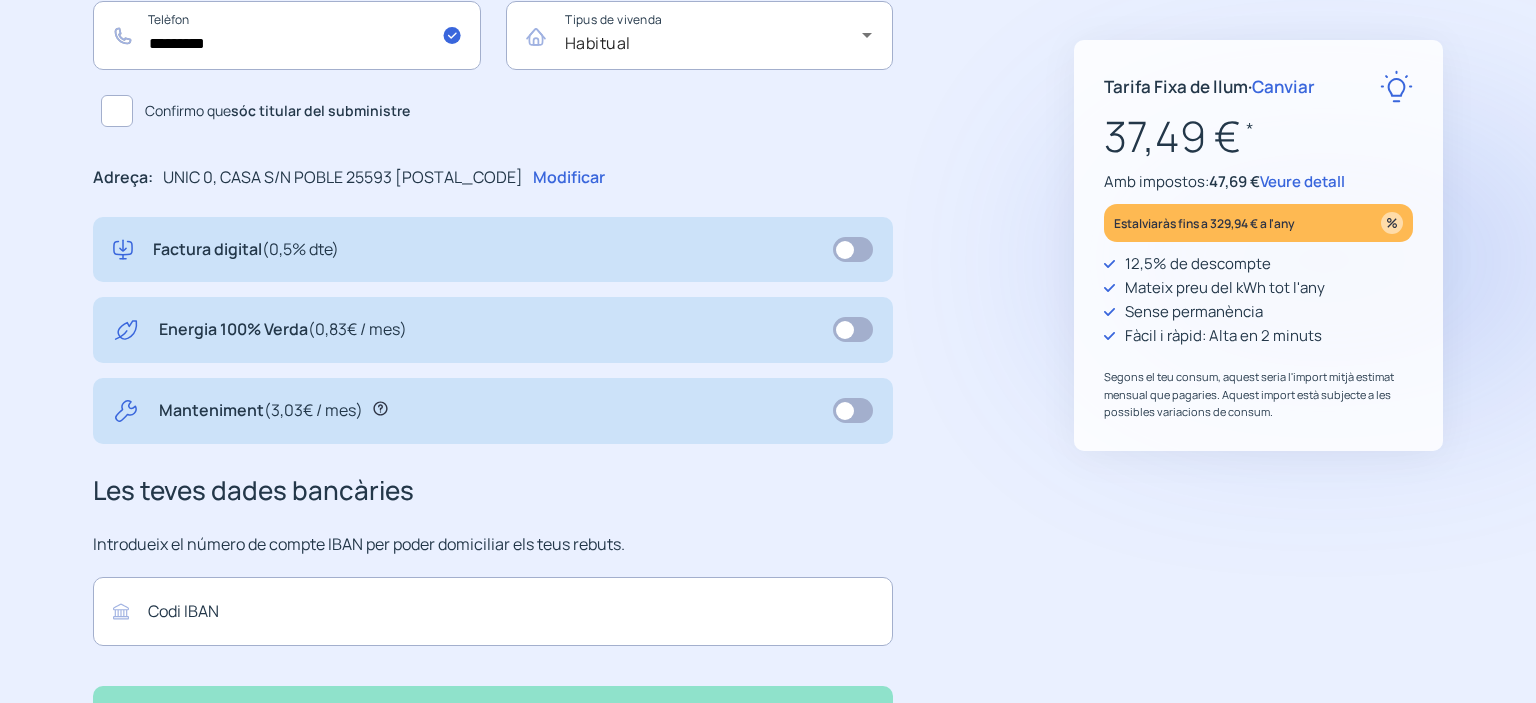 click 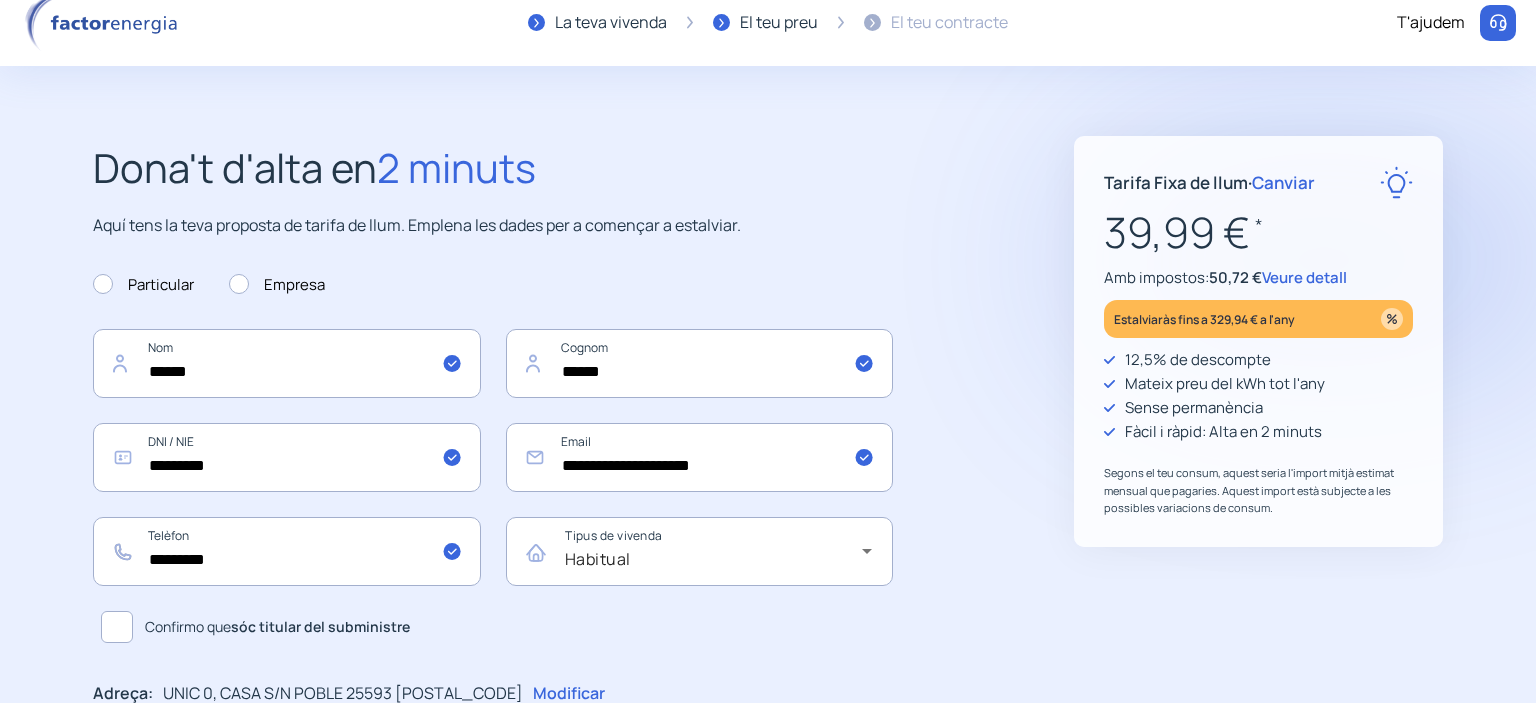 scroll, scrollTop: 0, scrollLeft: 0, axis: both 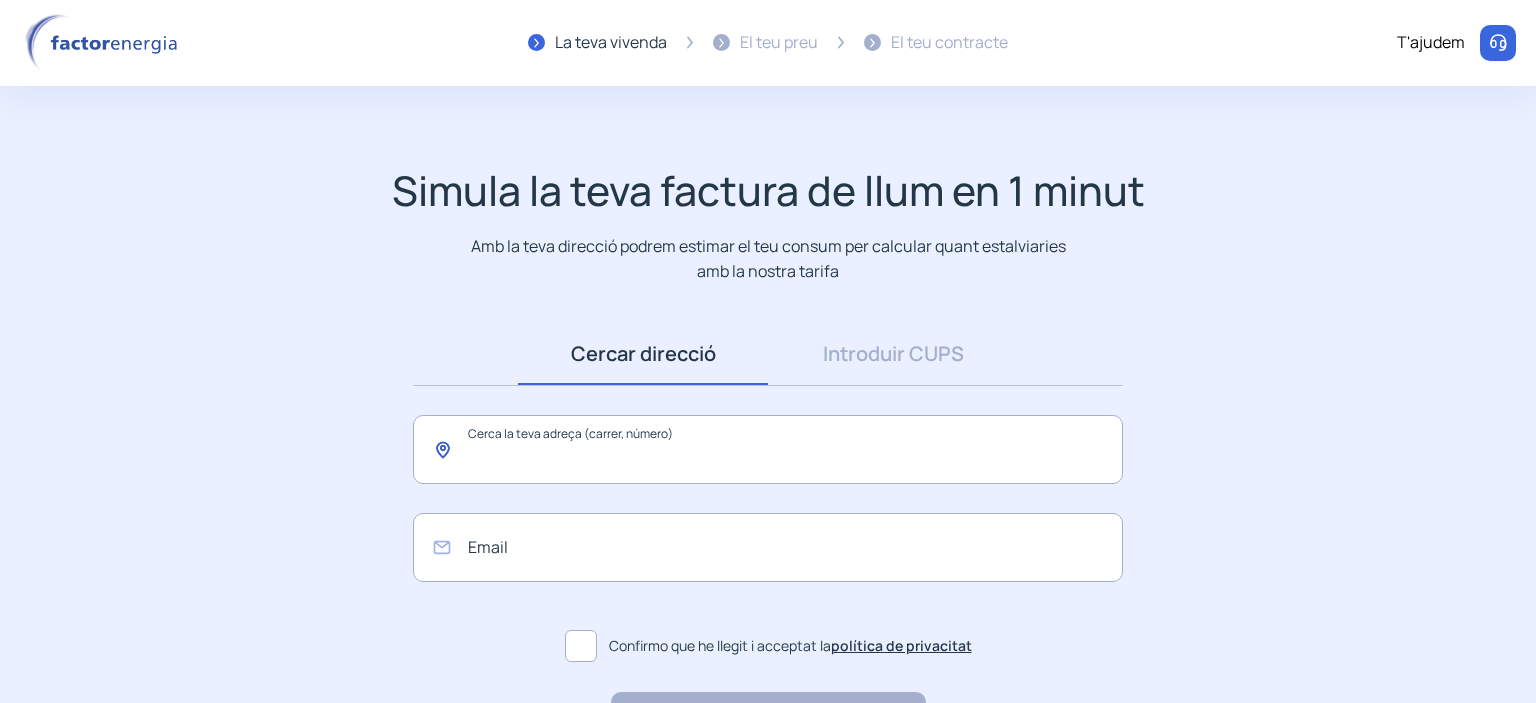 click 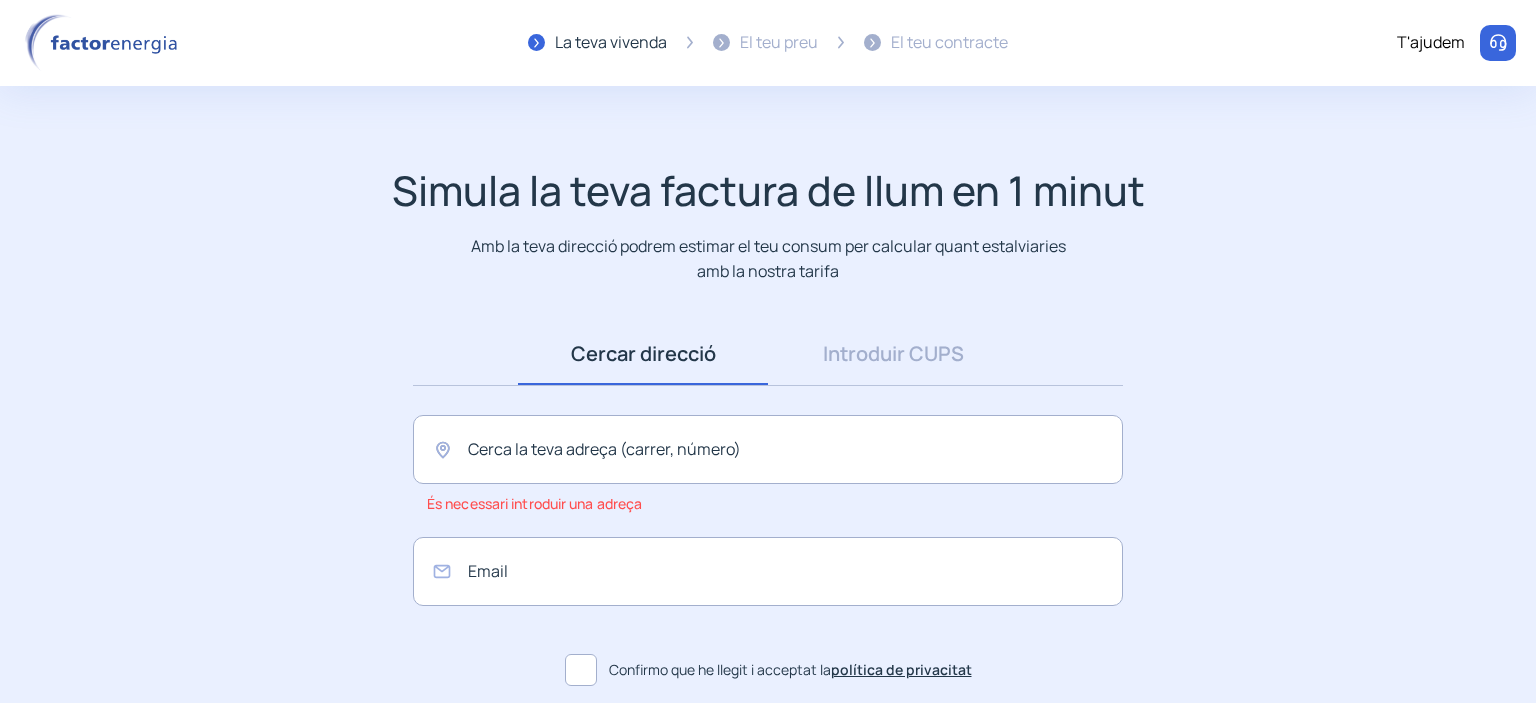 click on "T'ajudem" 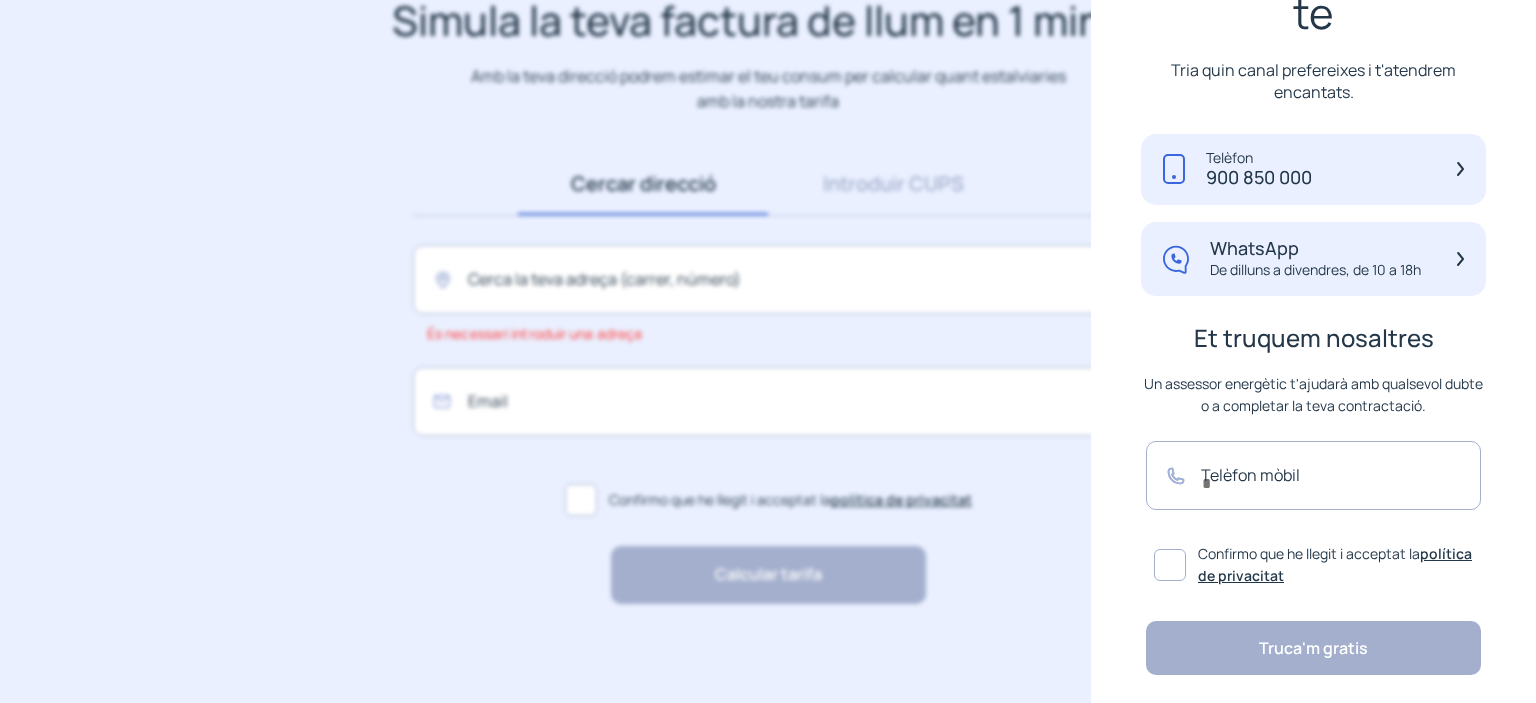 scroll, scrollTop: 243, scrollLeft: 0, axis: vertical 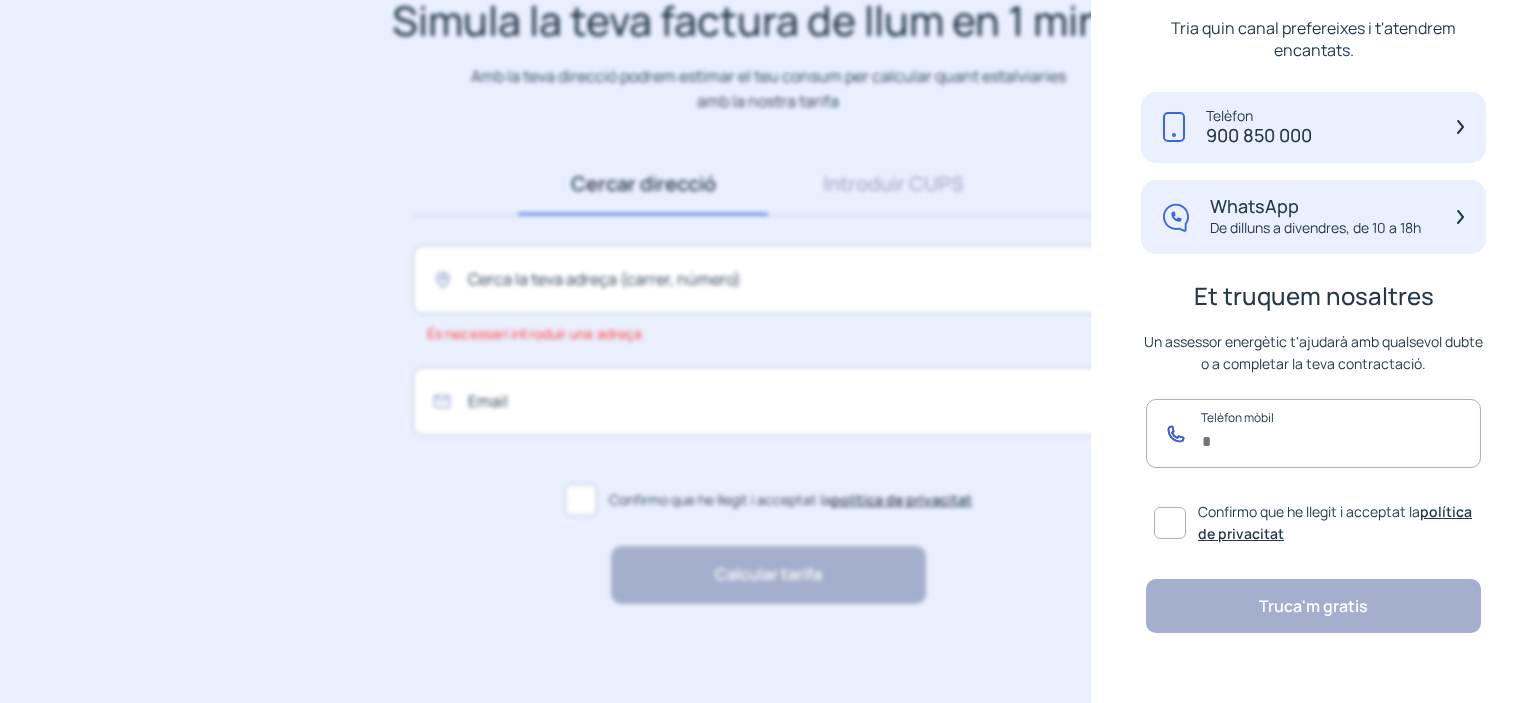 click at bounding box center [1313, 433] 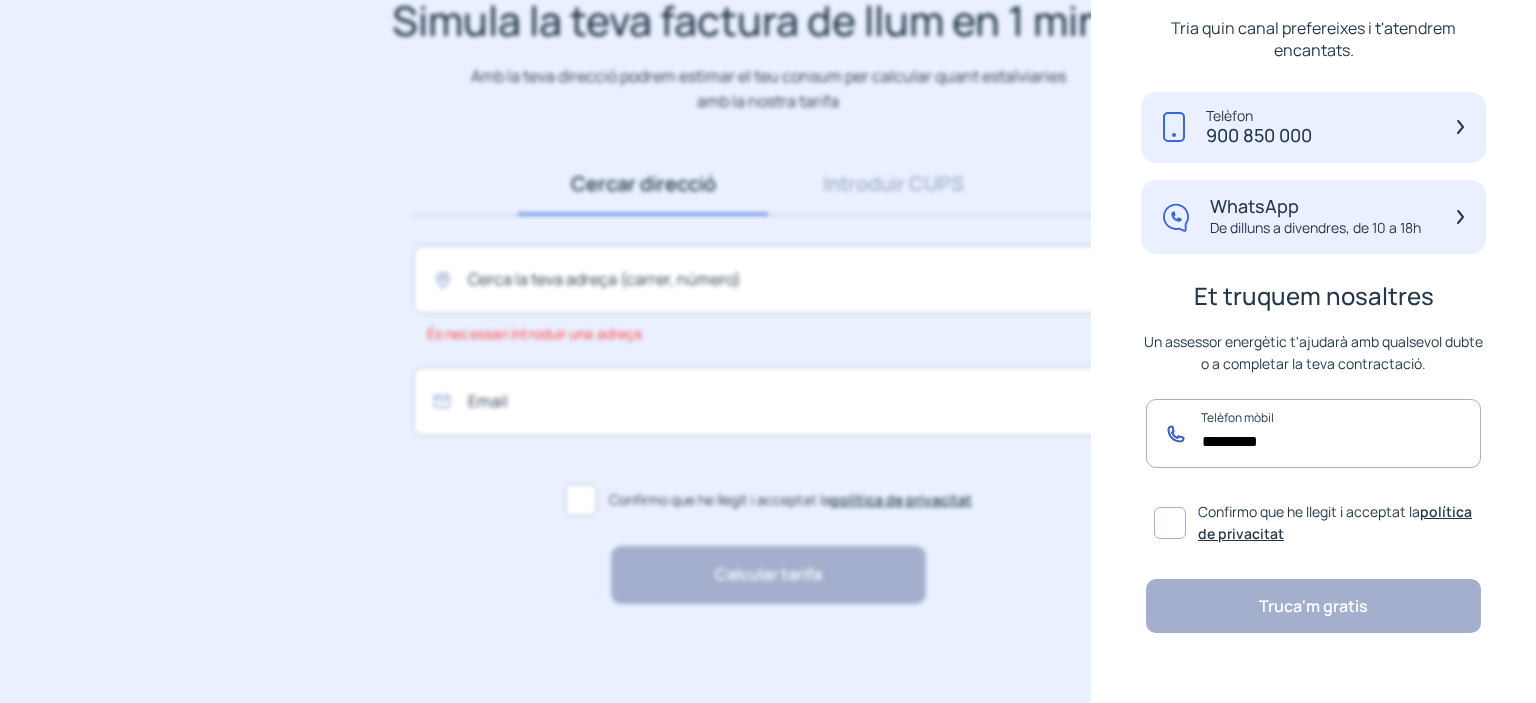 type on "*********" 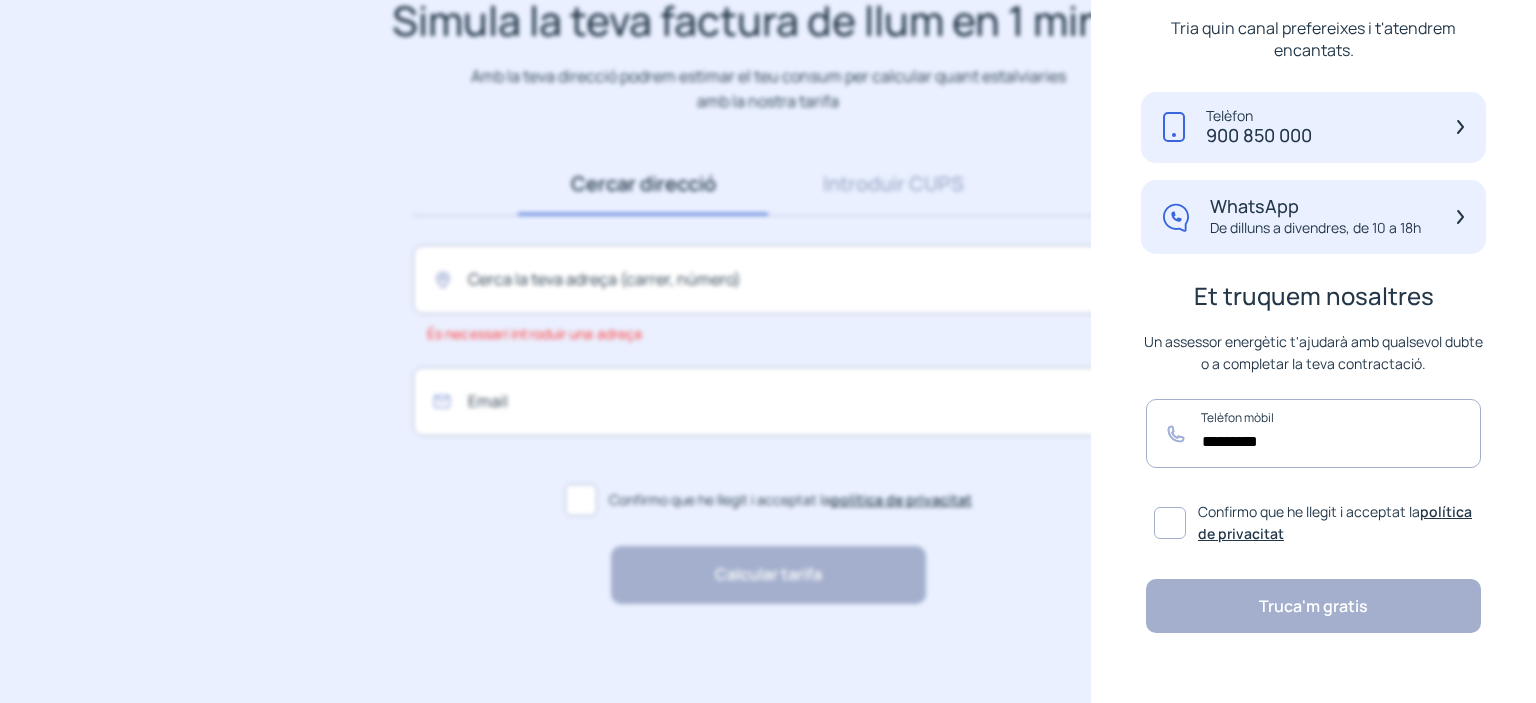 click 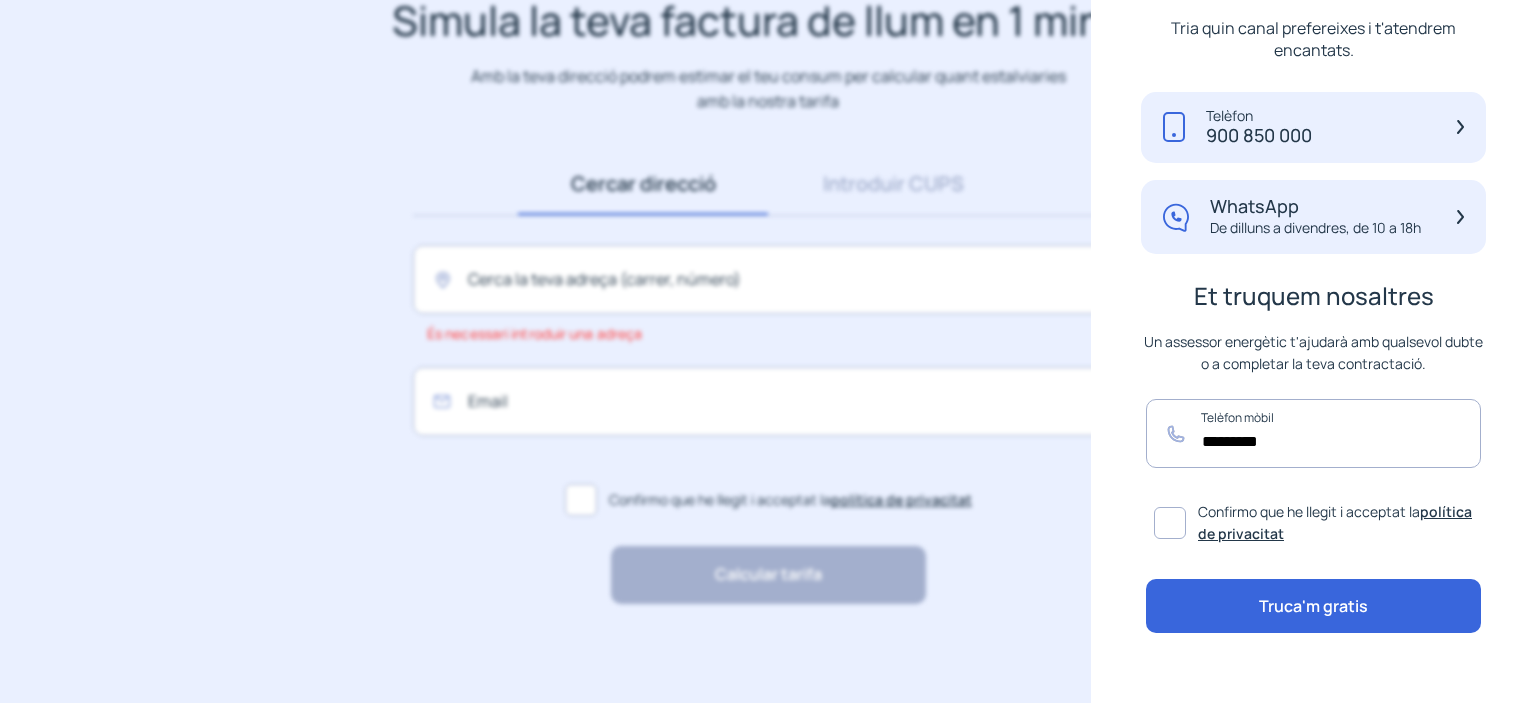 click on "Truca'm gratis" 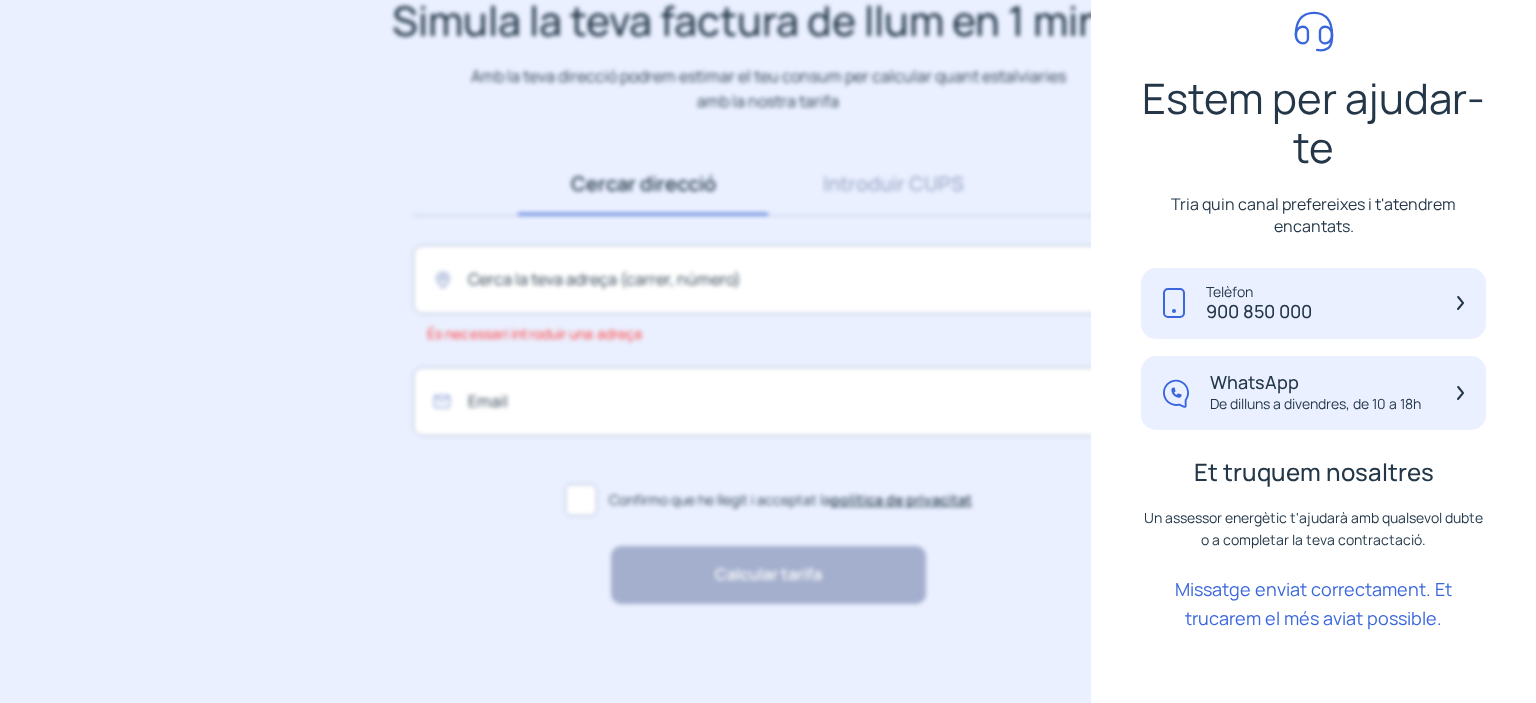 scroll, scrollTop: 79, scrollLeft: 0, axis: vertical 